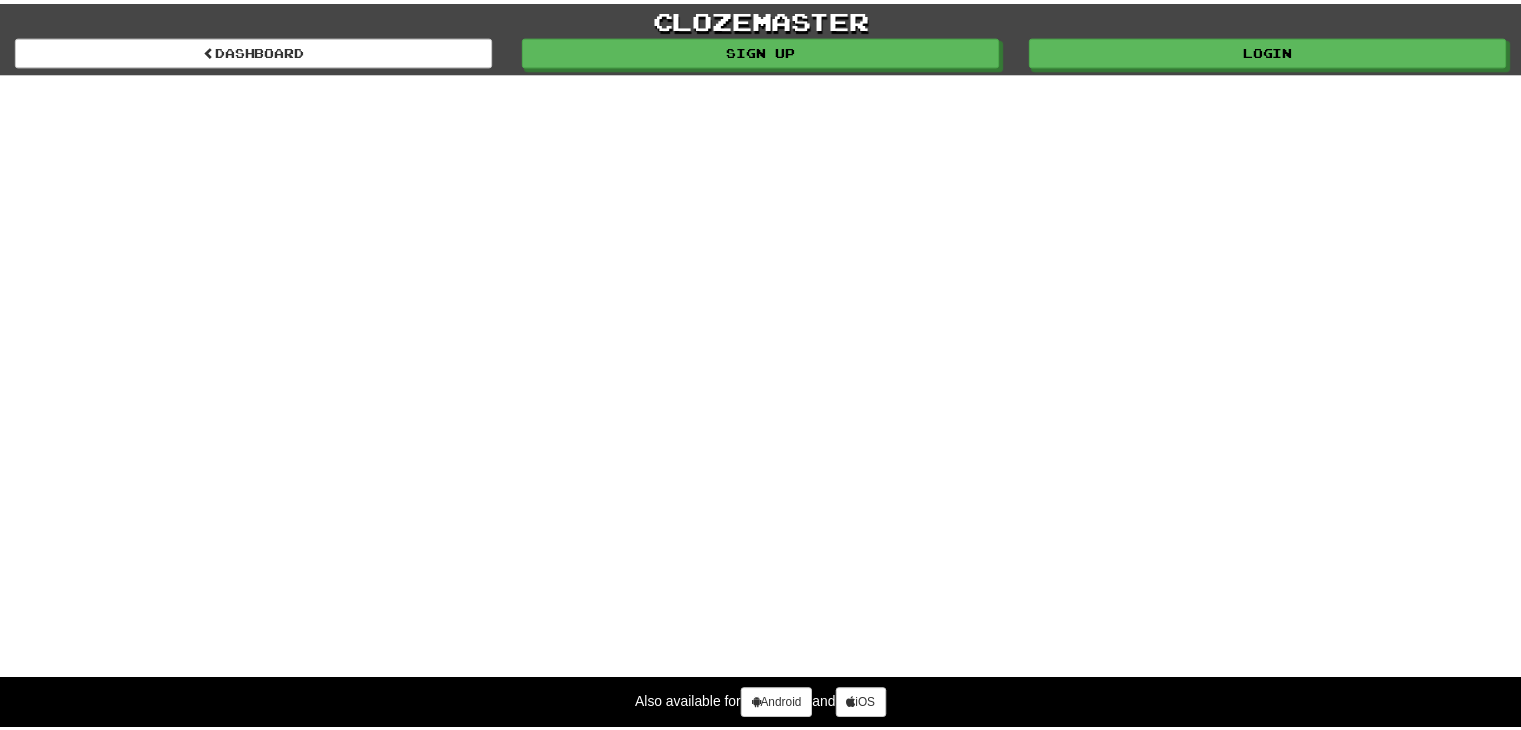 scroll, scrollTop: 0, scrollLeft: 0, axis: both 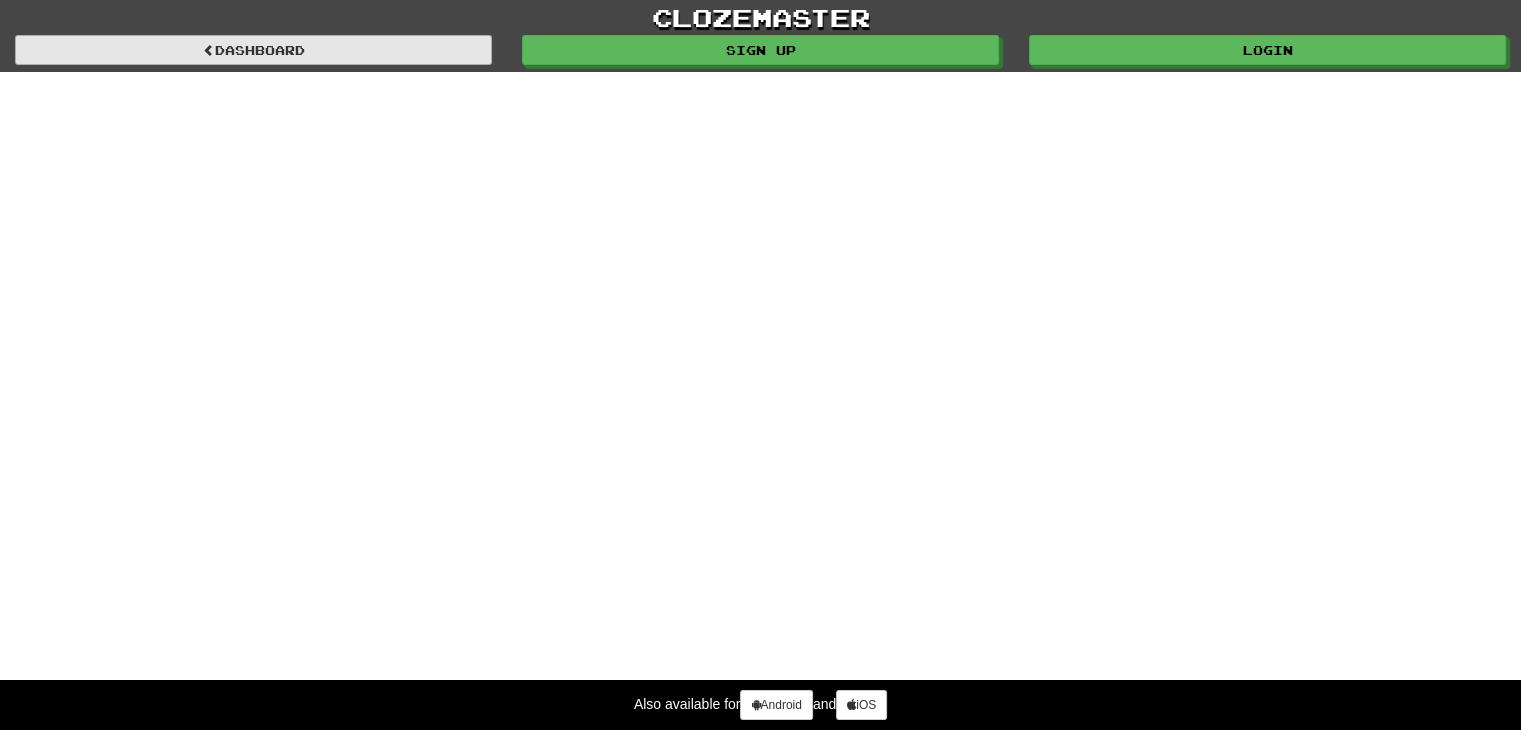 select on "*******" 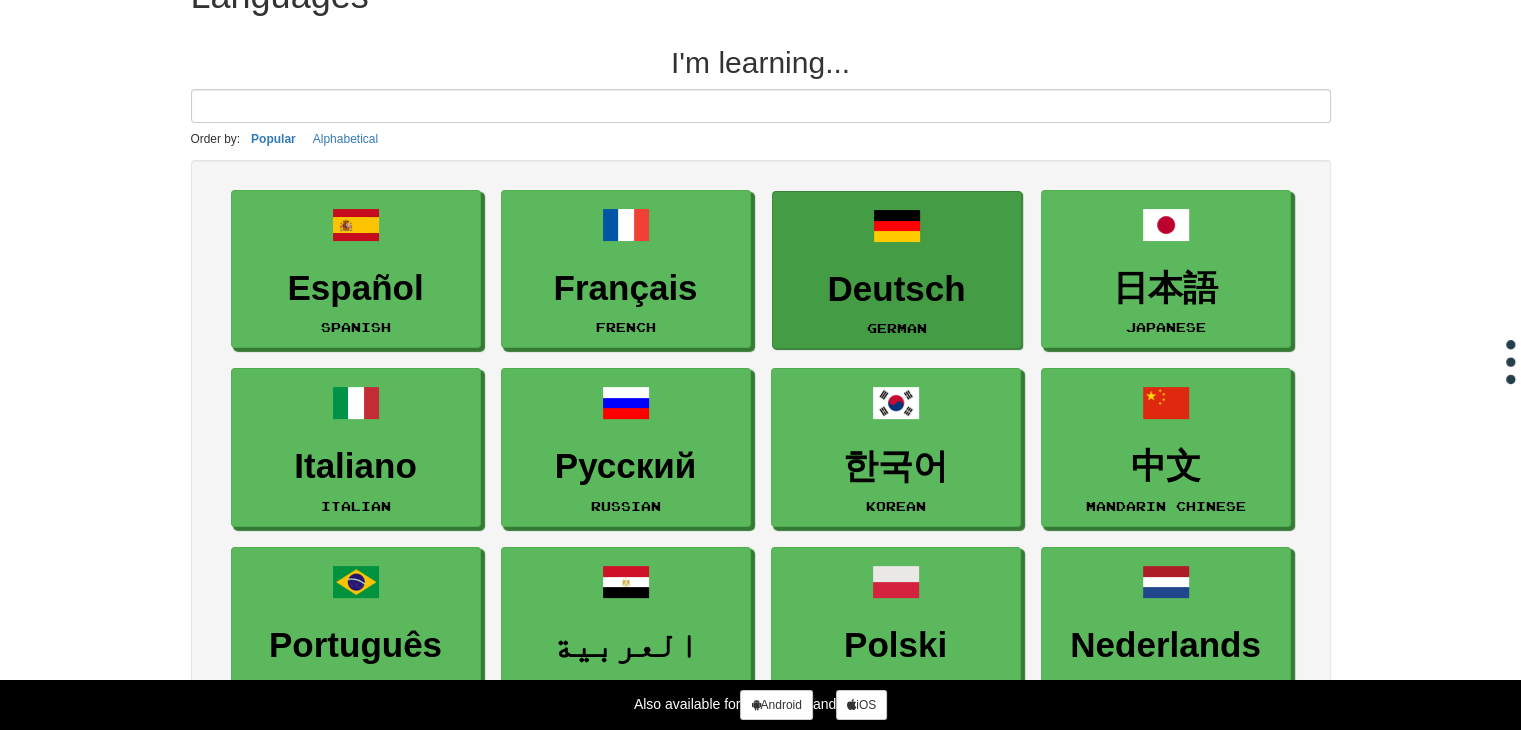 scroll, scrollTop: 119, scrollLeft: 0, axis: vertical 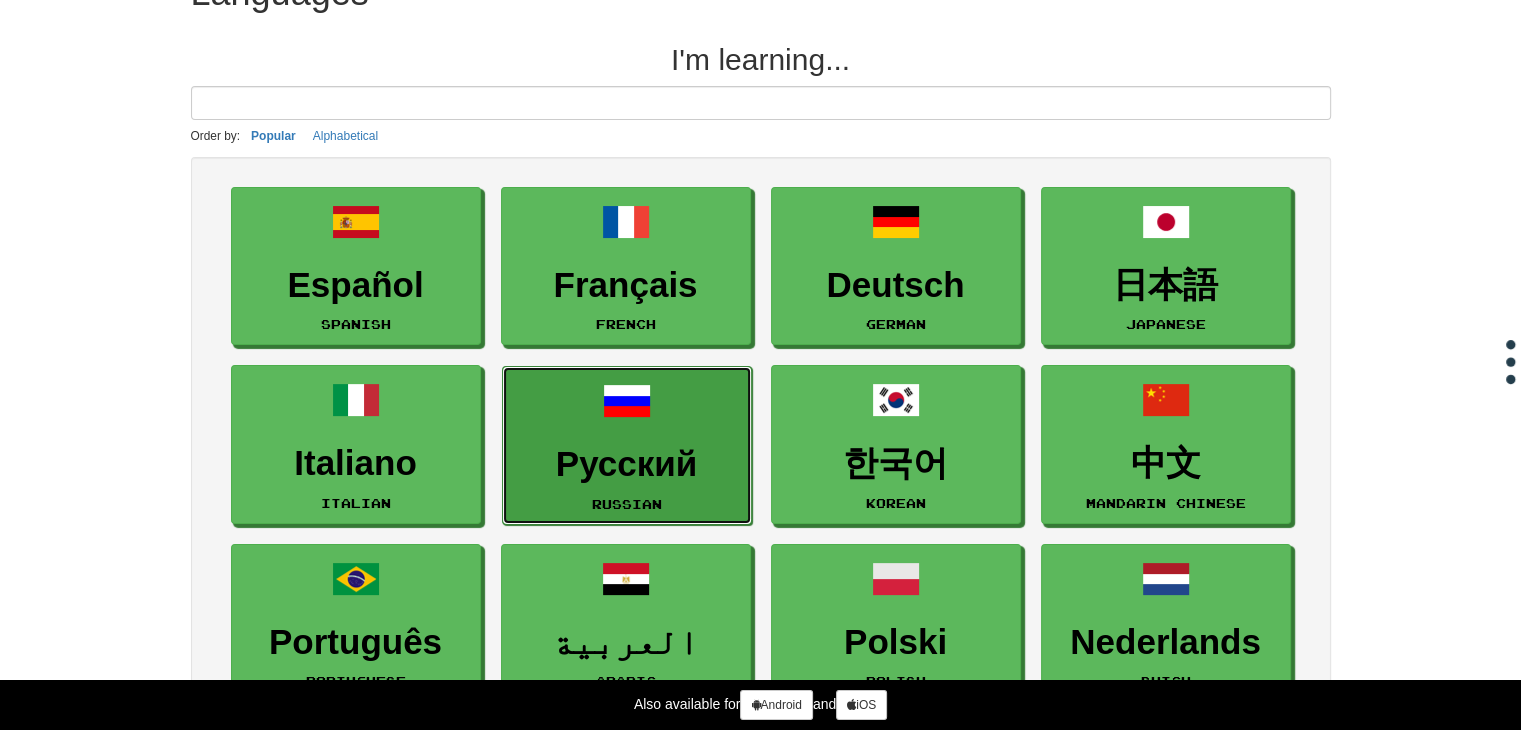 click on "Русский" at bounding box center [627, 464] 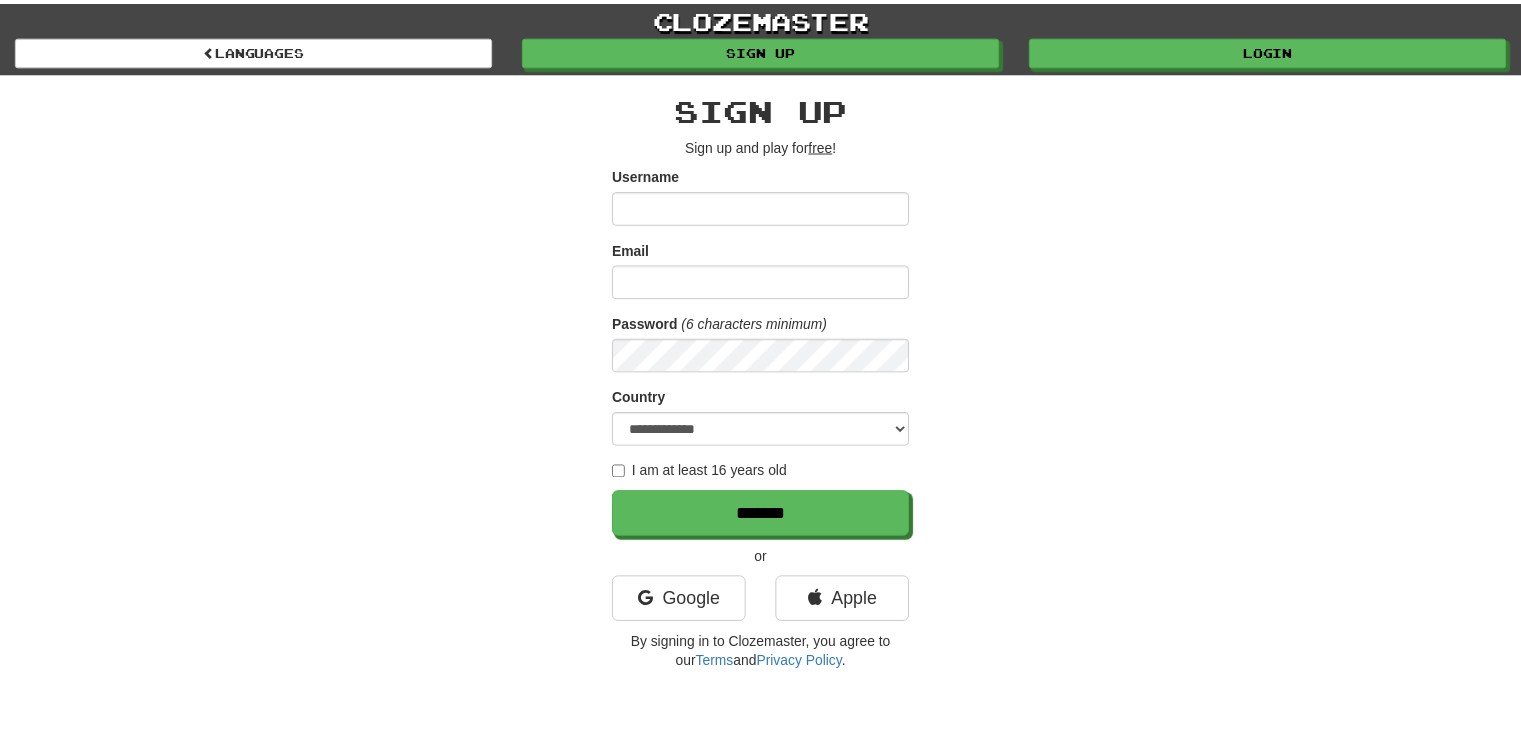 scroll, scrollTop: 0, scrollLeft: 0, axis: both 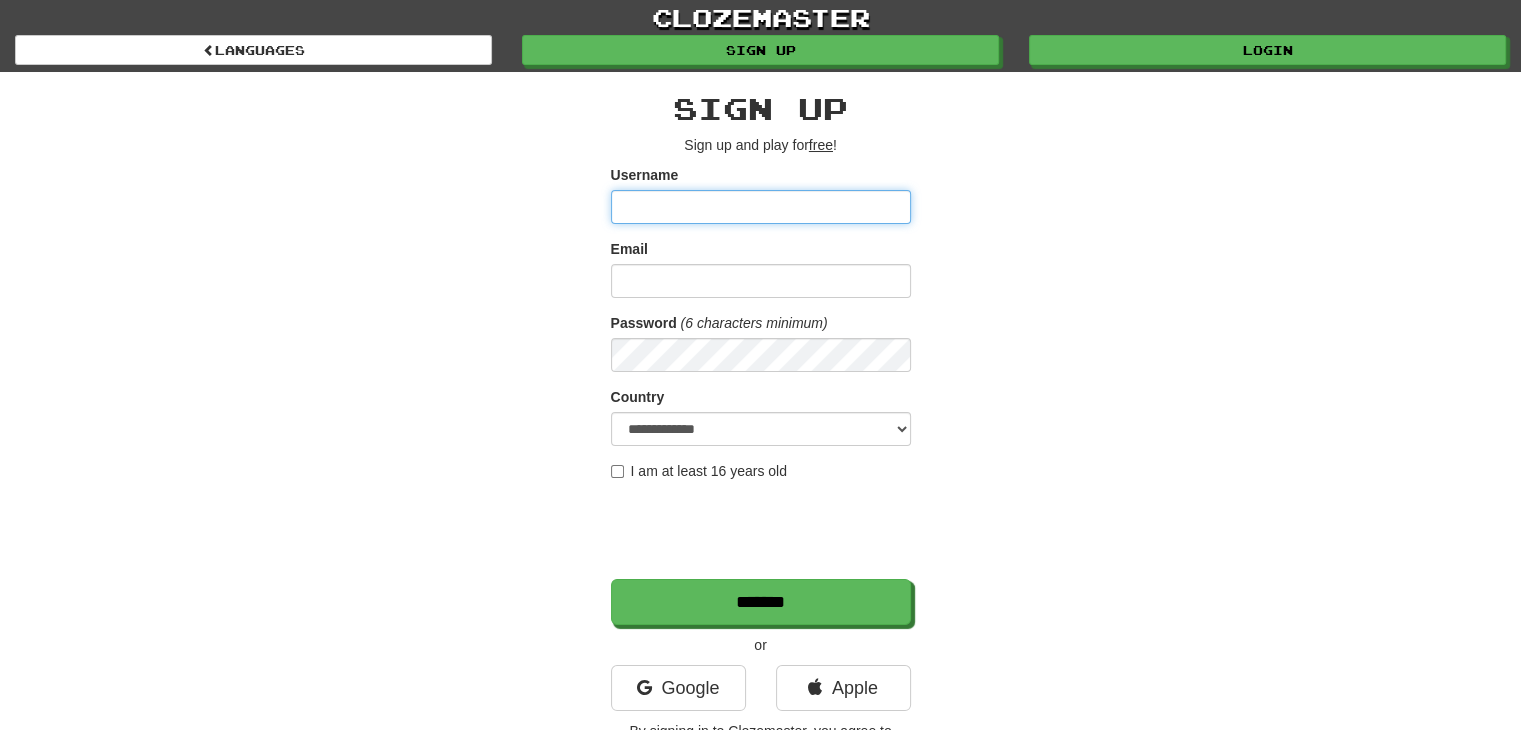 click on "Username" at bounding box center (761, 207) 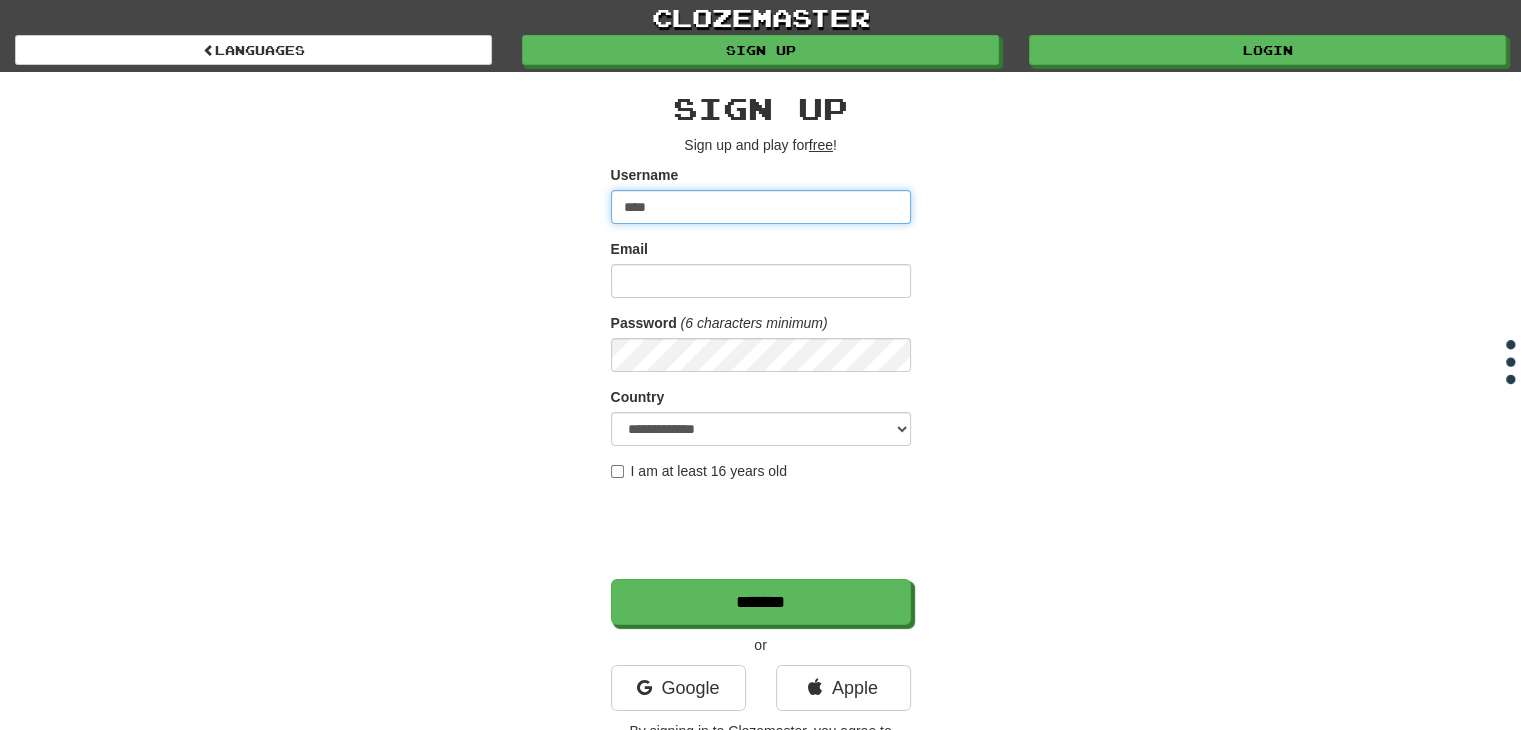 type on "****" 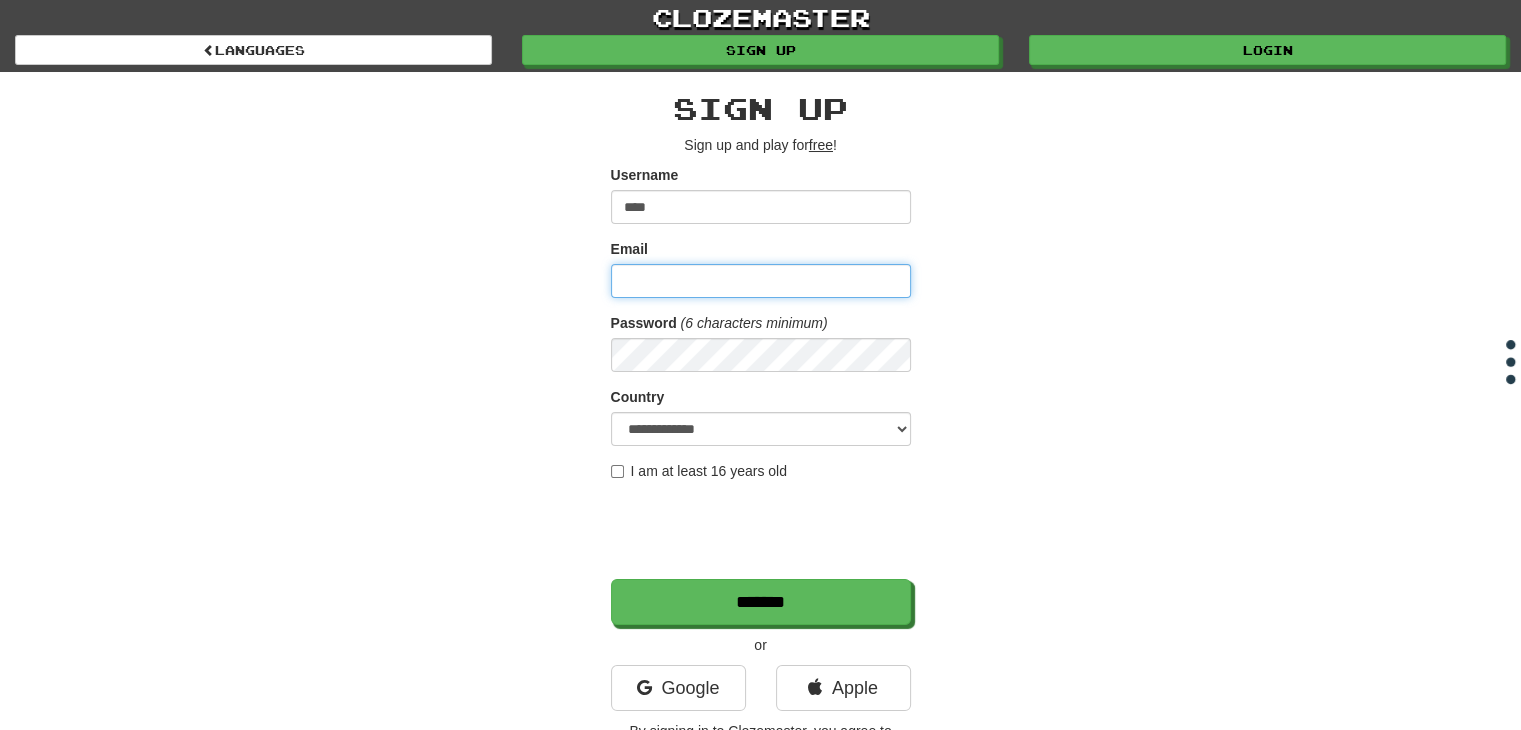 click on "Email" at bounding box center (761, 281) 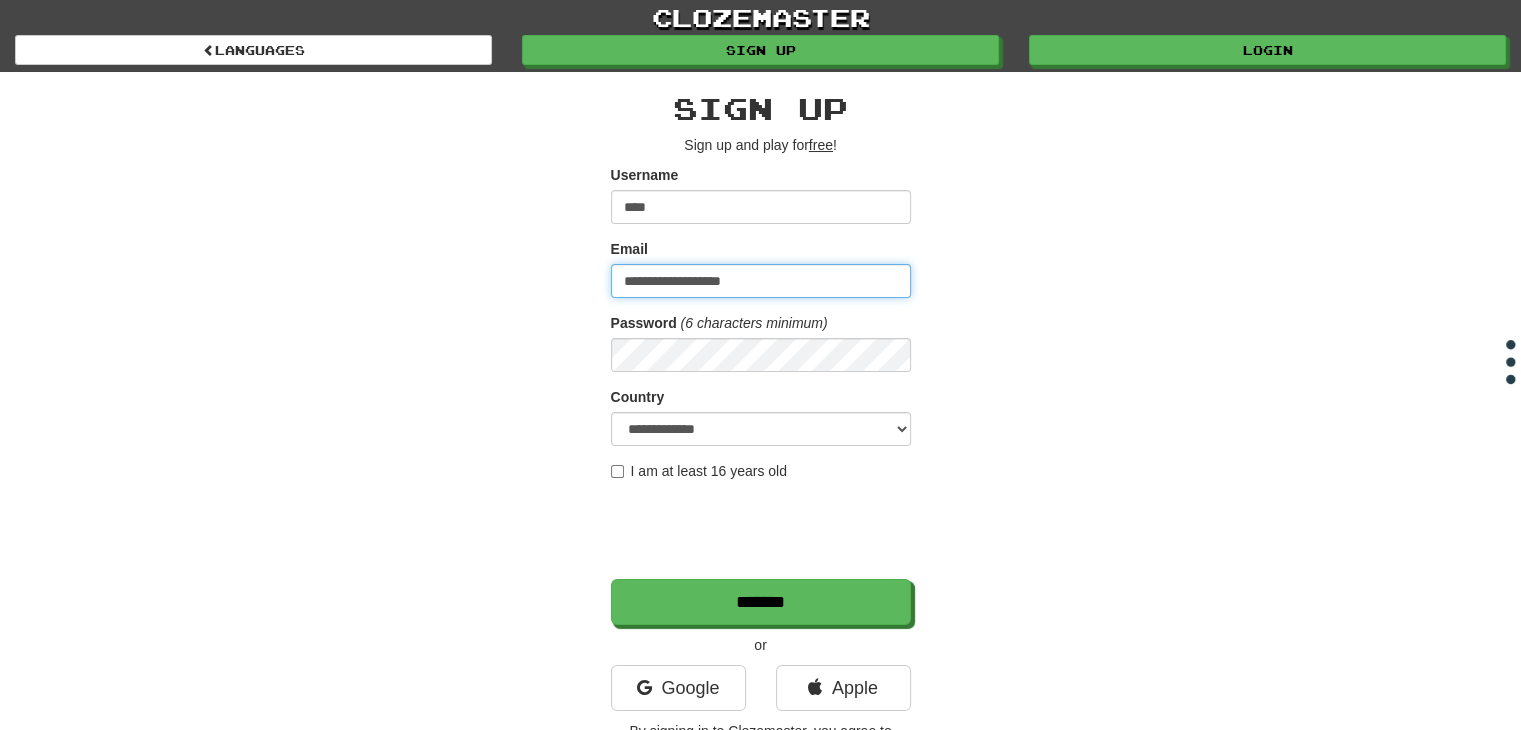type on "**********" 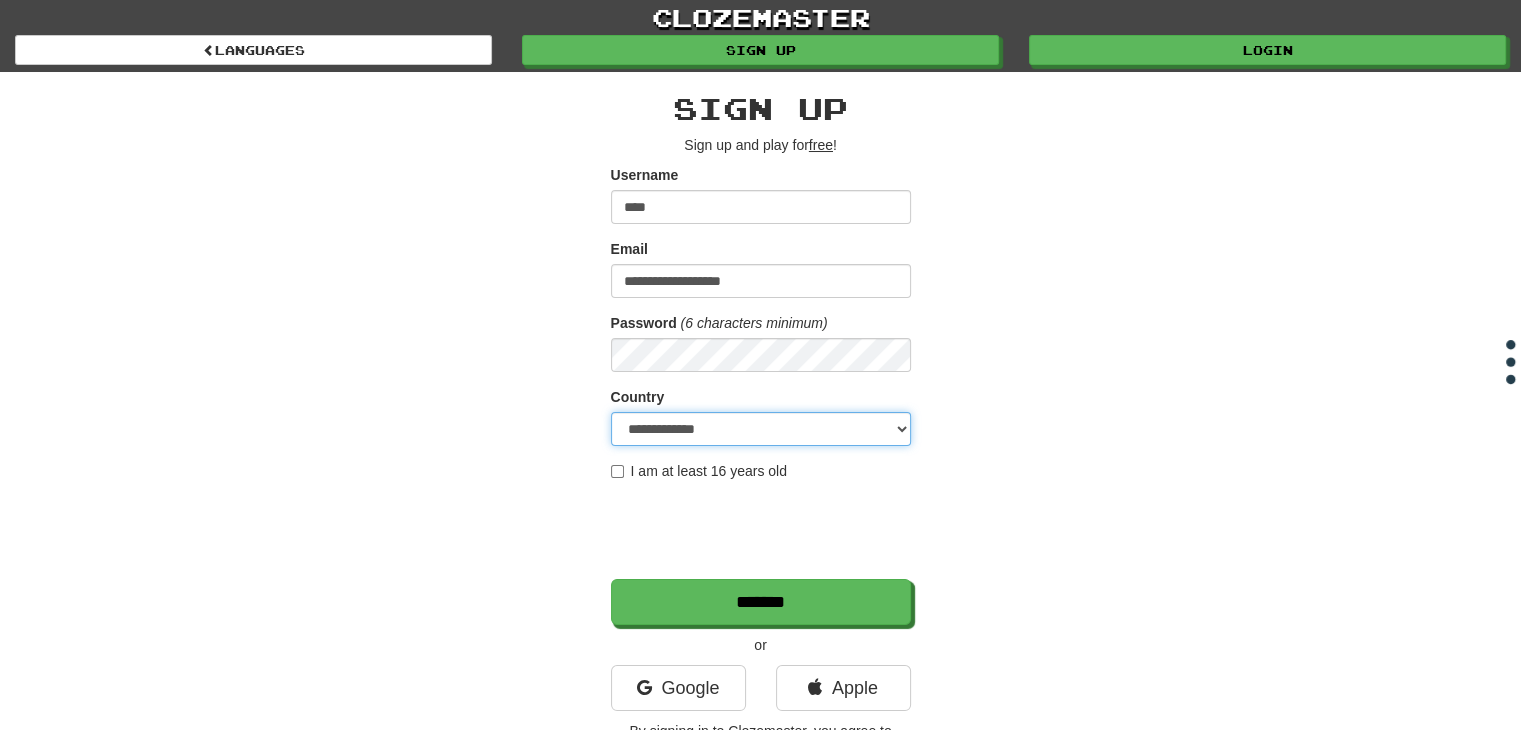 click on "**********" at bounding box center (761, 429) 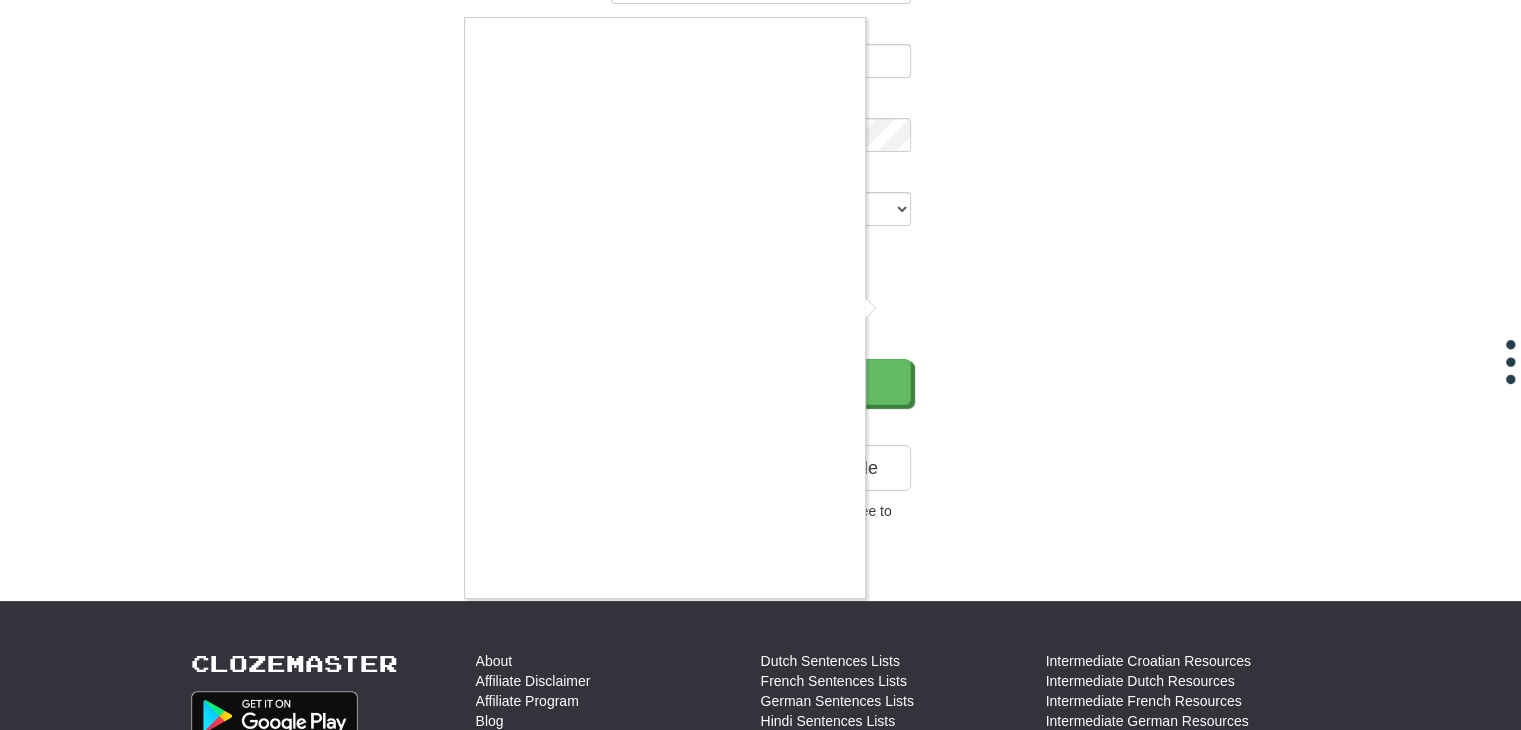 scroll, scrollTop: 222, scrollLeft: 0, axis: vertical 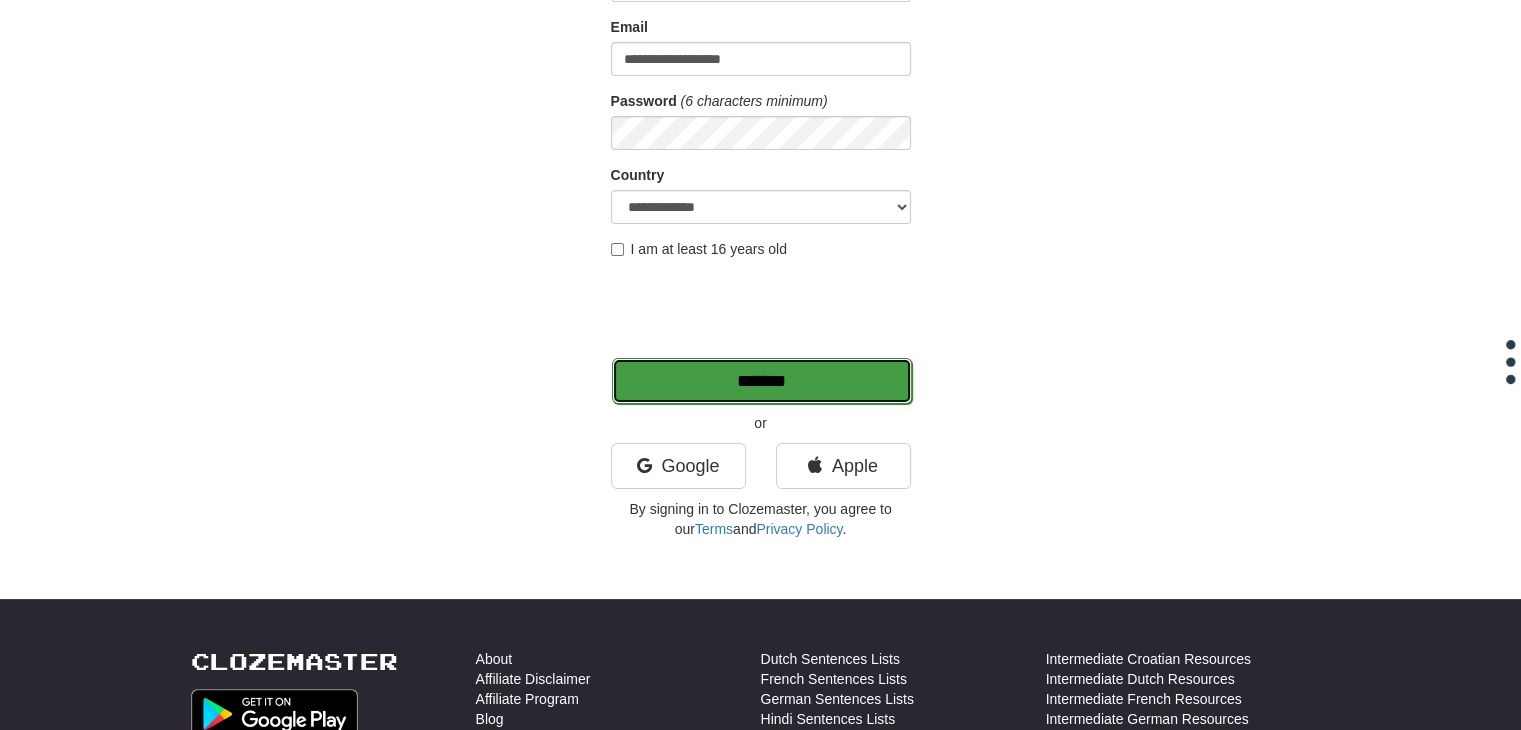 click on "*******" at bounding box center (762, 381) 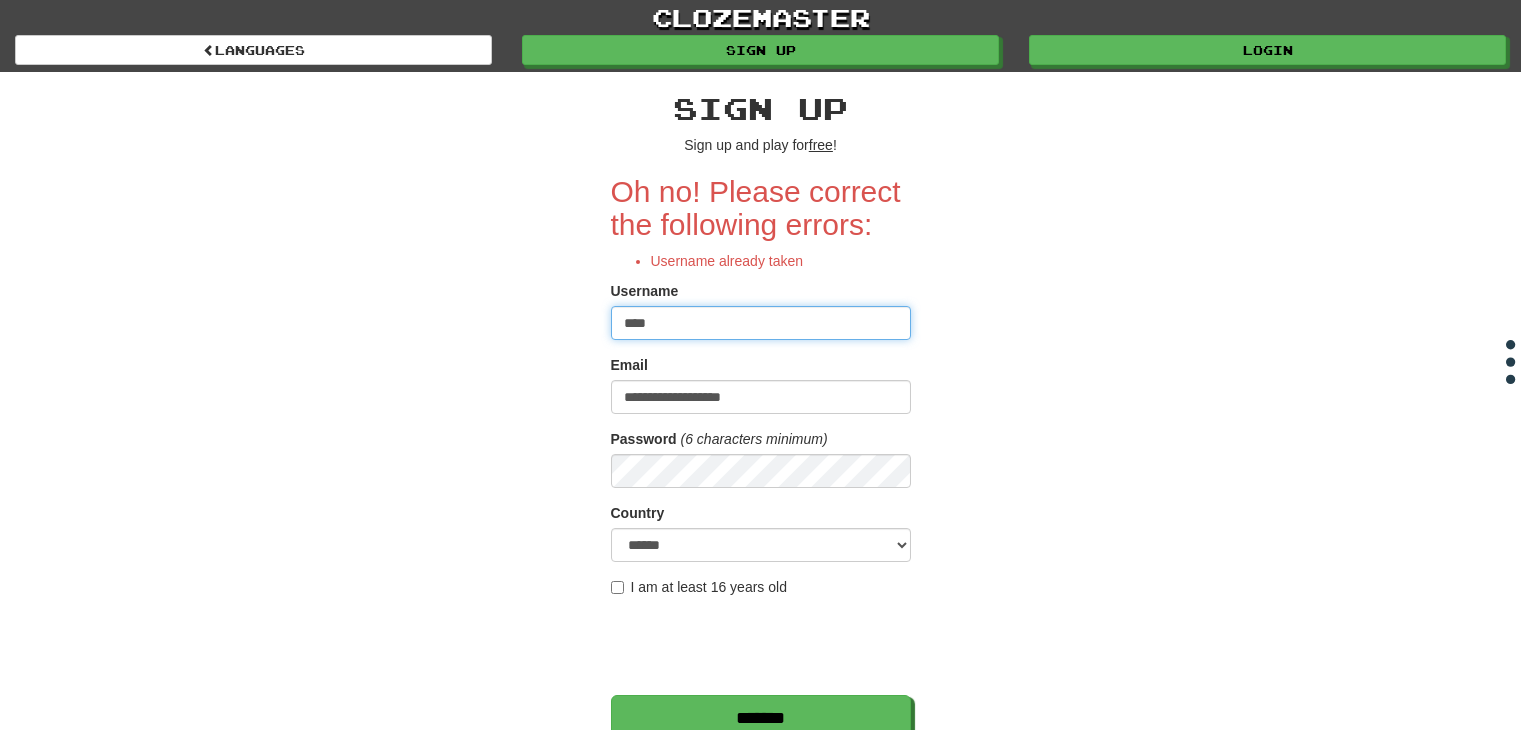 scroll, scrollTop: 0, scrollLeft: 0, axis: both 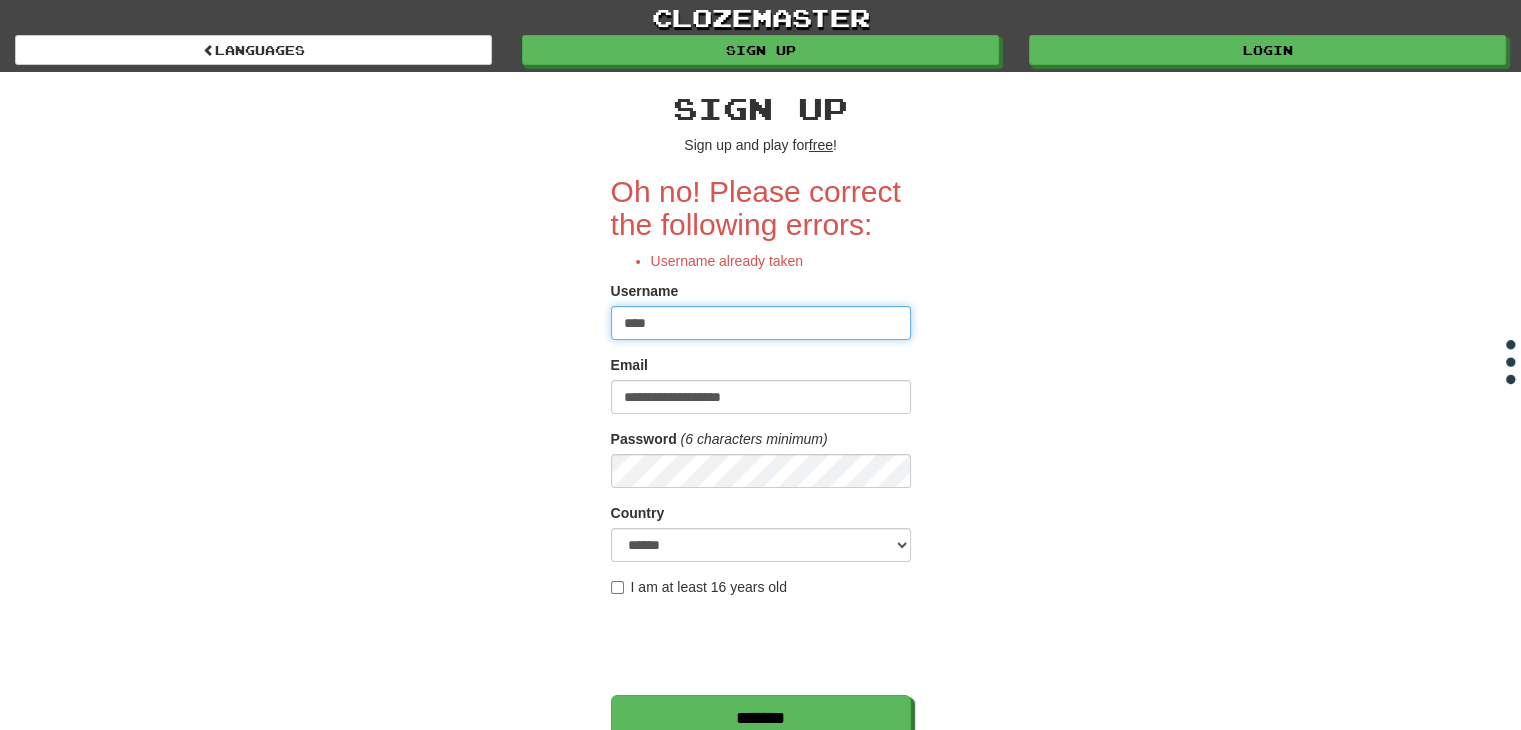 drag, startPoint x: 675, startPoint y: 312, endPoint x: 609, endPoint y: 326, distance: 67.46851 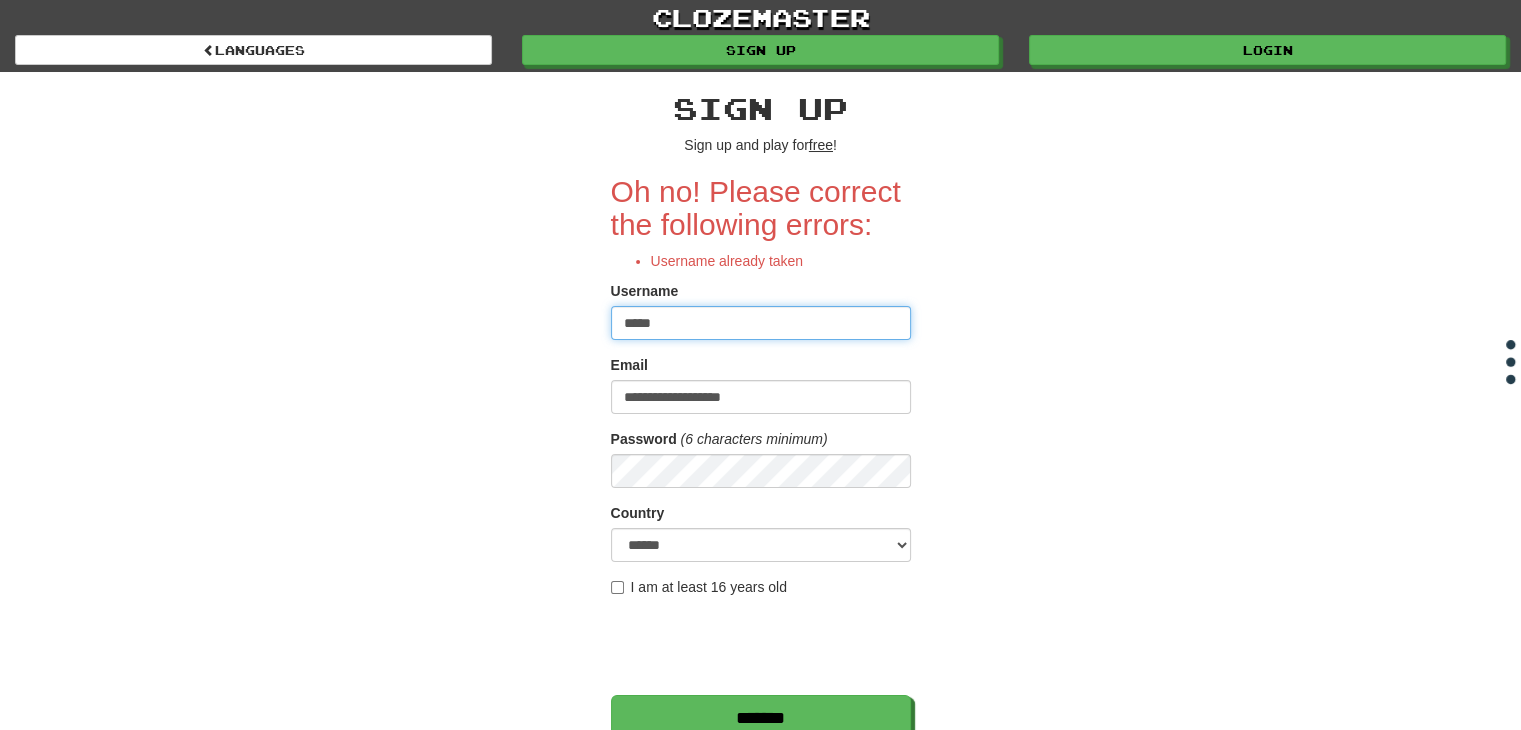 click on "*****" at bounding box center [761, 323] 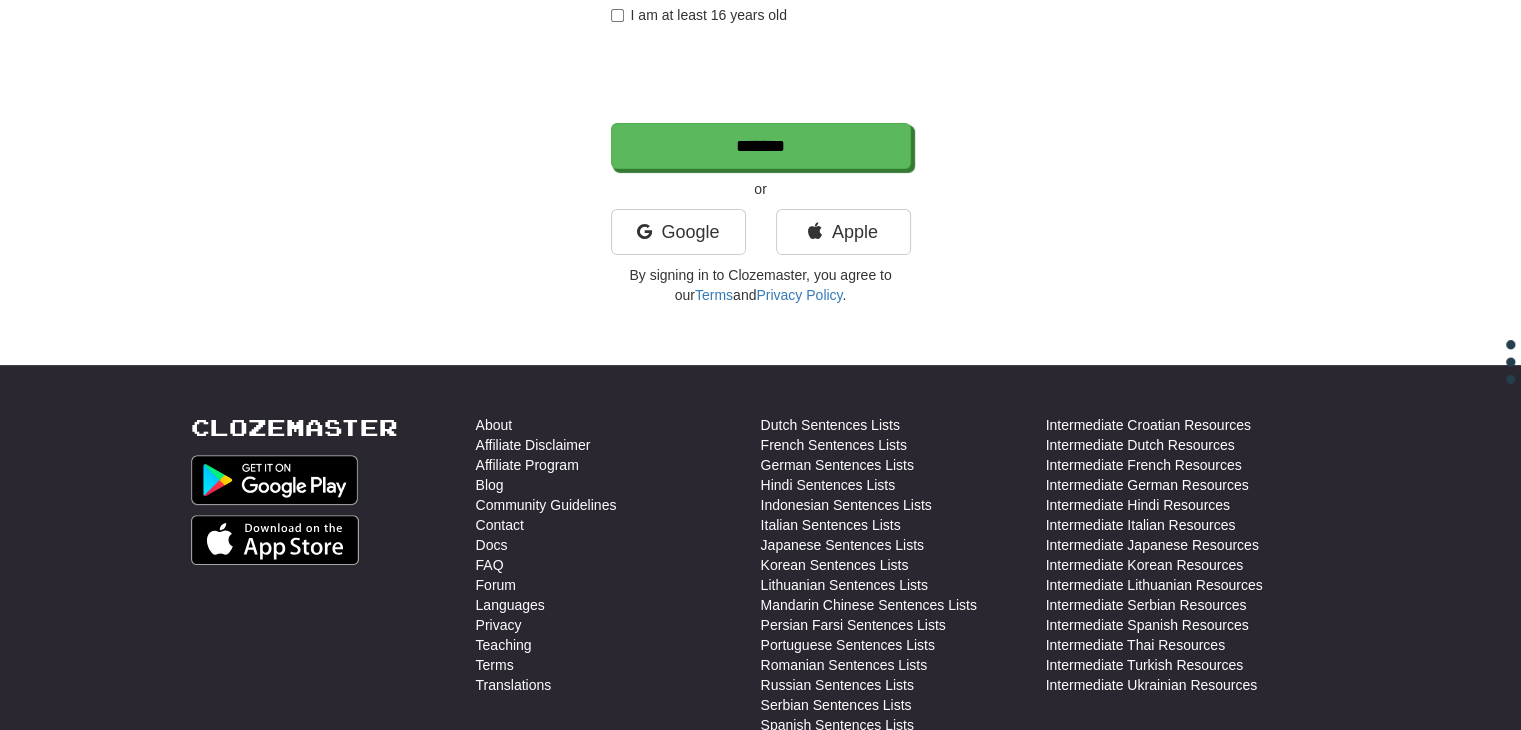 scroll, scrollTop: 570, scrollLeft: 0, axis: vertical 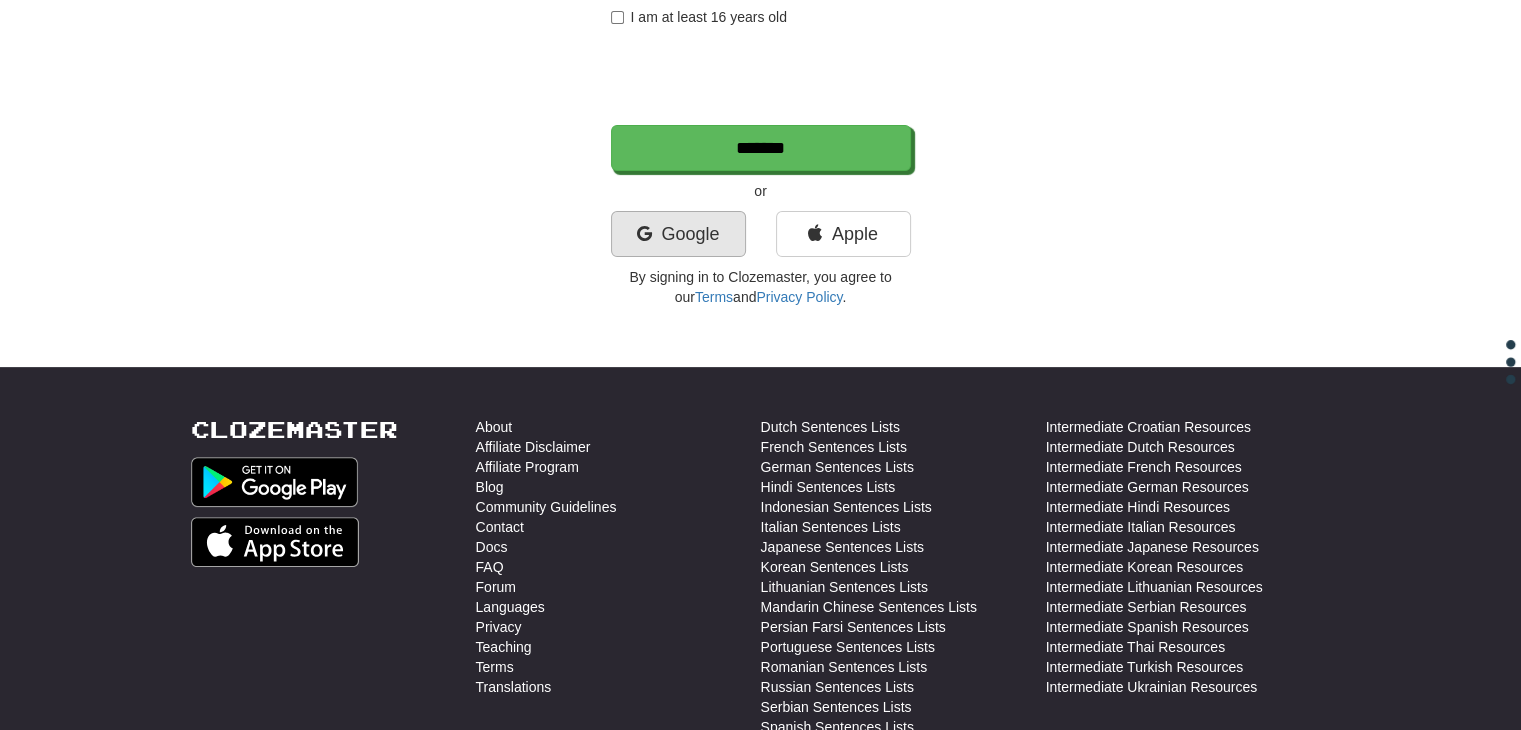 type on "*****" 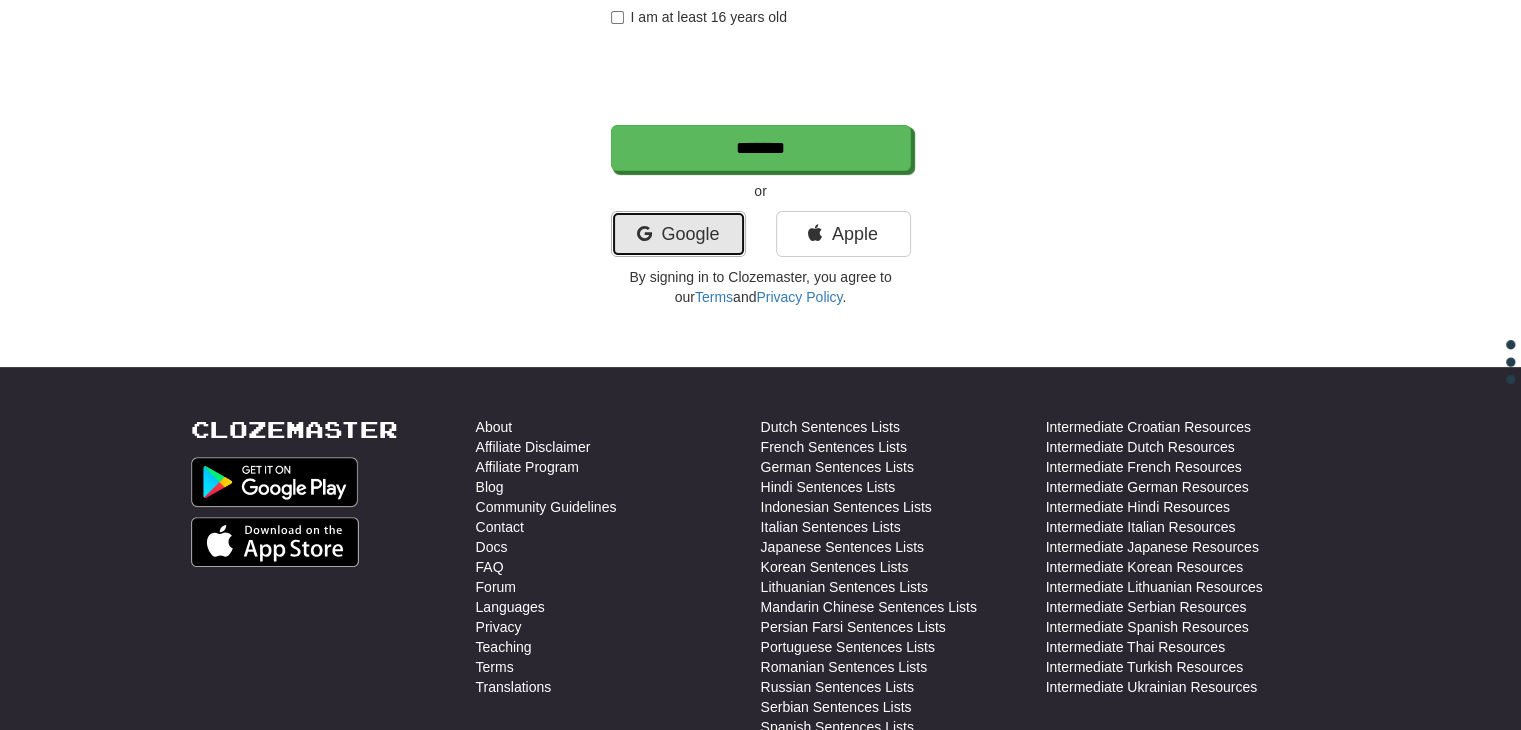click on "Google" at bounding box center [678, 234] 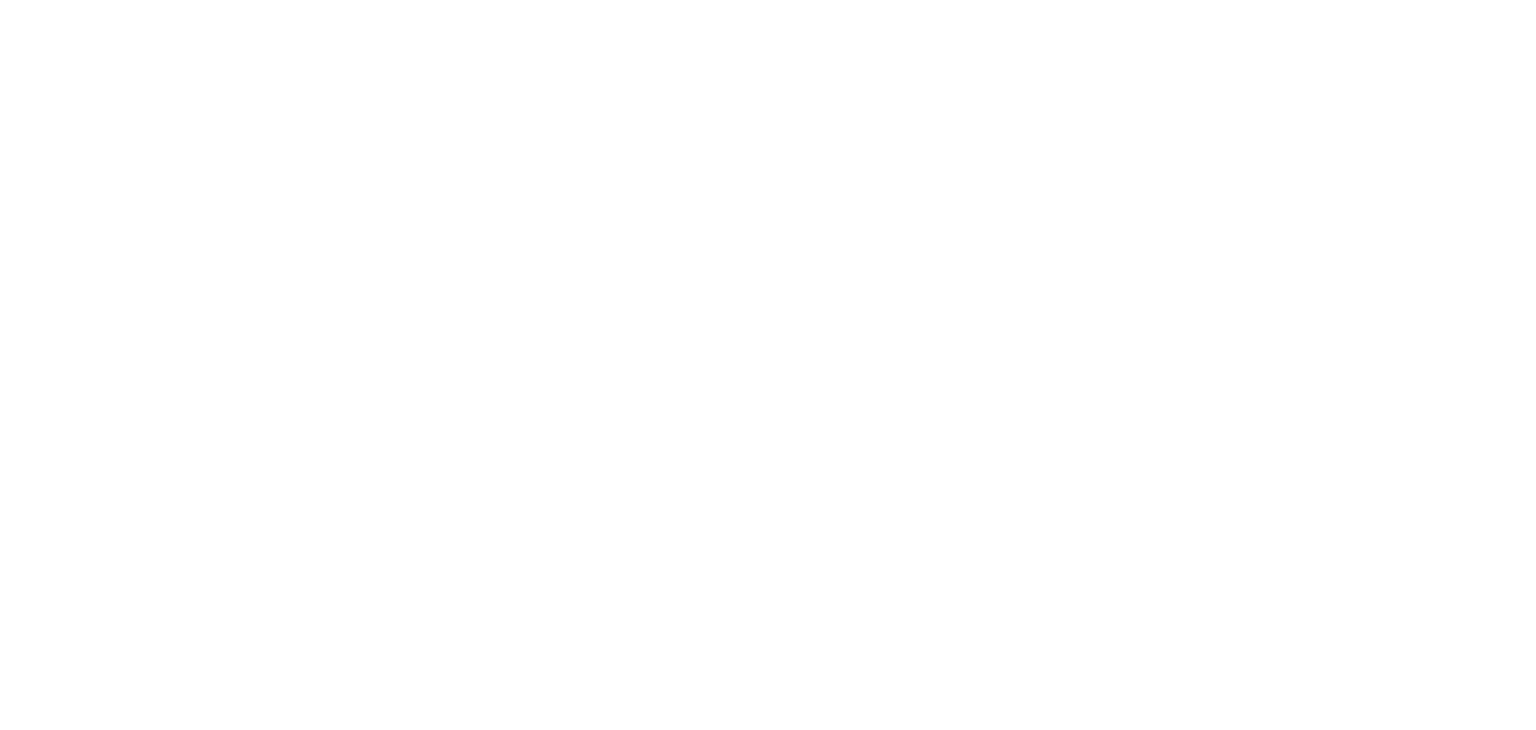 scroll, scrollTop: 0, scrollLeft: 0, axis: both 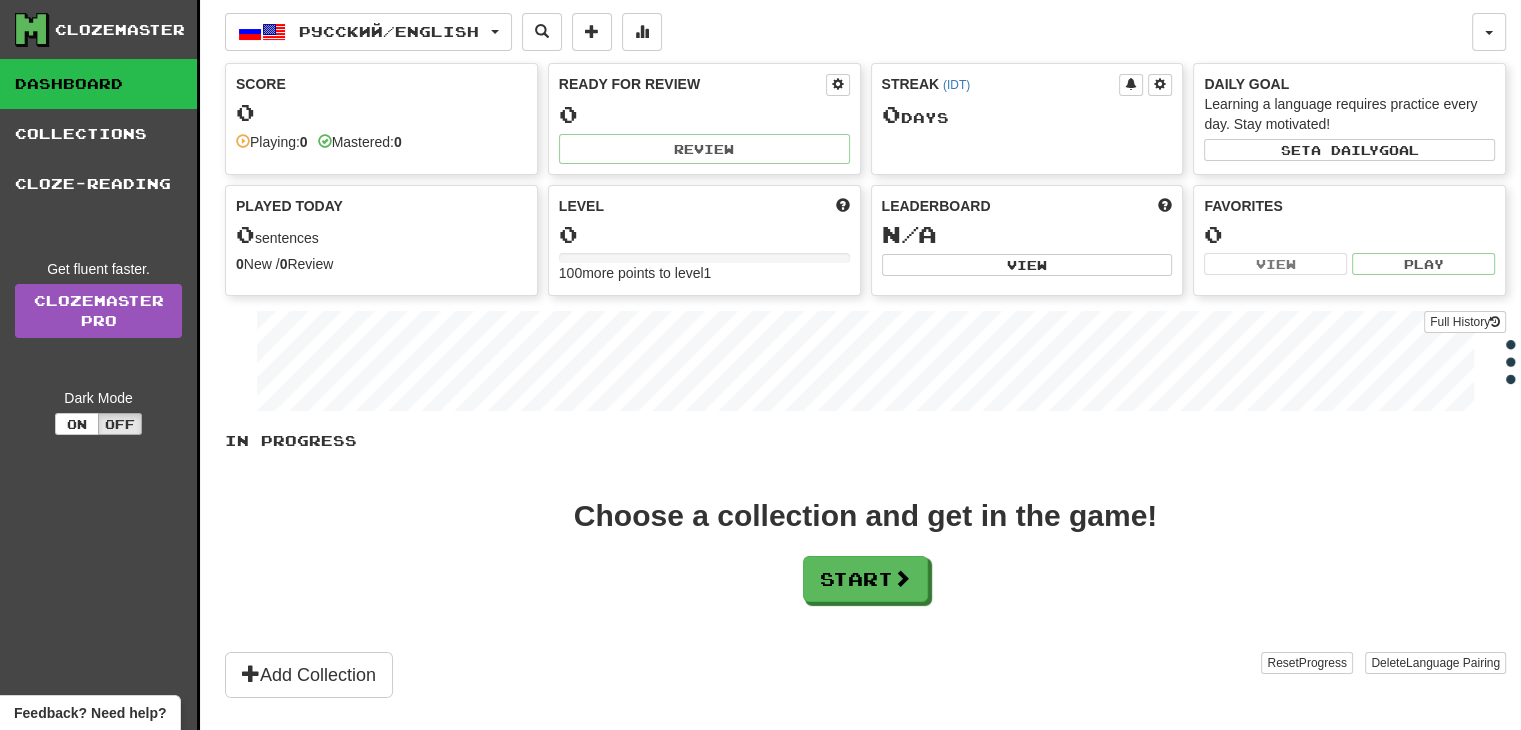 click on "0  sentences" at bounding box center [381, 235] 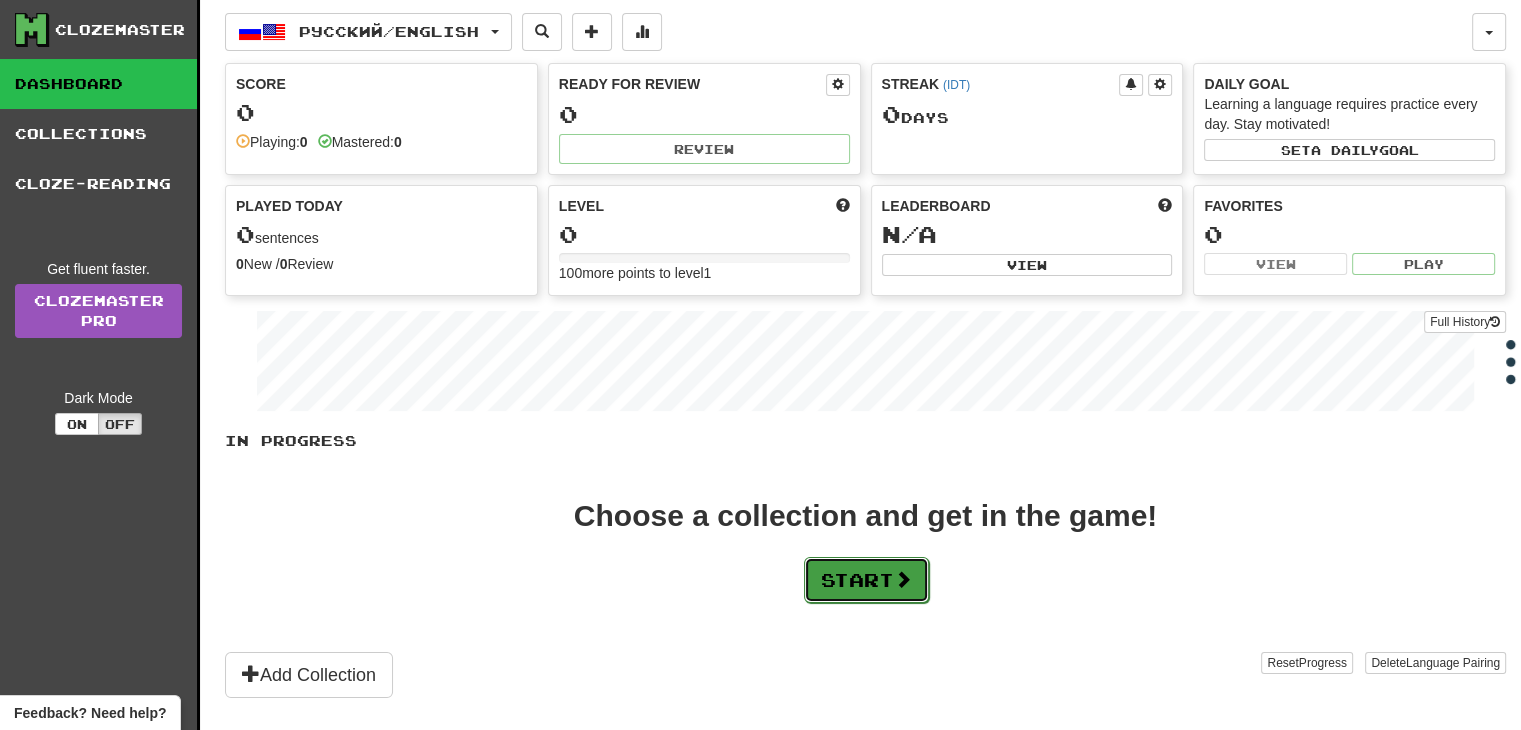 click on "Start" at bounding box center [866, 580] 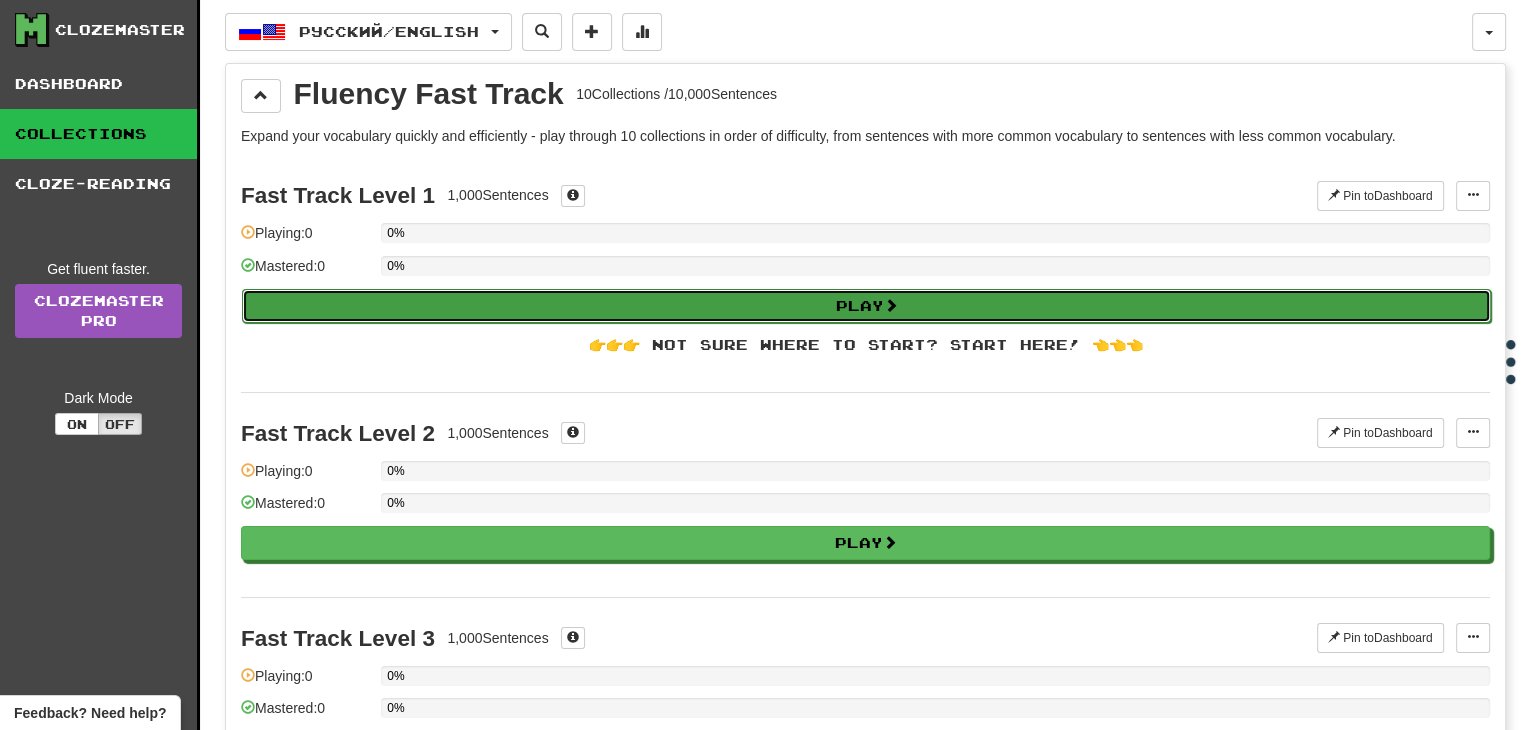 click on "Play" at bounding box center [866, 306] 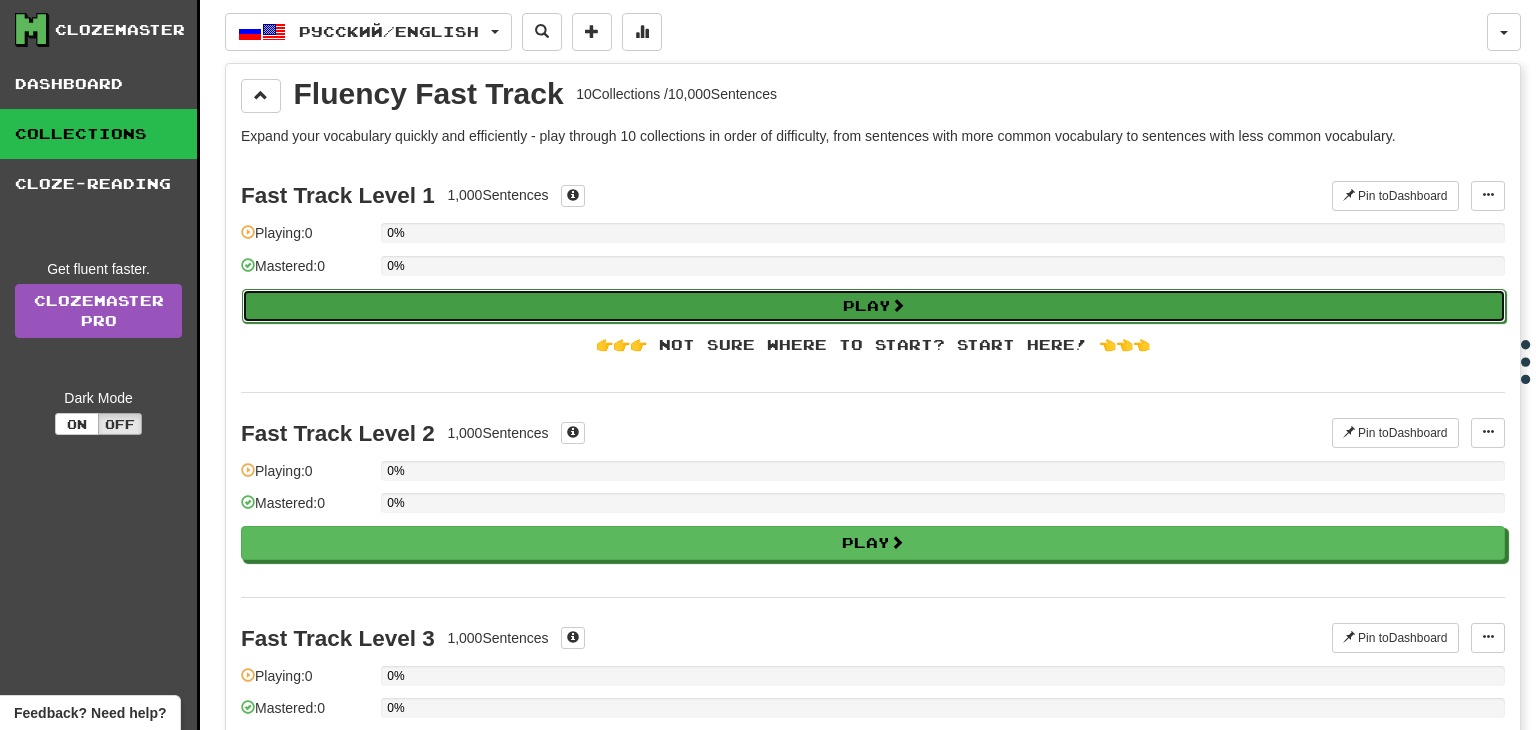 select on "**" 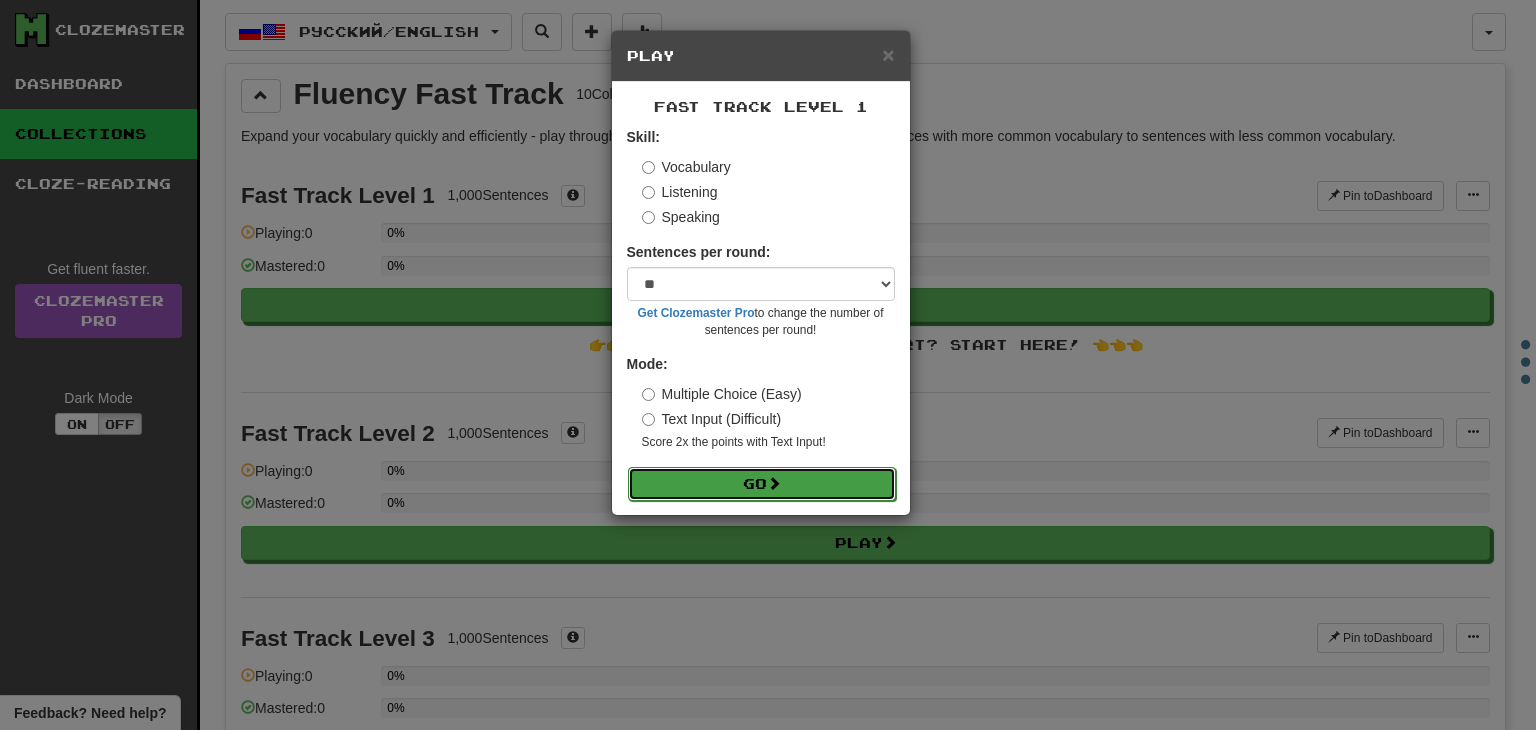 click on "Go" at bounding box center [762, 484] 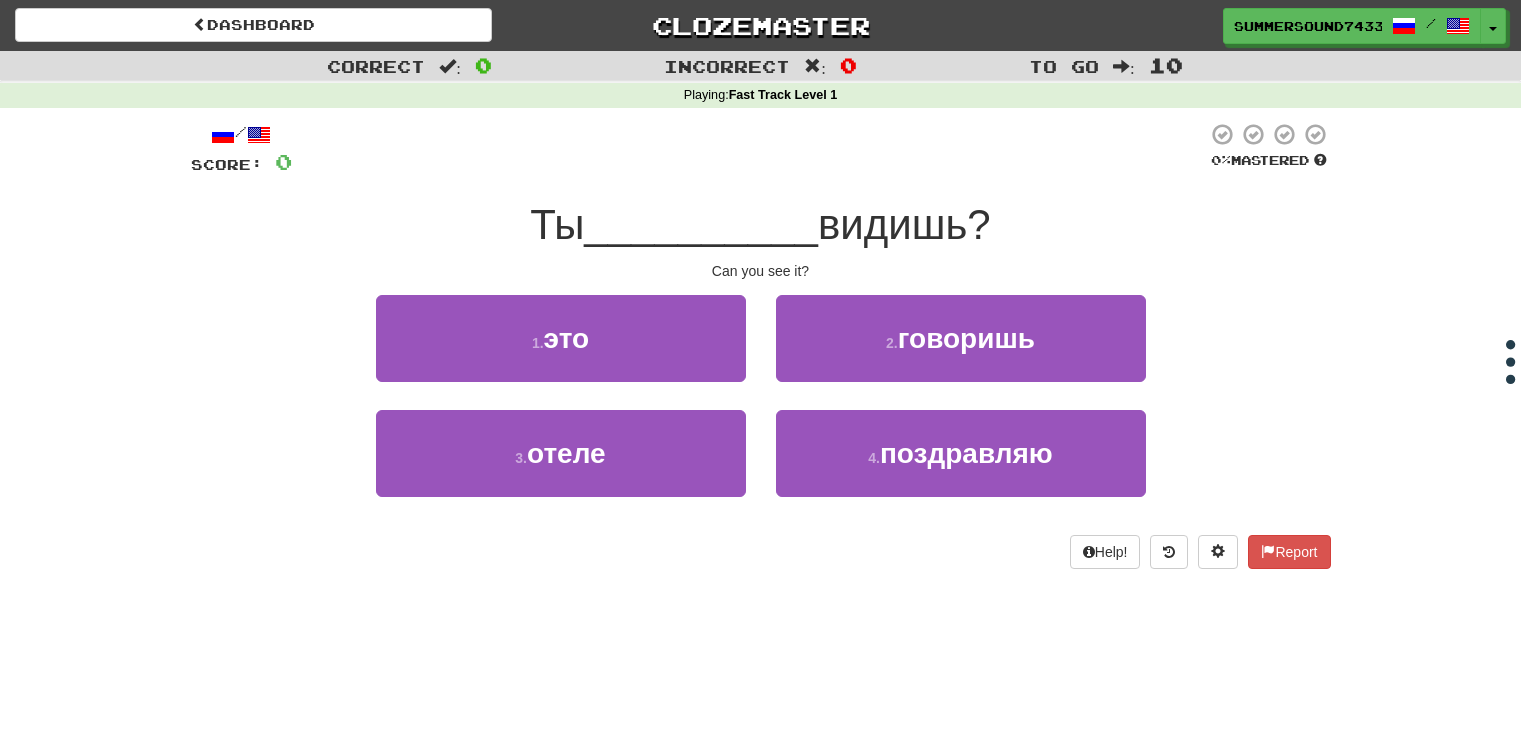 scroll, scrollTop: 0, scrollLeft: 0, axis: both 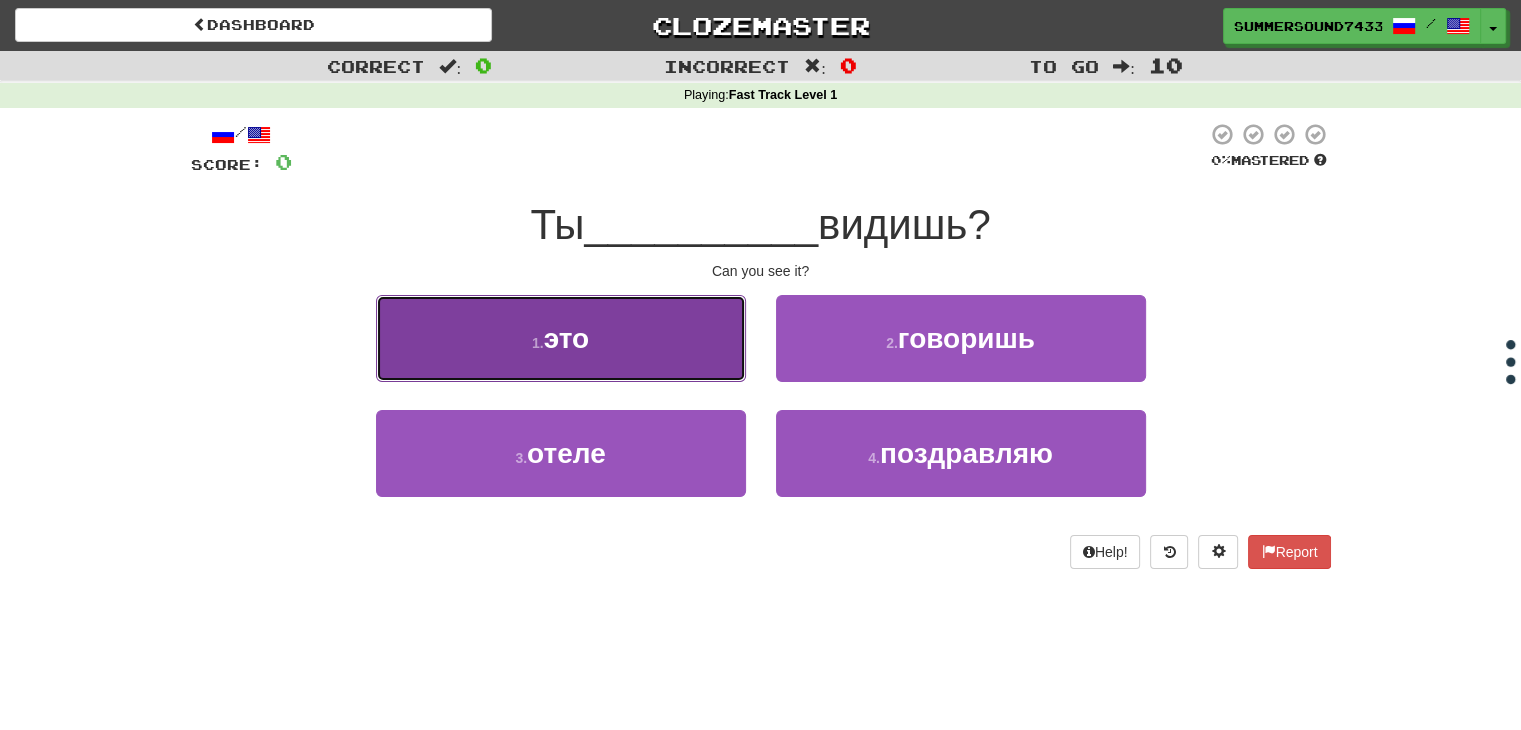 click on "1 .  это" at bounding box center [561, 338] 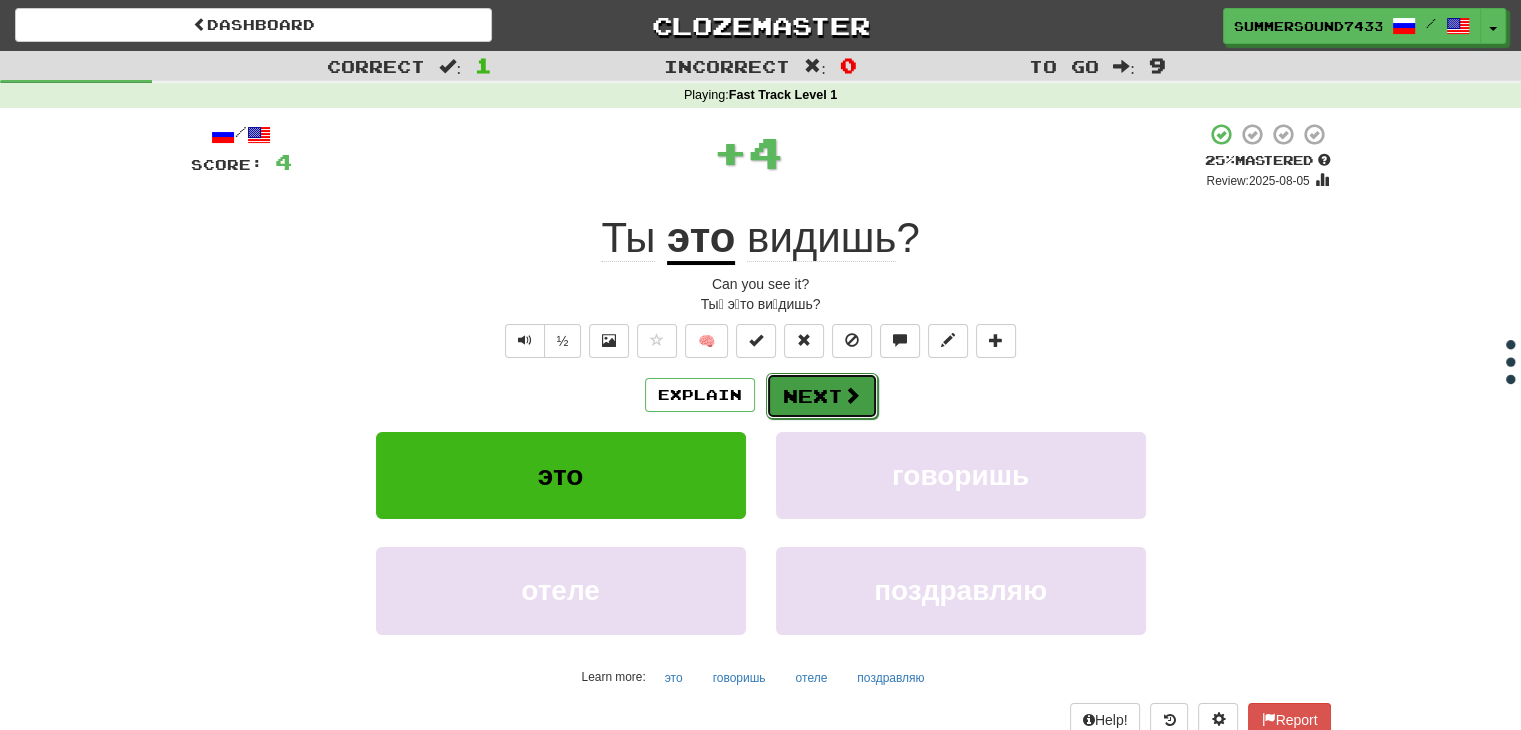 click at bounding box center [852, 395] 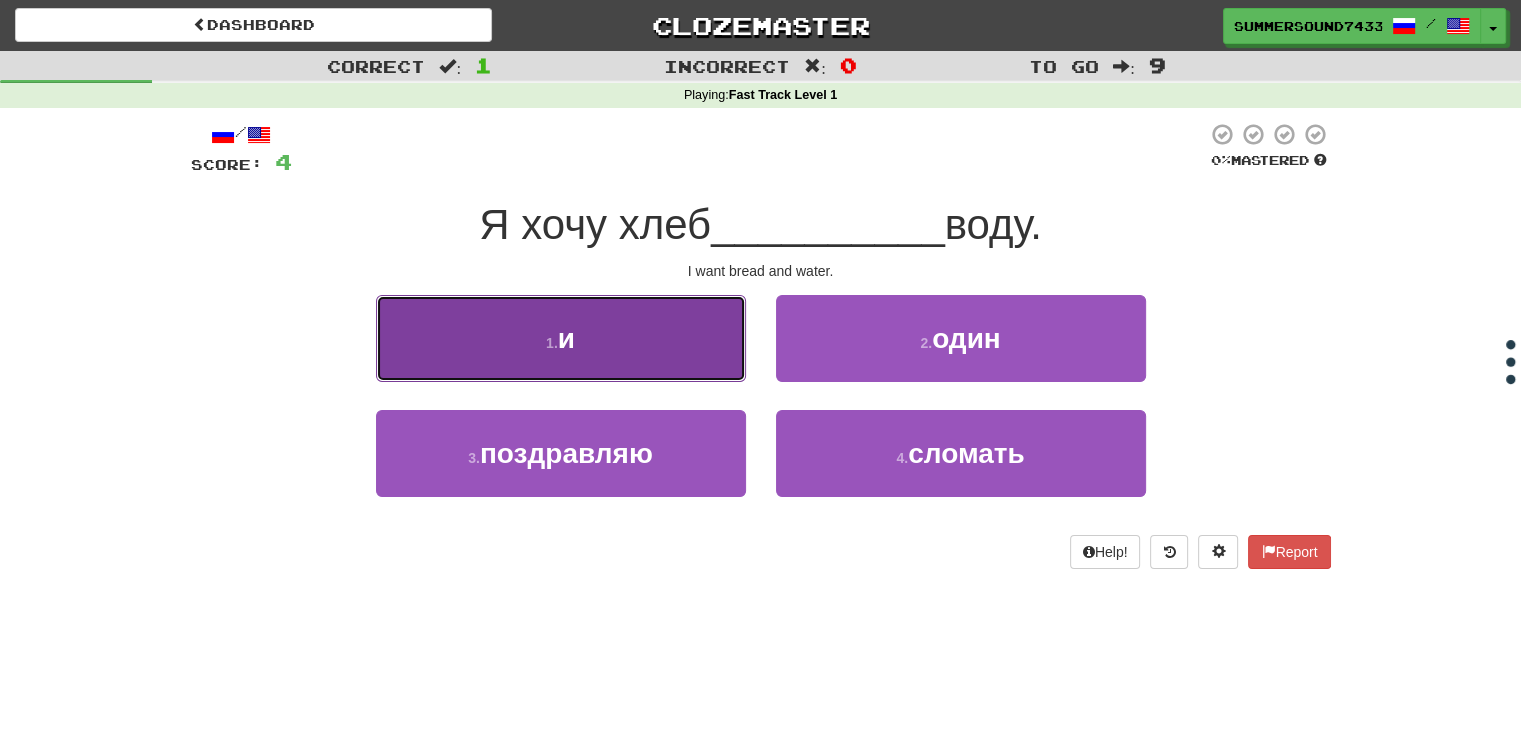 click on "1 .  и" at bounding box center (561, 338) 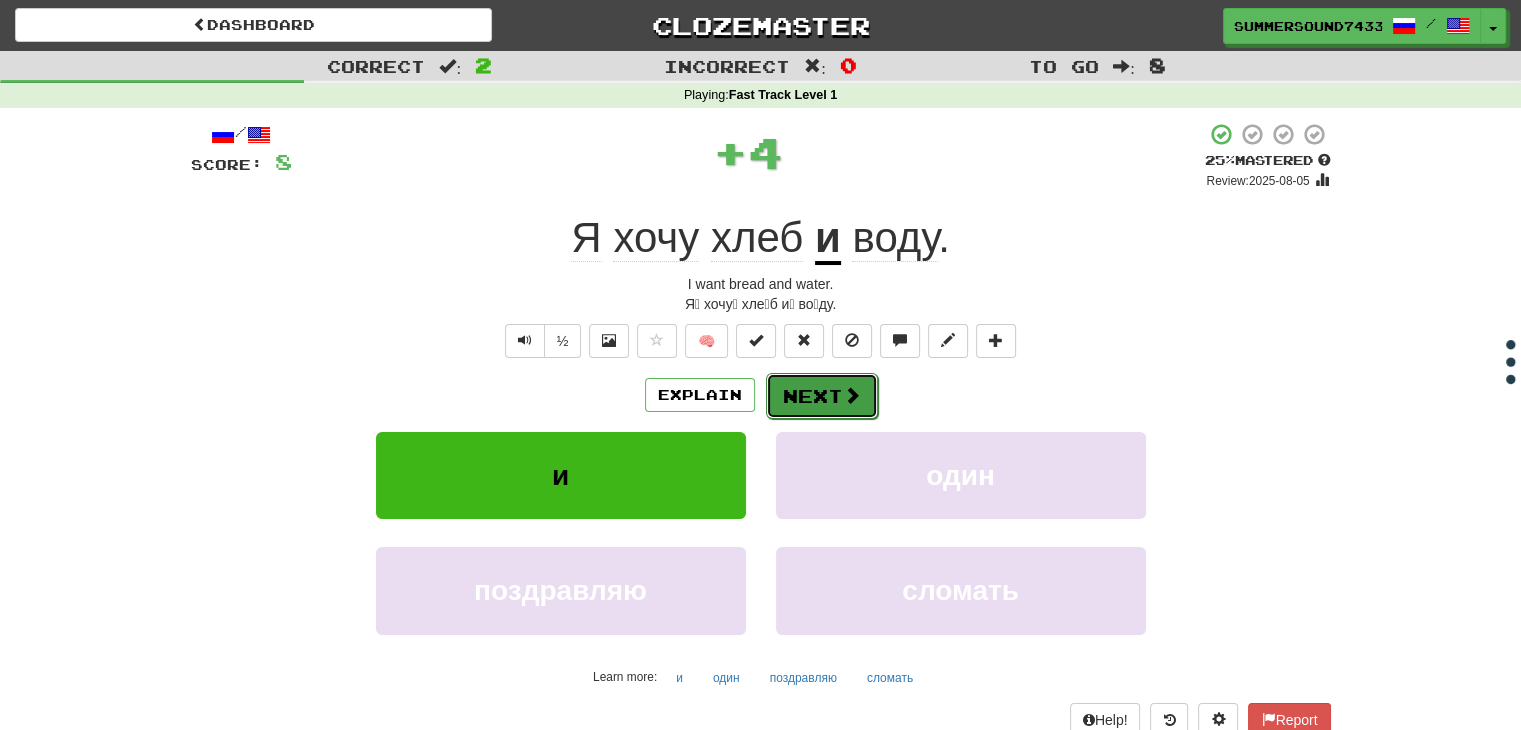 click on "Next" at bounding box center (822, 396) 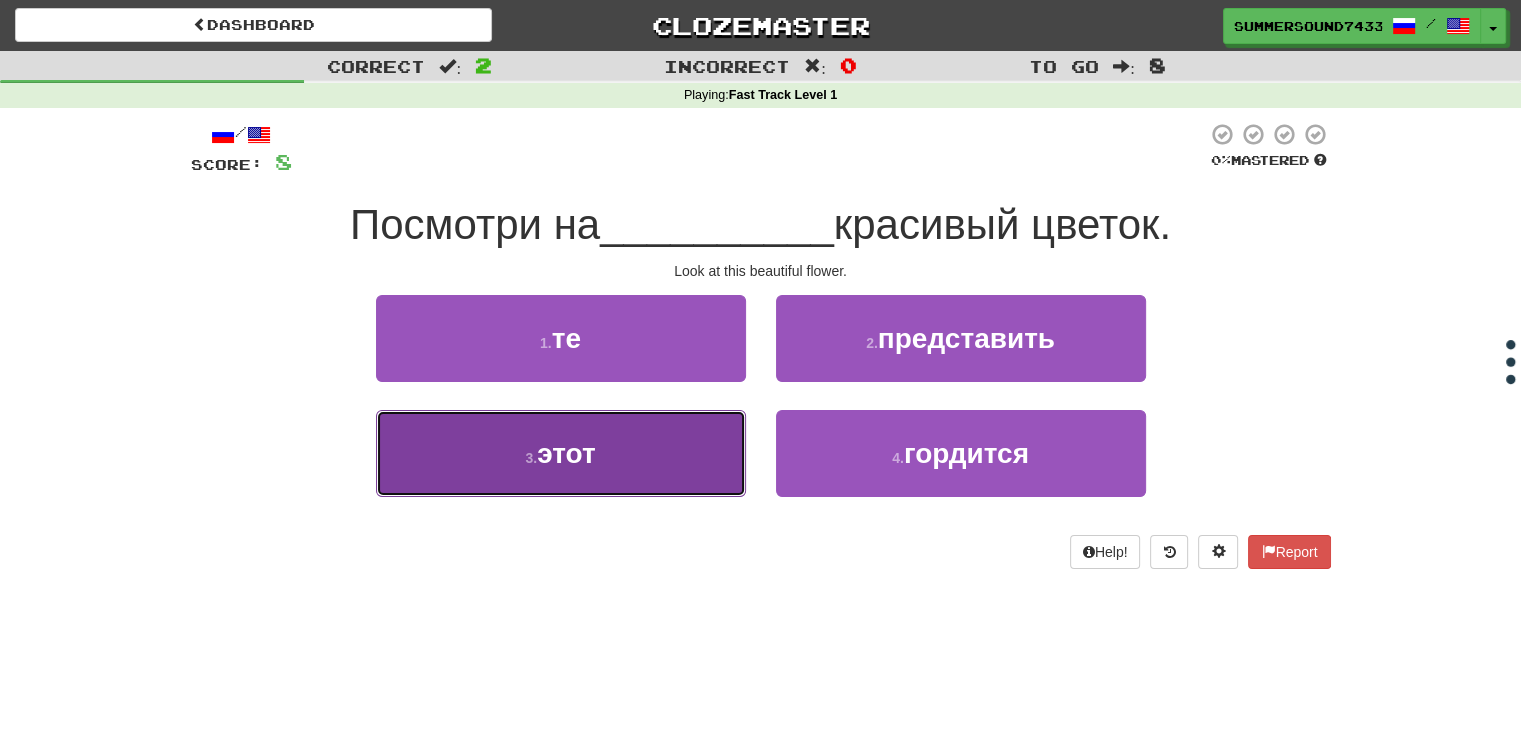 click on "3 .  этот" at bounding box center [561, 453] 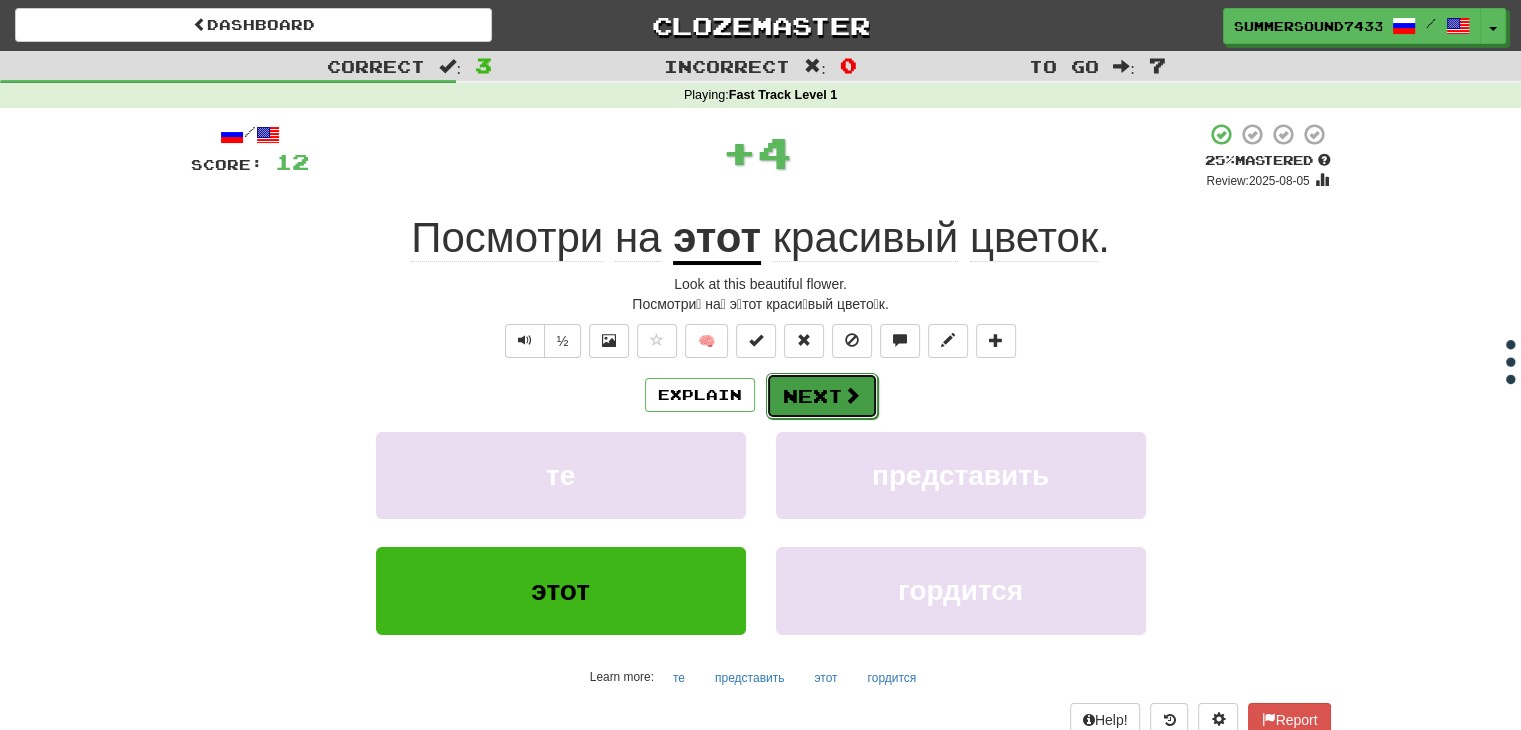 click on "Next" at bounding box center (822, 396) 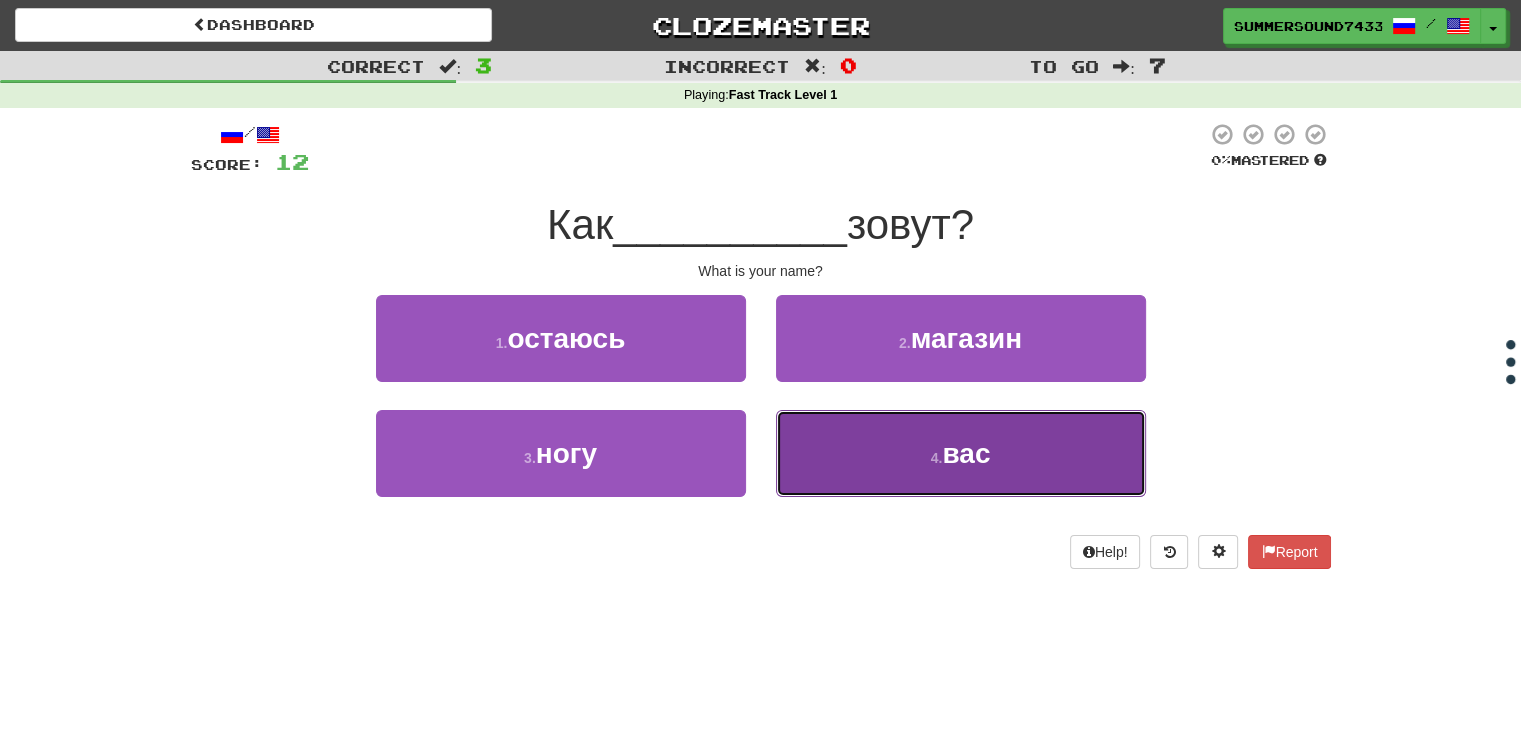 click on "4 .  вас" at bounding box center [961, 453] 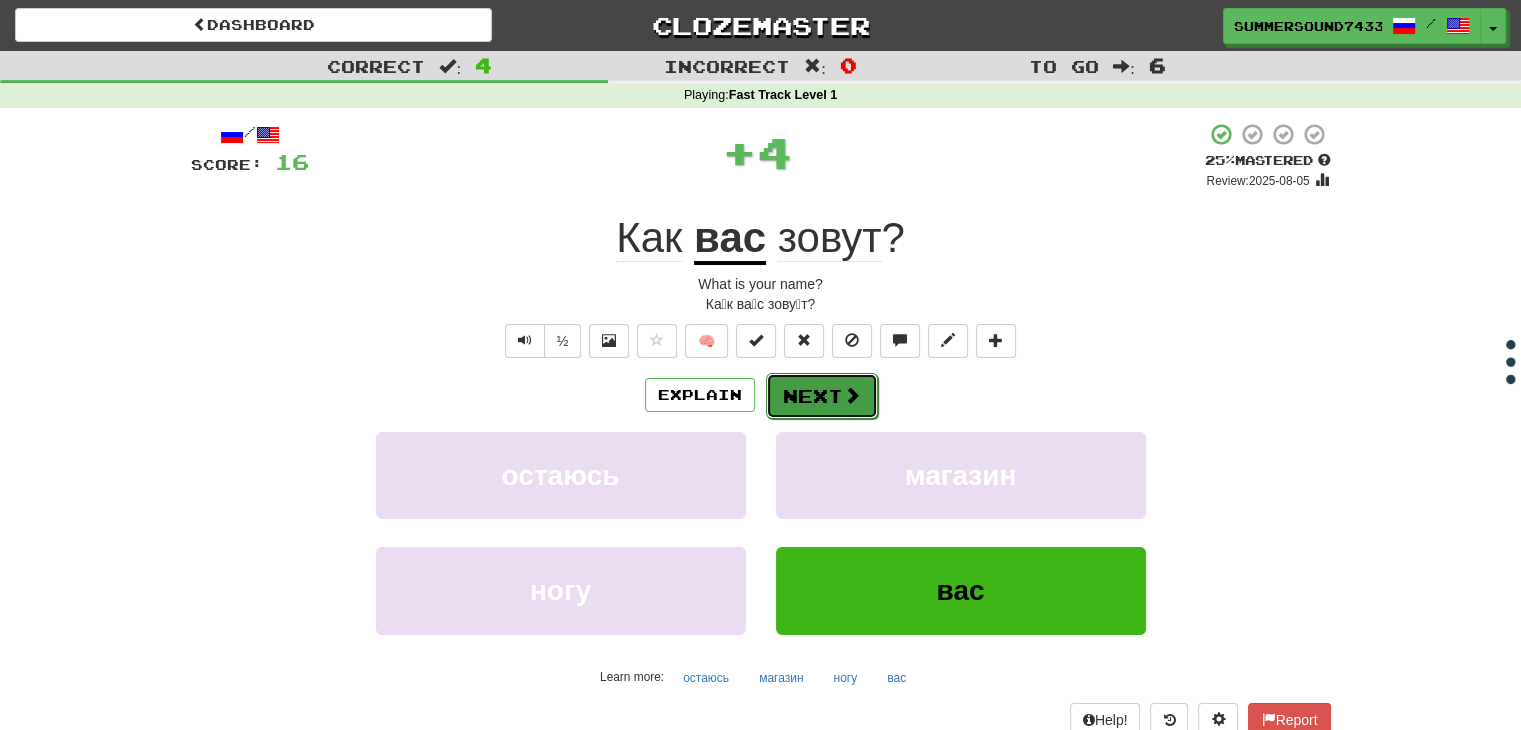 click on "Next" at bounding box center (822, 396) 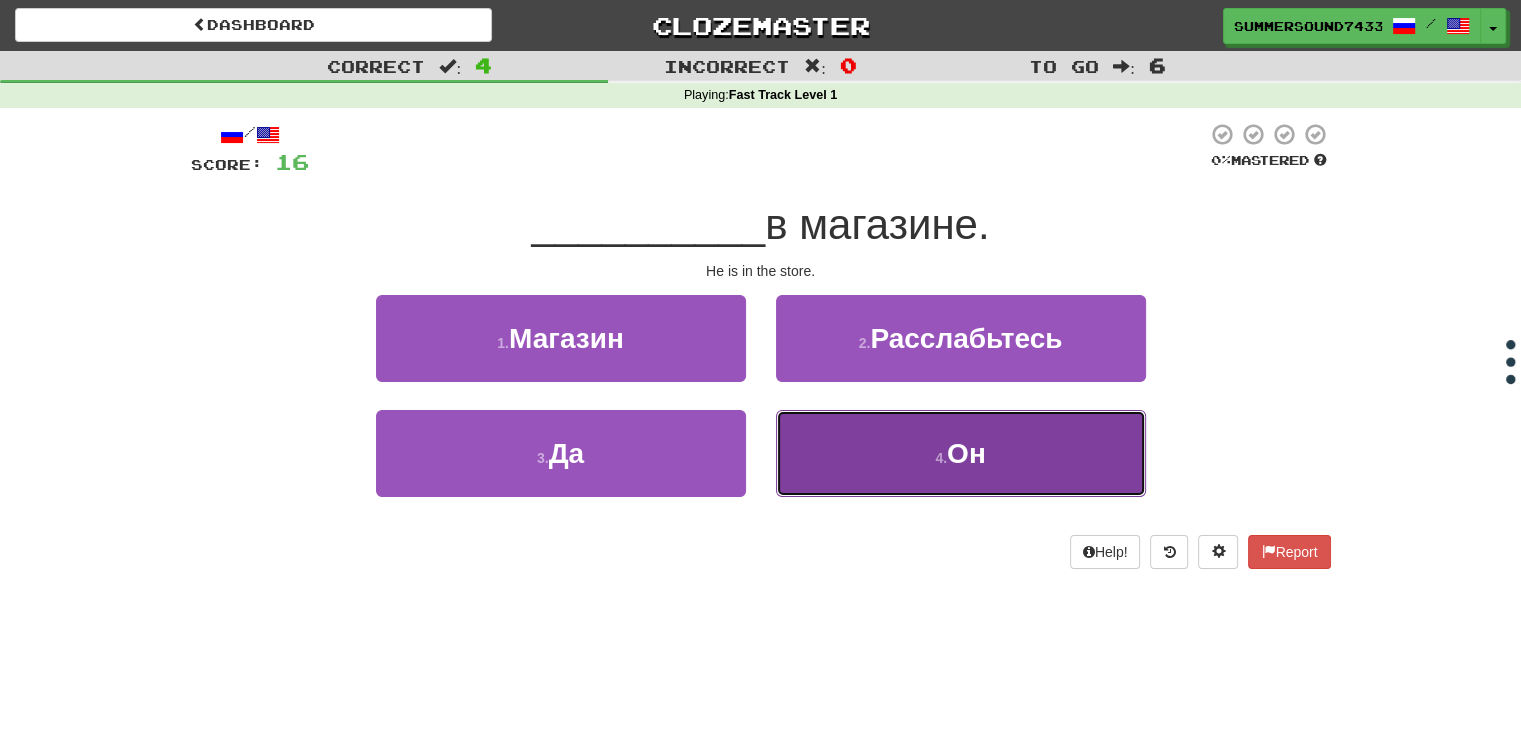 click on "Он" at bounding box center (966, 453) 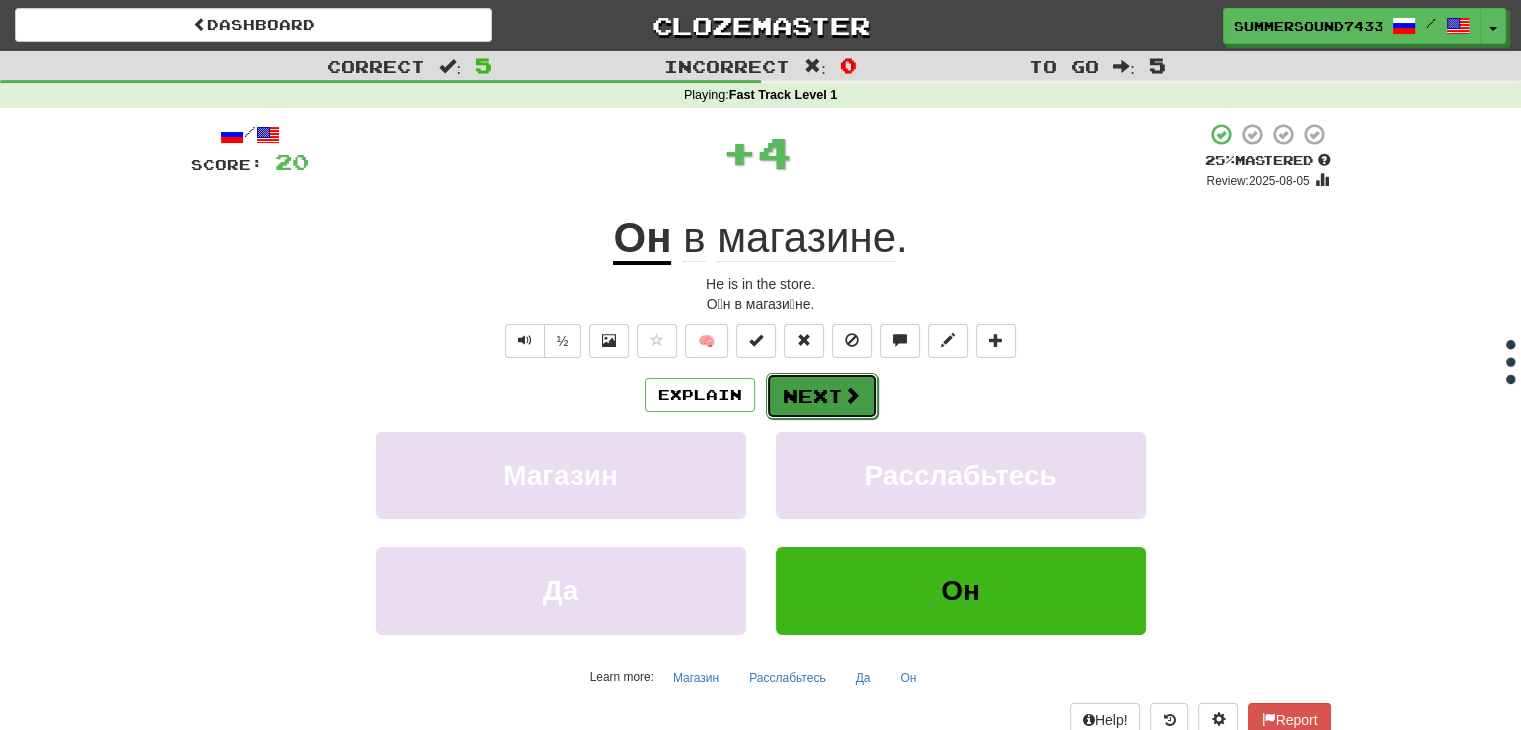 click on "Next" at bounding box center [822, 396] 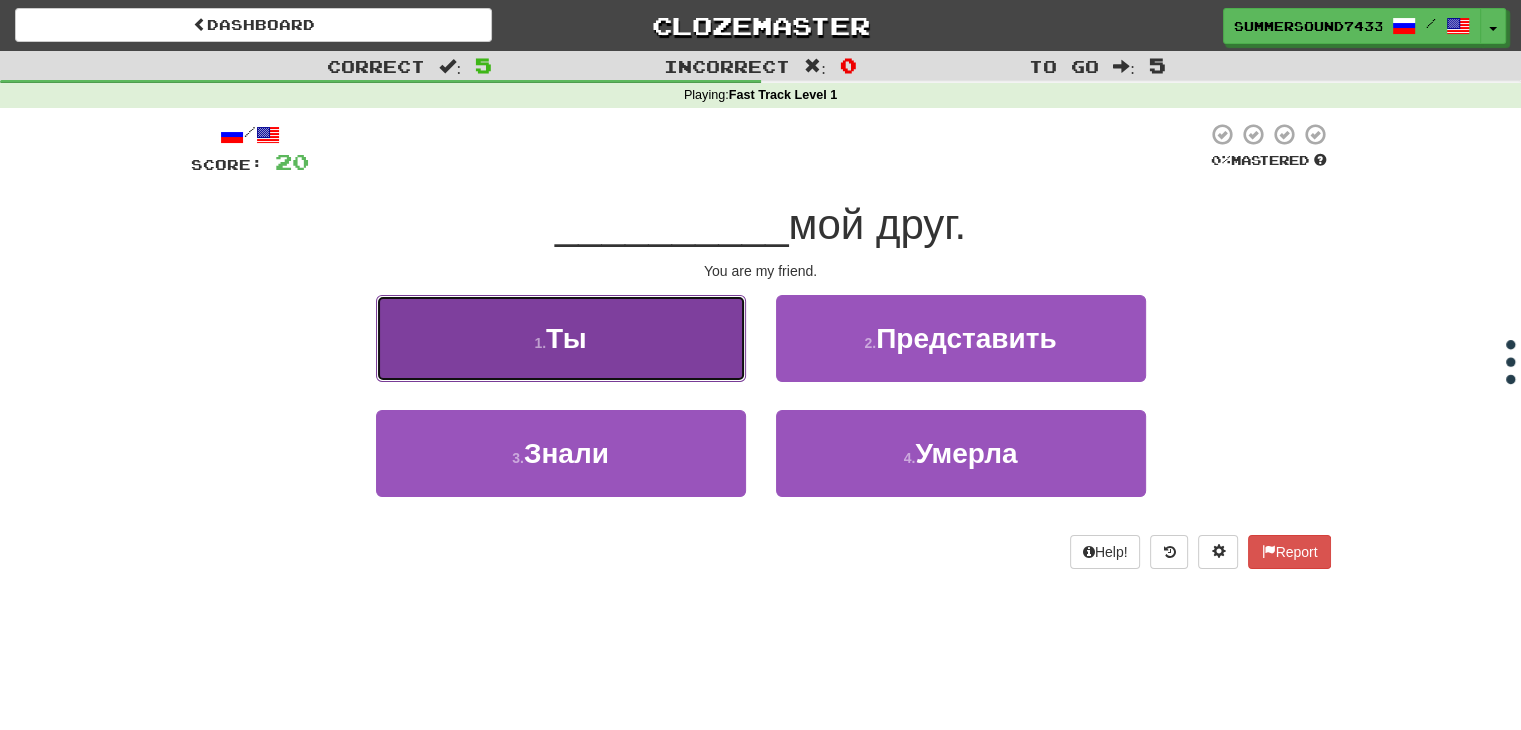 click on "1 .  Ты" at bounding box center (561, 338) 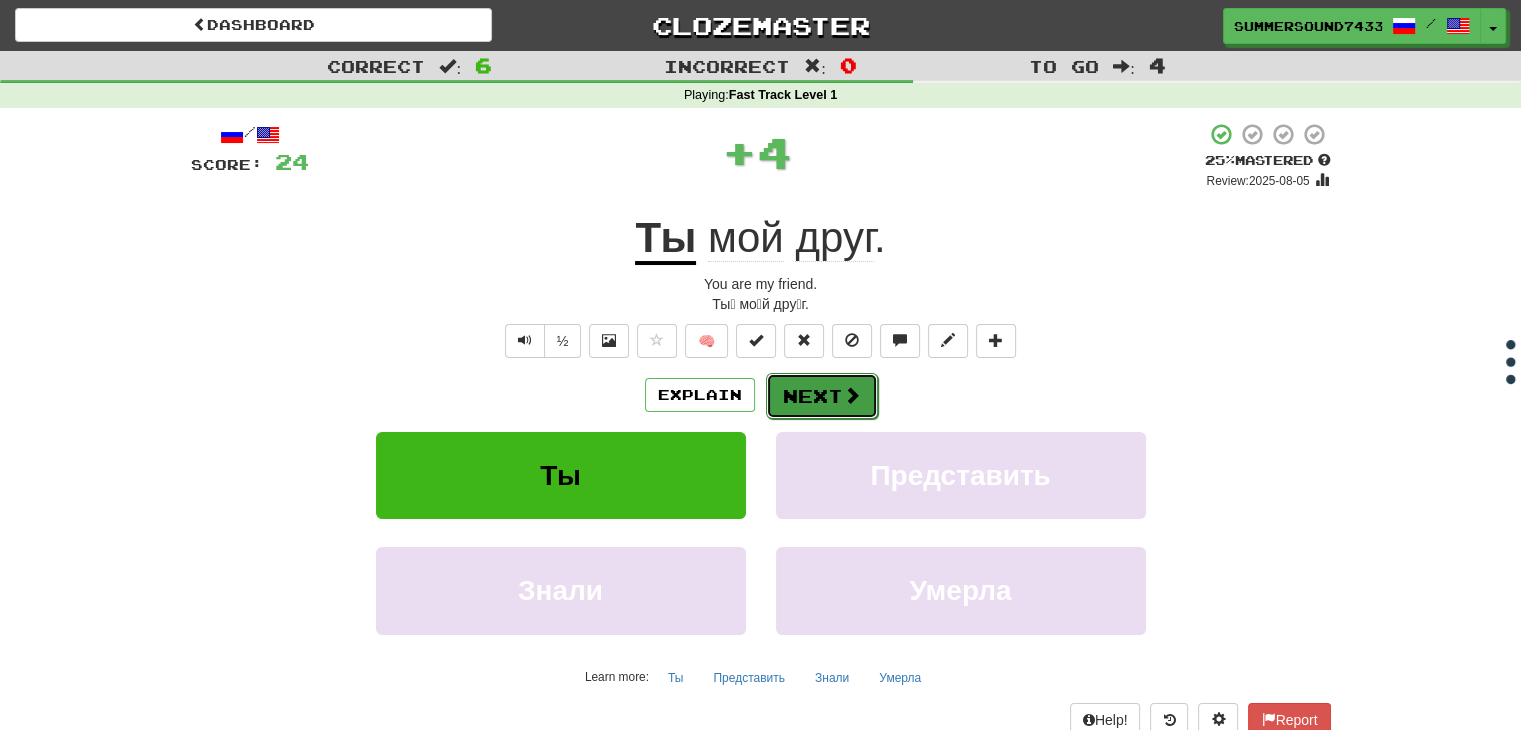 click on "Next" at bounding box center [822, 396] 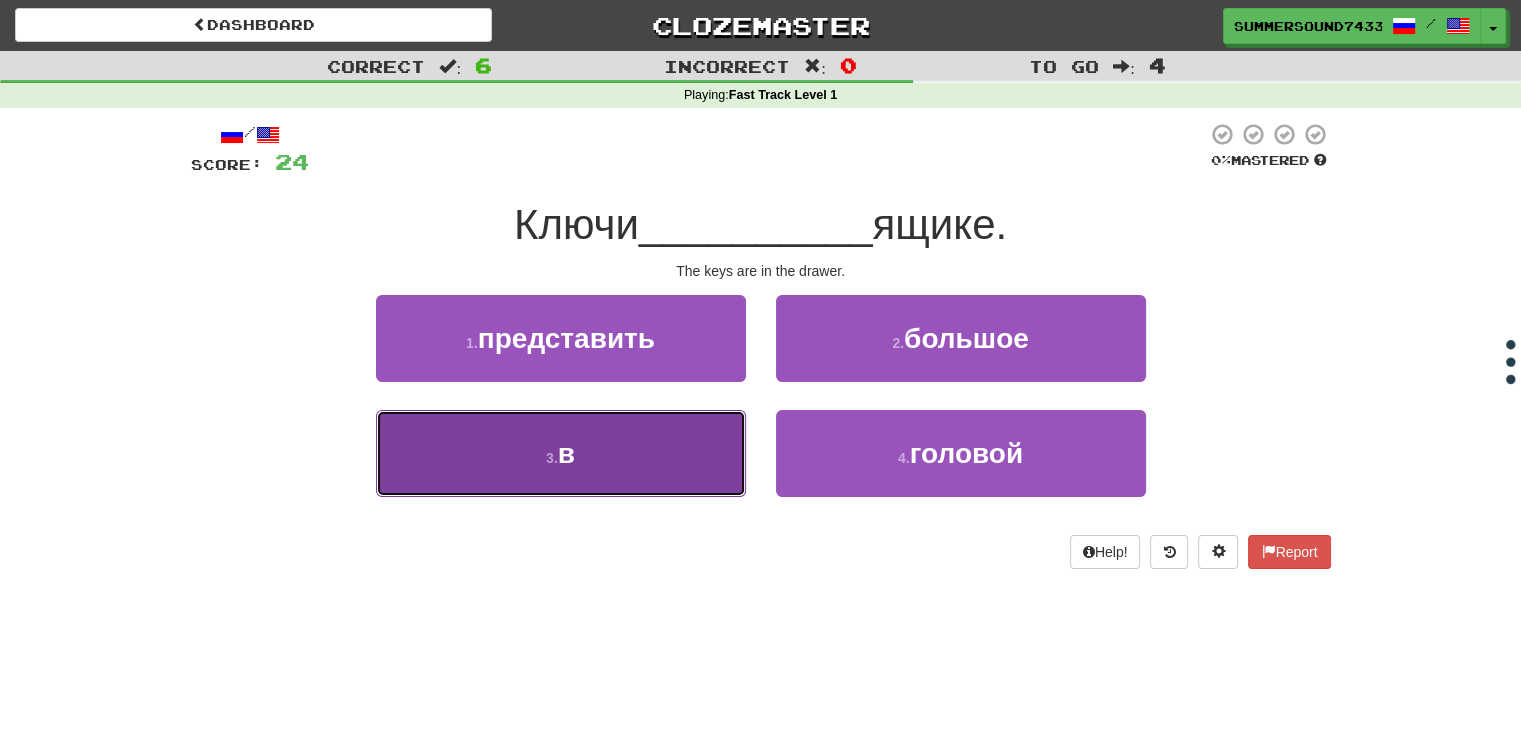 click on "3 .  в" at bounding box center (561, 453) 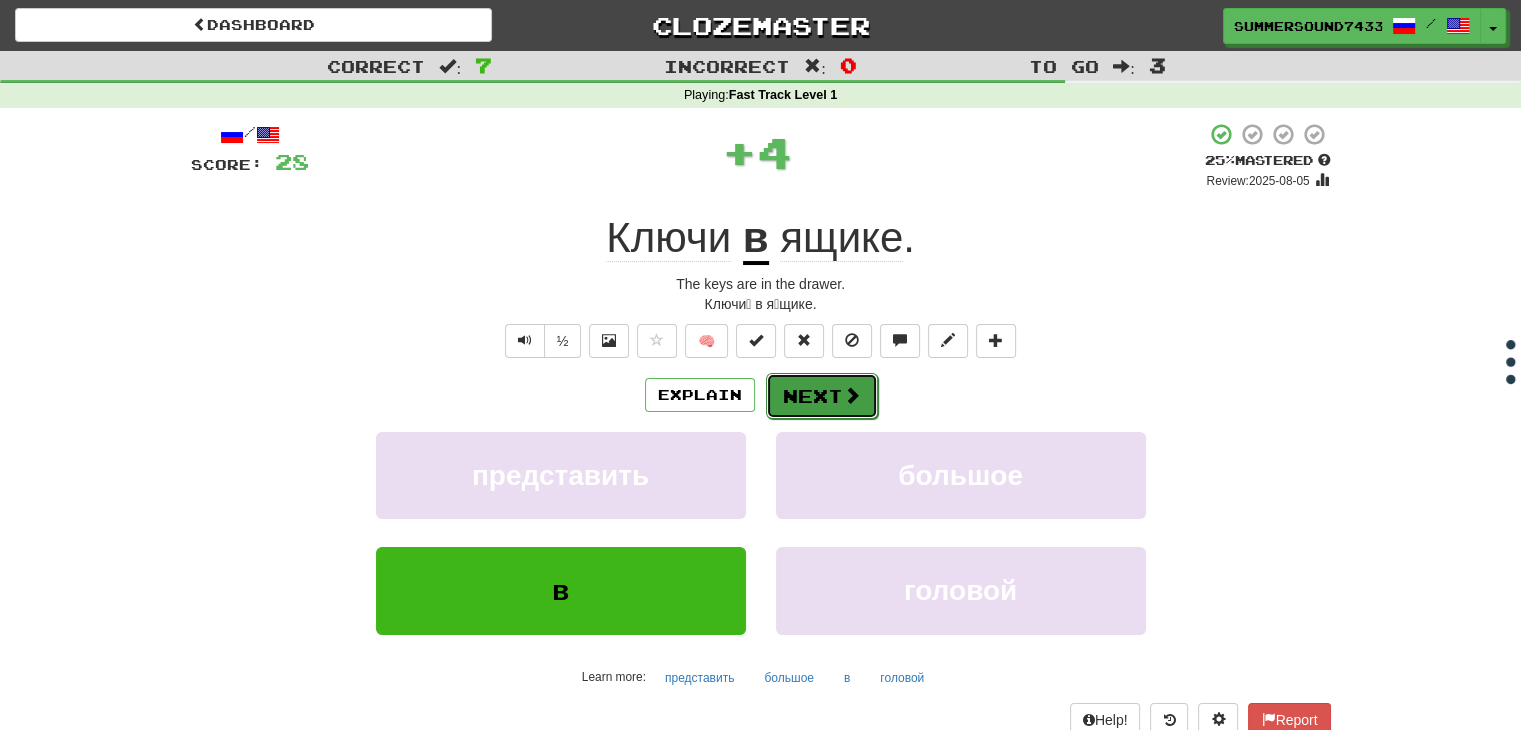 click on "Next" at bounding box center (822, 396) 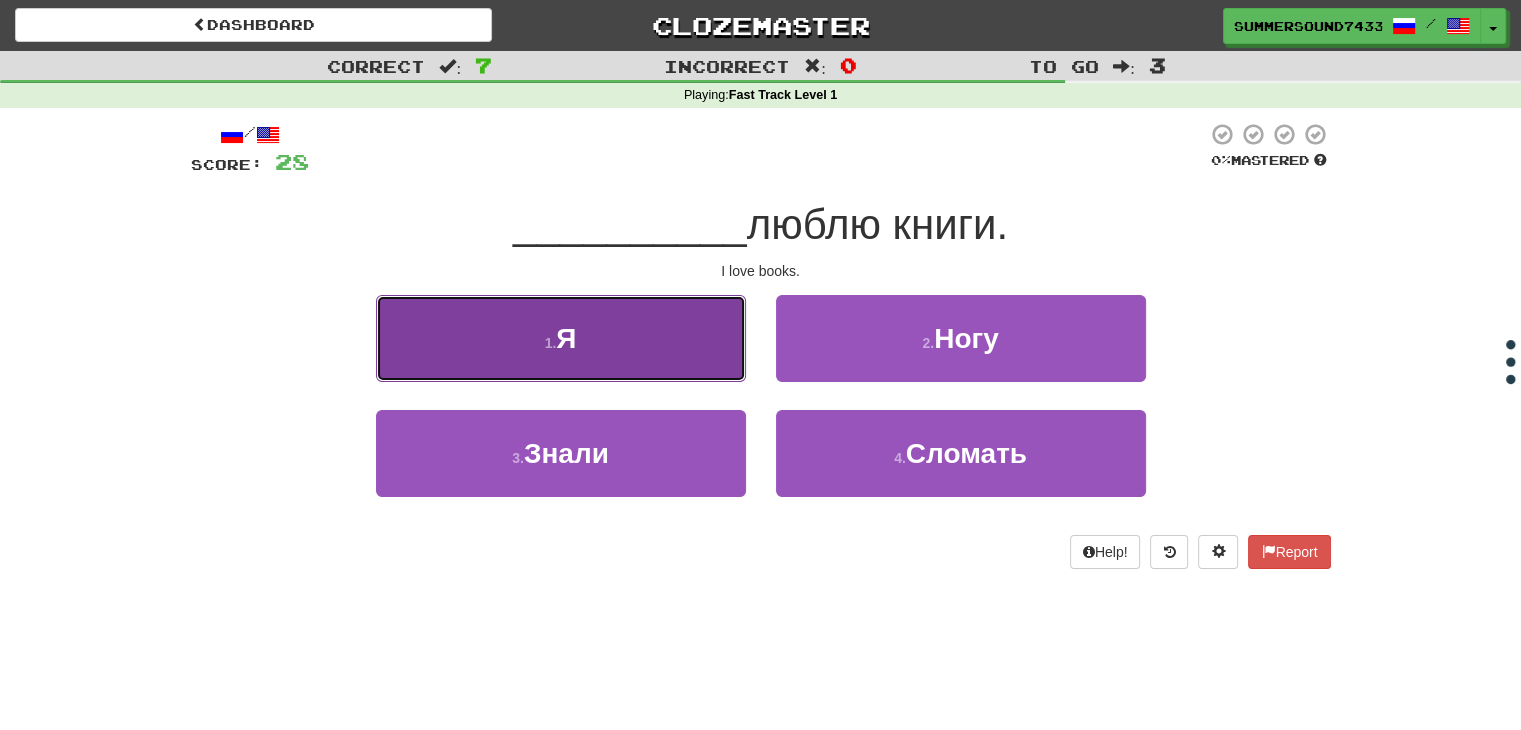 click on "1 .  Я" at bounding box center (561, 338) 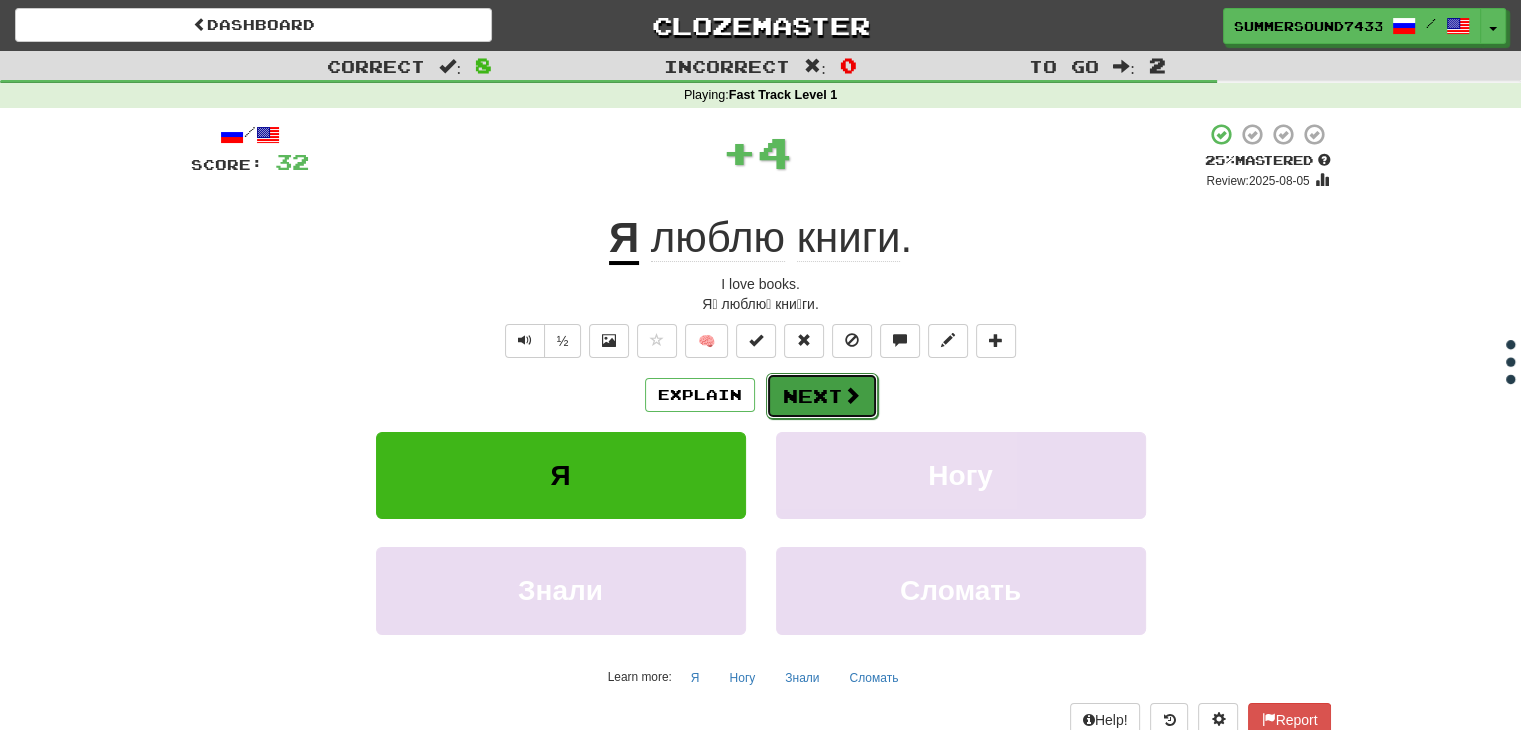 click at bounding box center (852, 395) 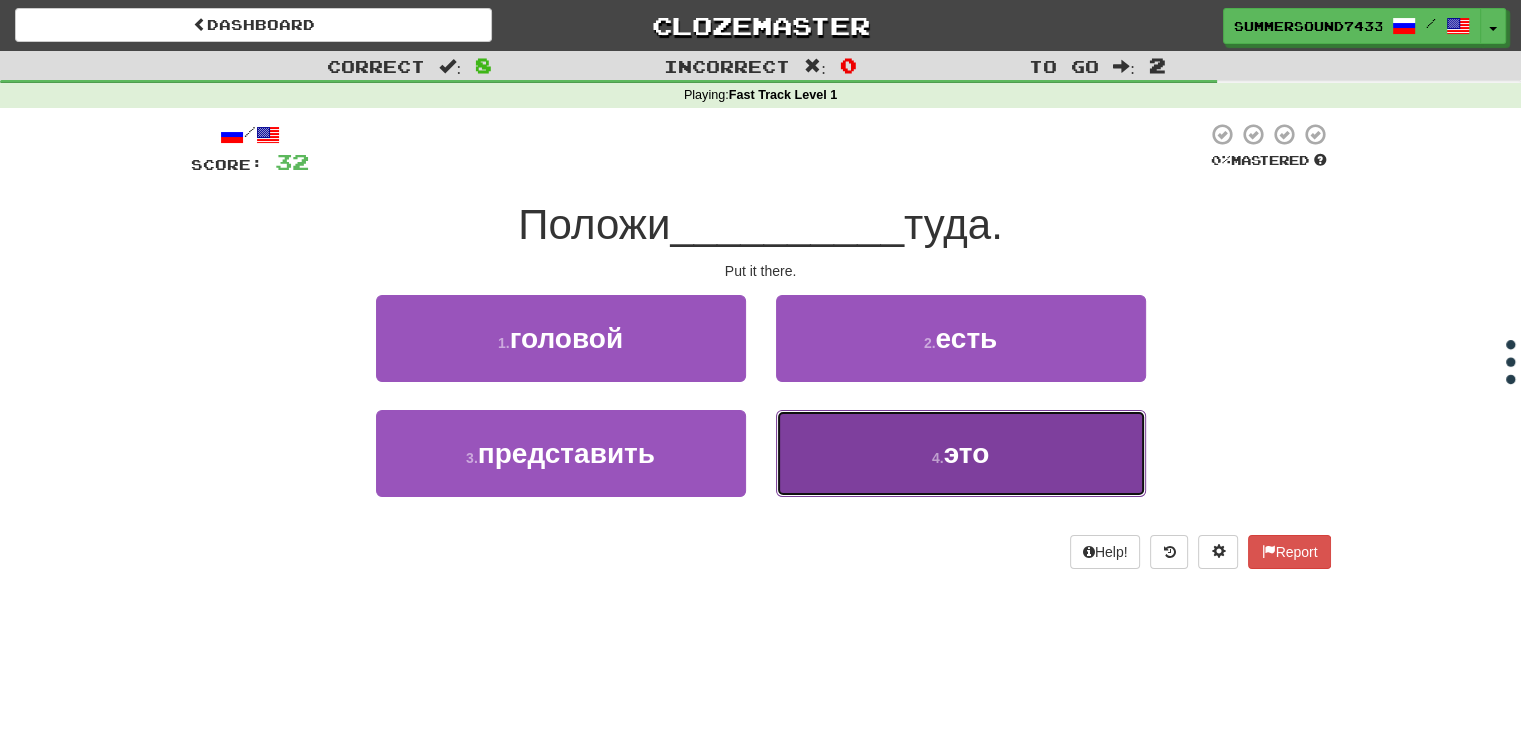 click on "4 .  это" at bounding box center [961, 453] 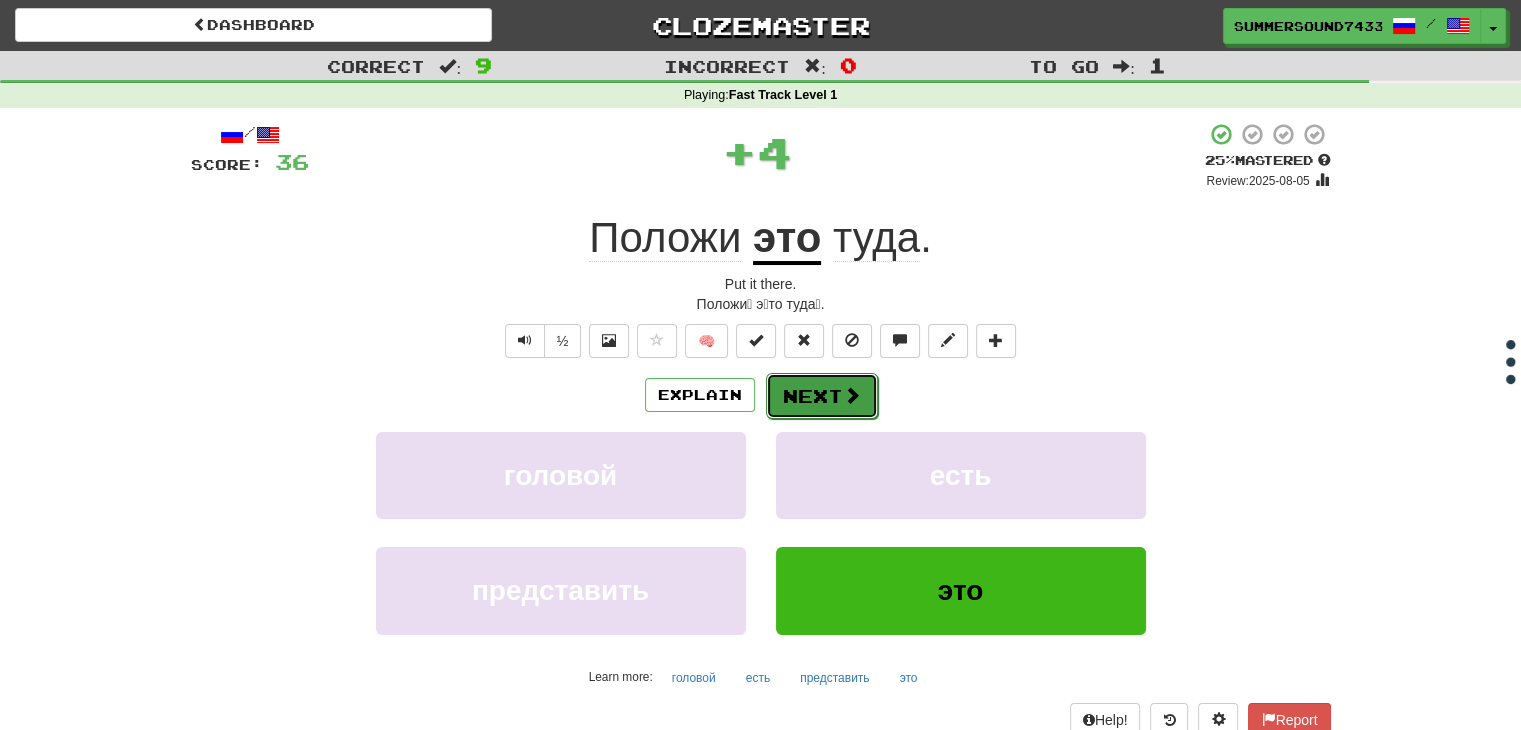 click on "Next" at bounding box center (822, 396) 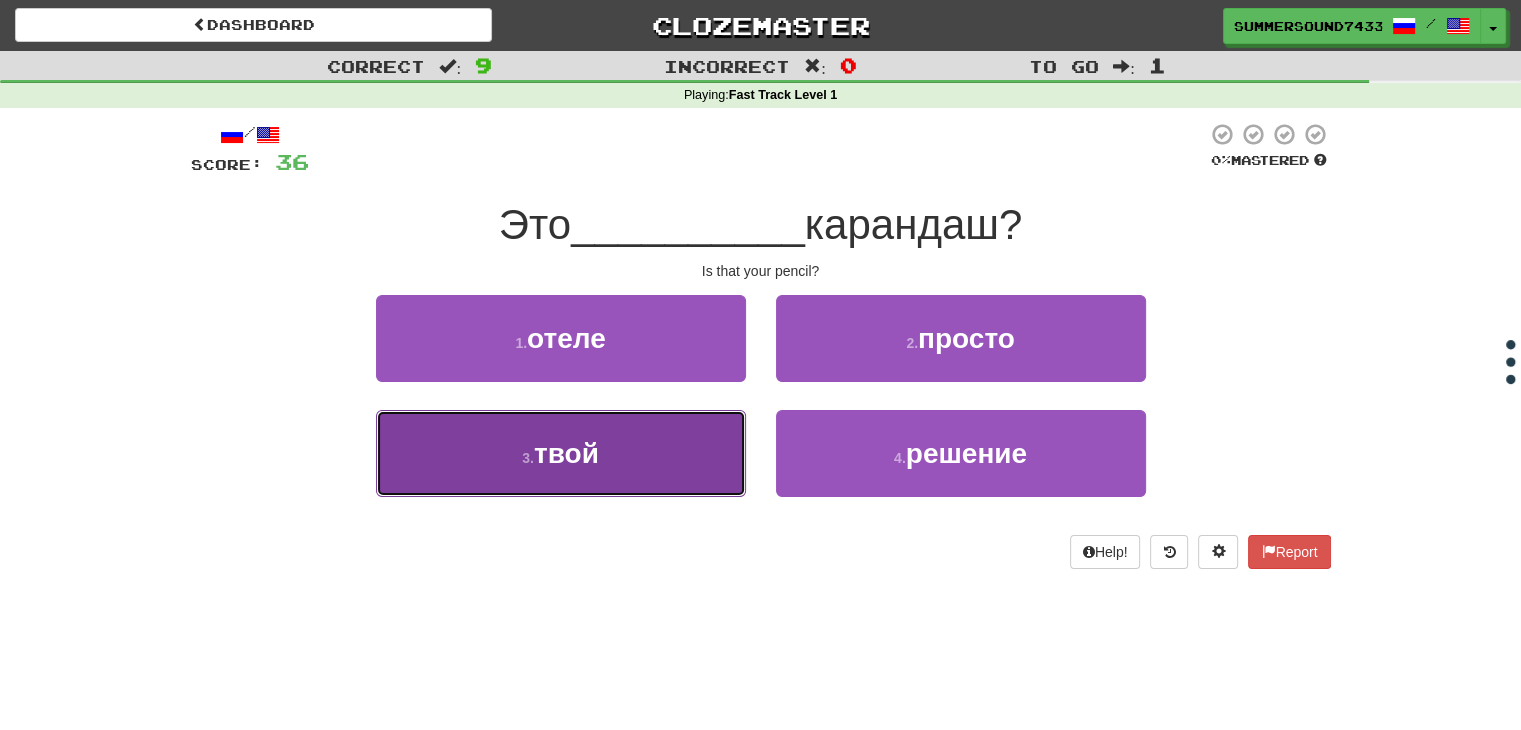 click on "3 .  твой" at bounding box center [561, 453] 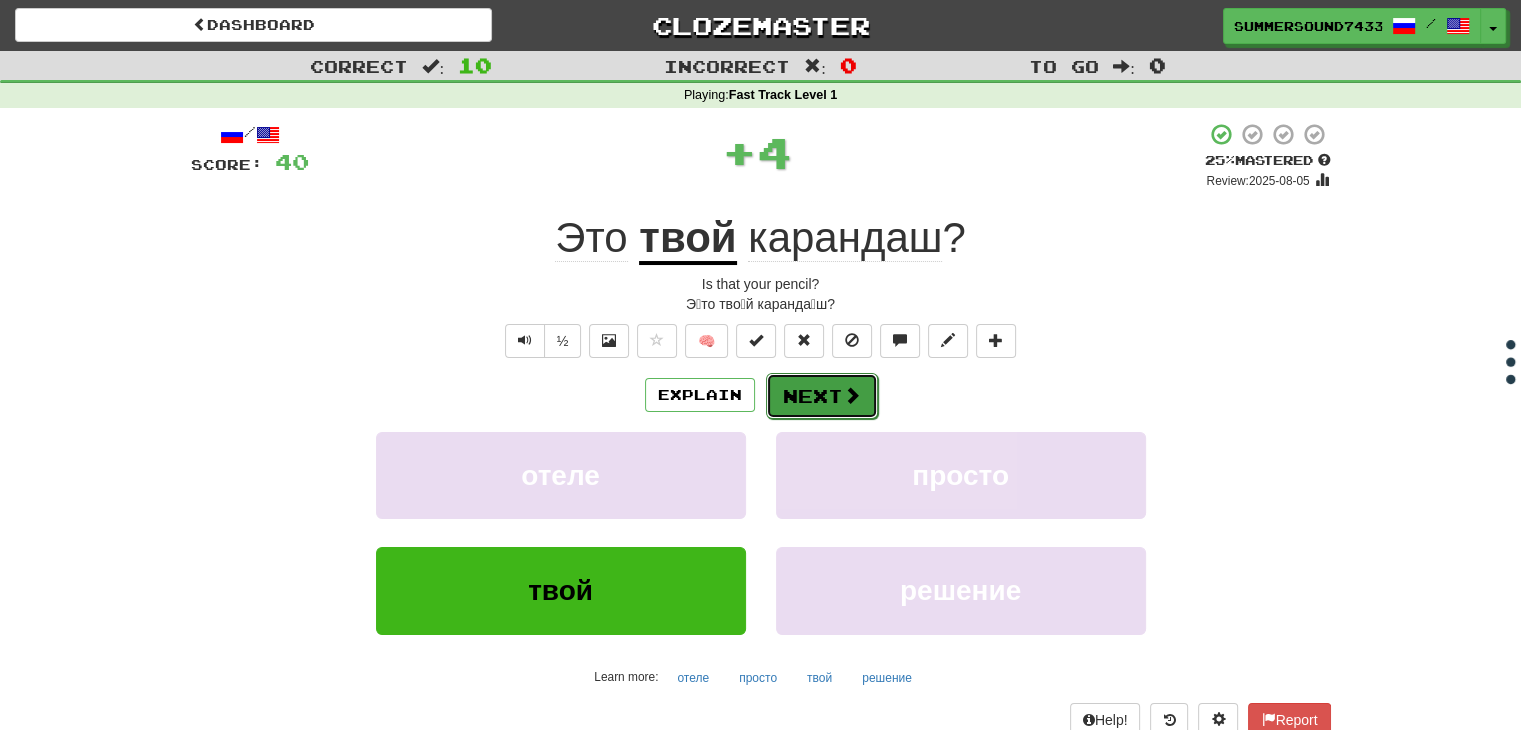 click on "Next" at bounding box center [822, 396] 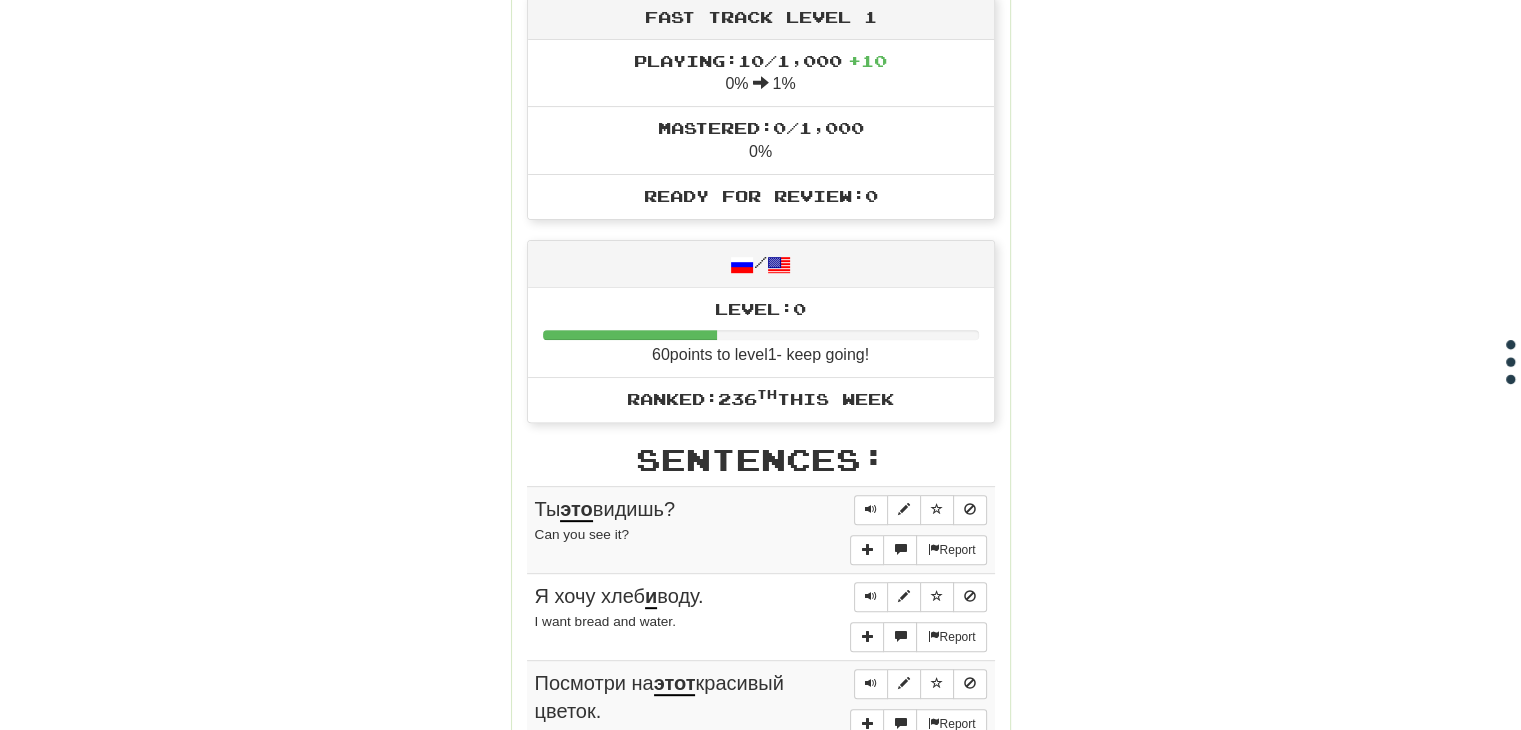 scroll, scrollTop: 718, scrollLeft: 0, axis: vertical 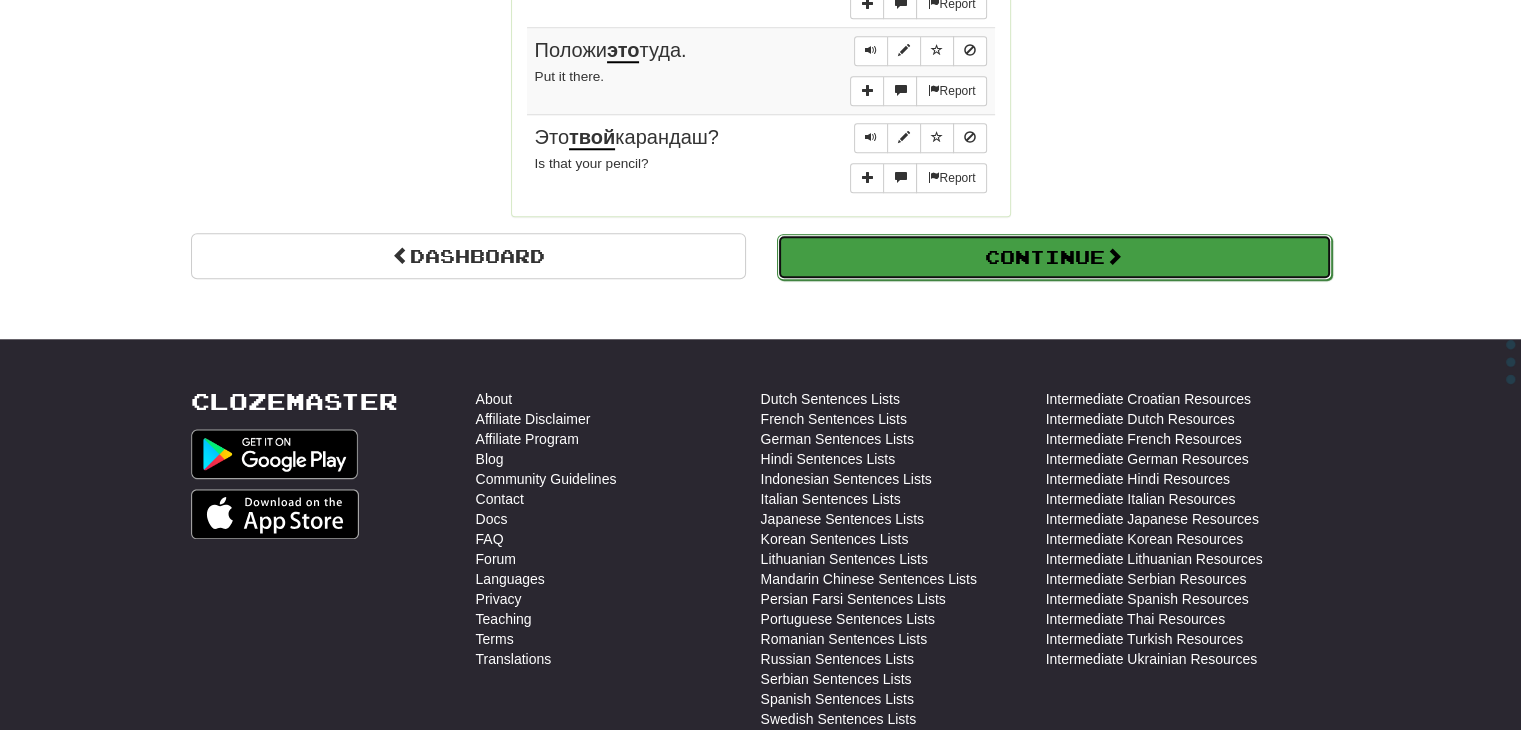 click on "Continue" at bounding box center (1054, 257) 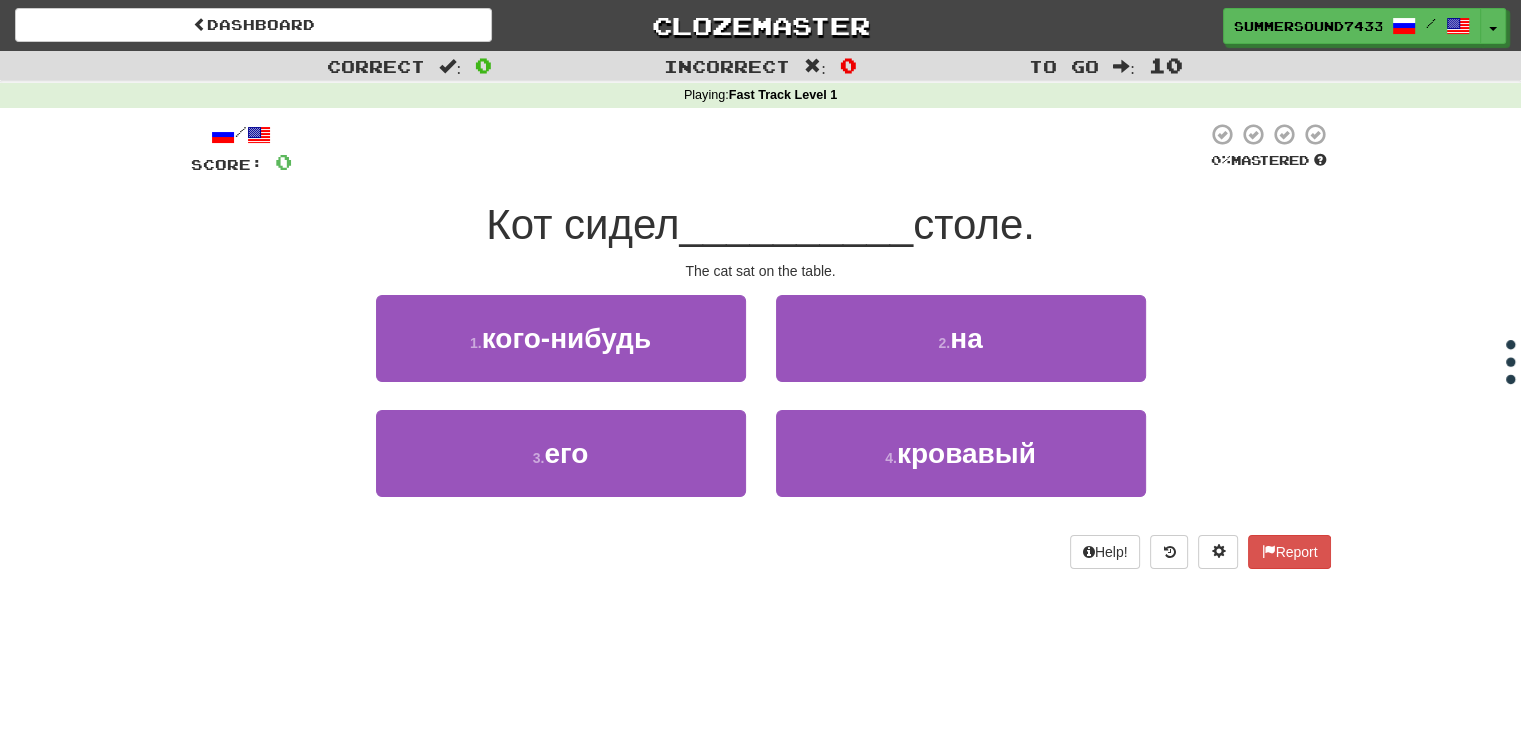 scroll, scrollTop: 0, scrollLeft: 0, axis: both 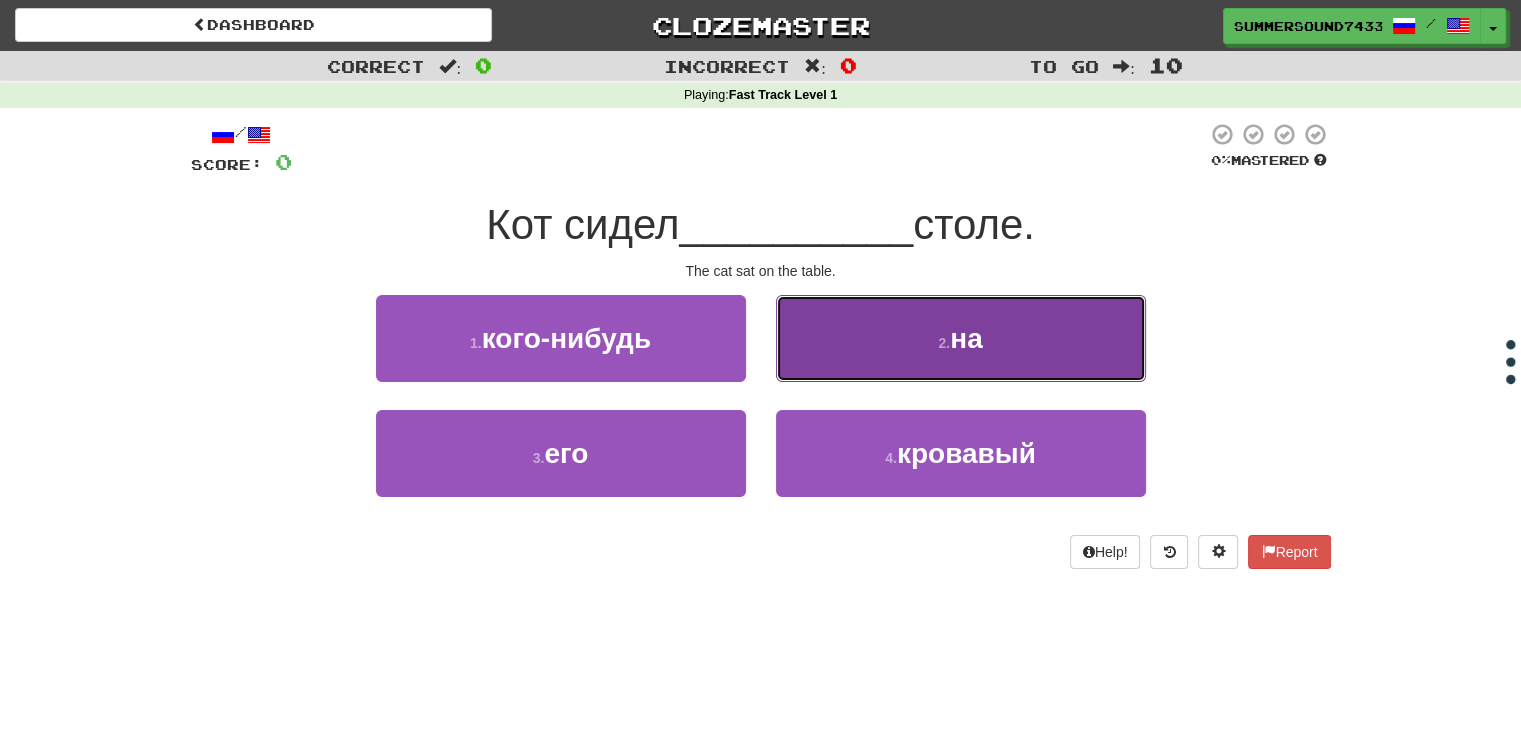 click on "2 .  на" at bounding box center (961, 338) 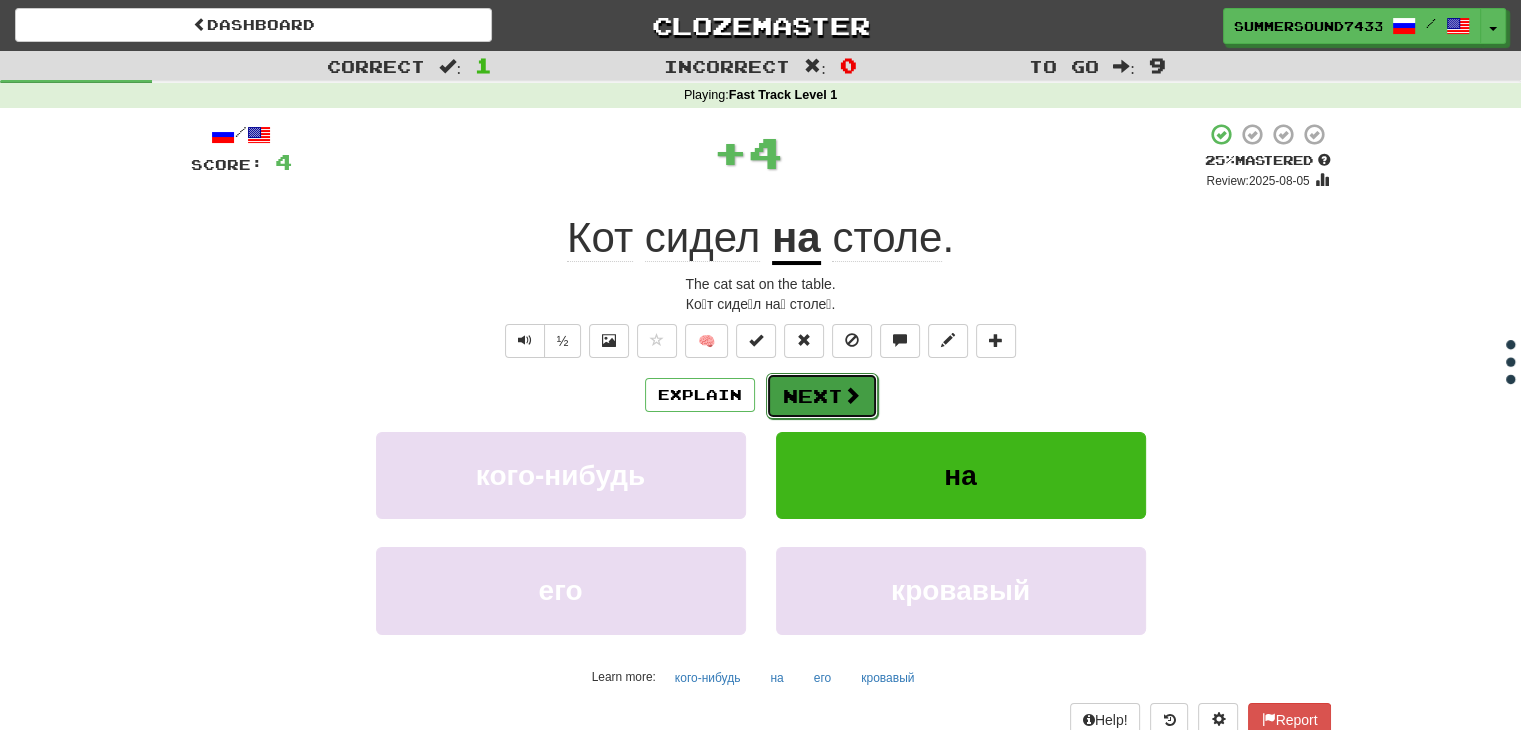 click on "Next" at bounding box center [822, 396] 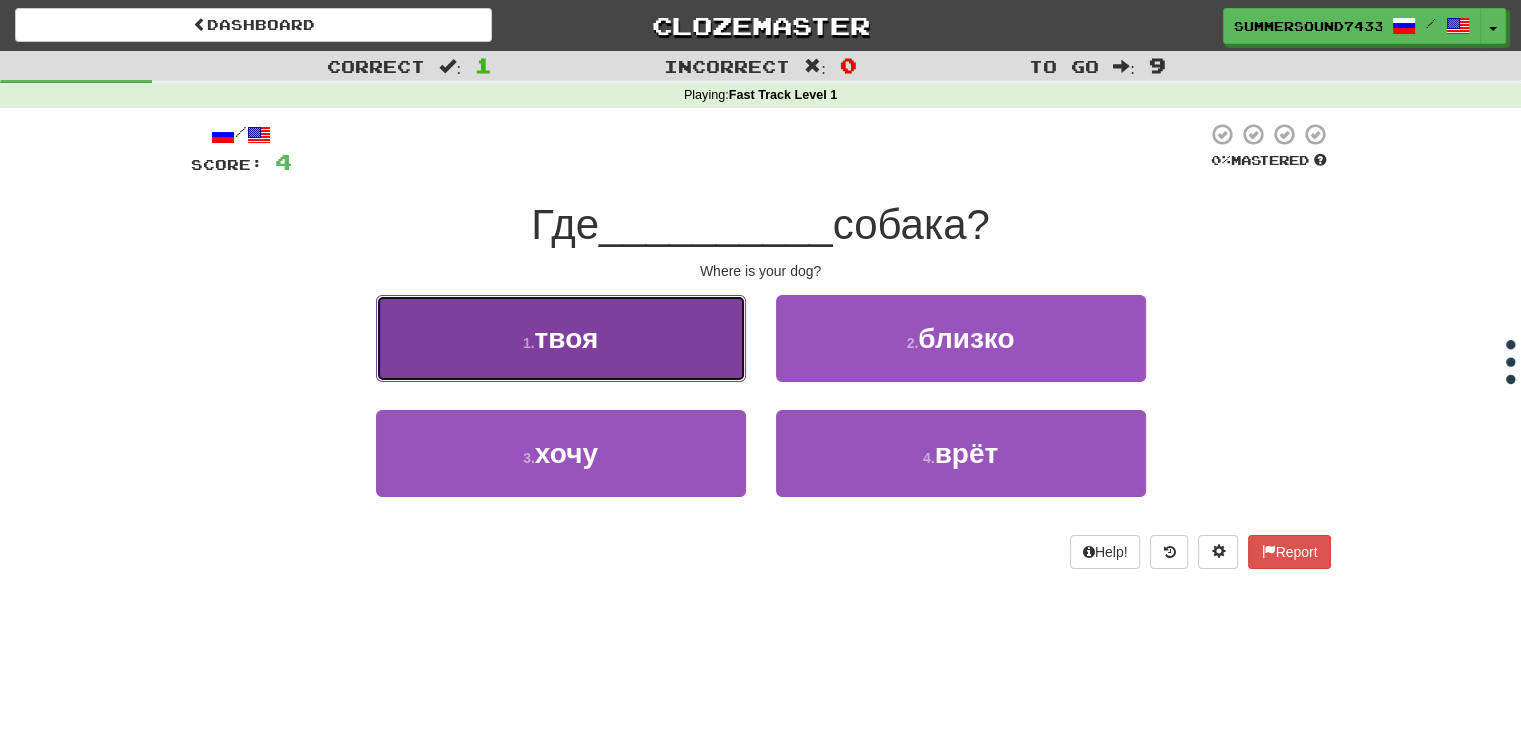 click on "1 .  твоя" at bounding box center (561, 338) 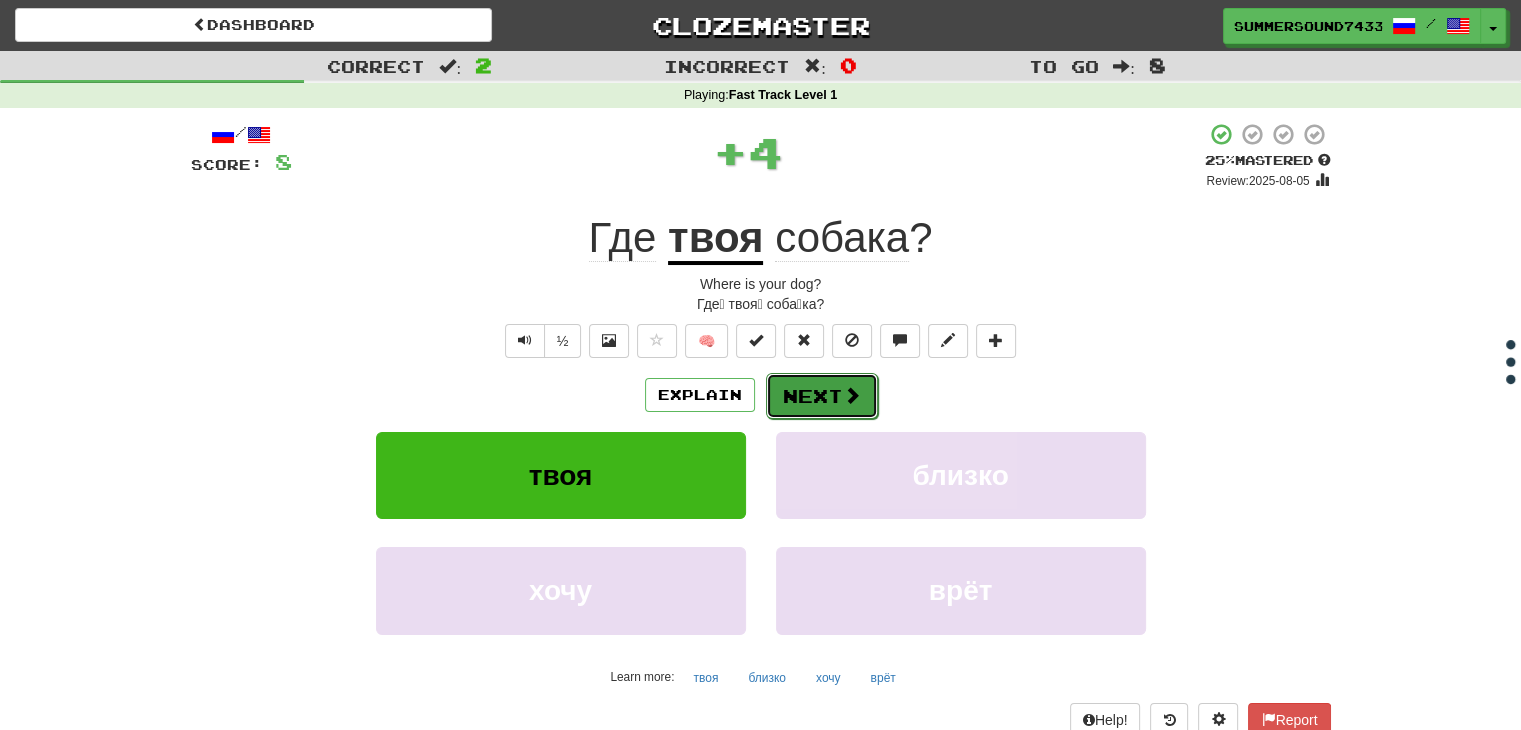 click on "Next" at bounding box center (822, 396) 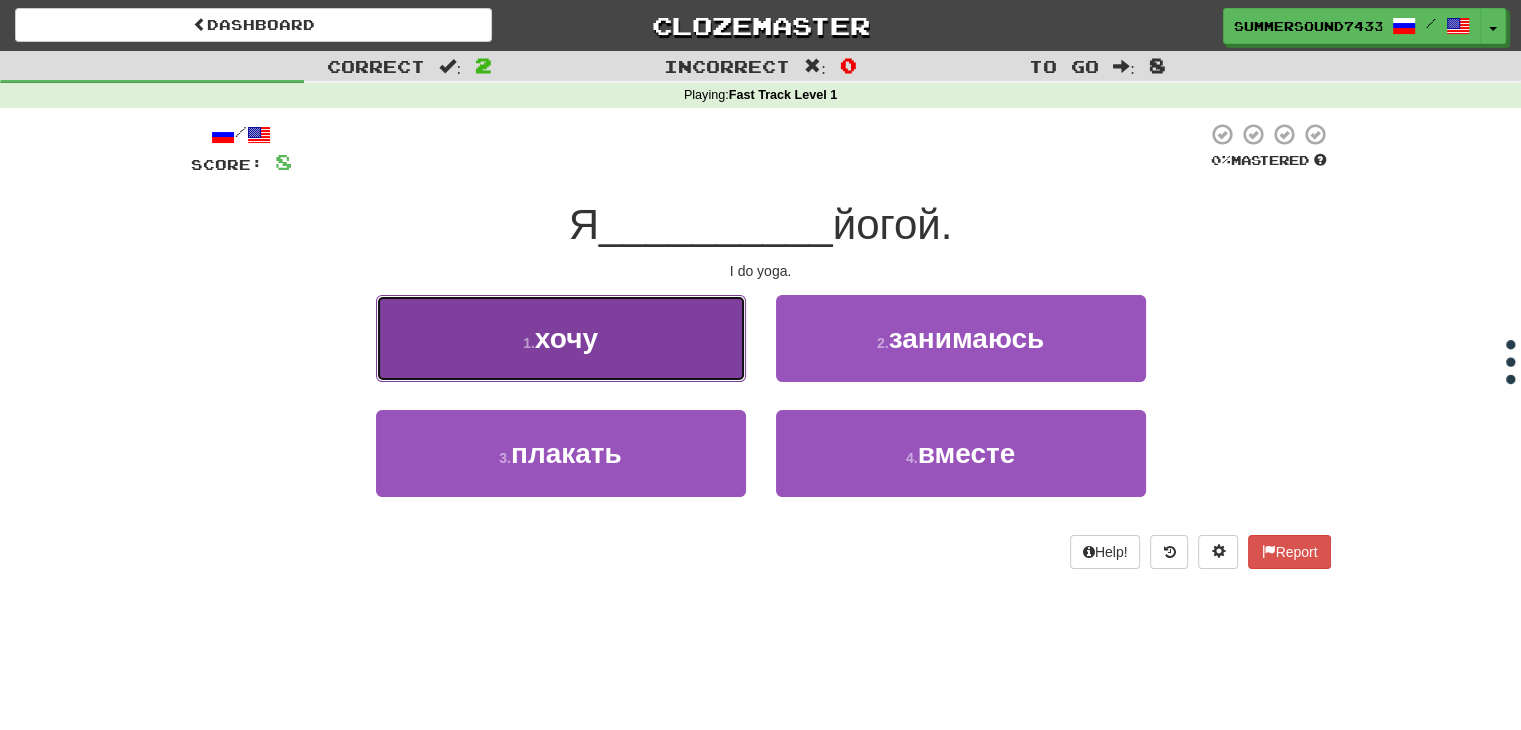 click on "1 .  хочу" at bounding box center (561, 338) 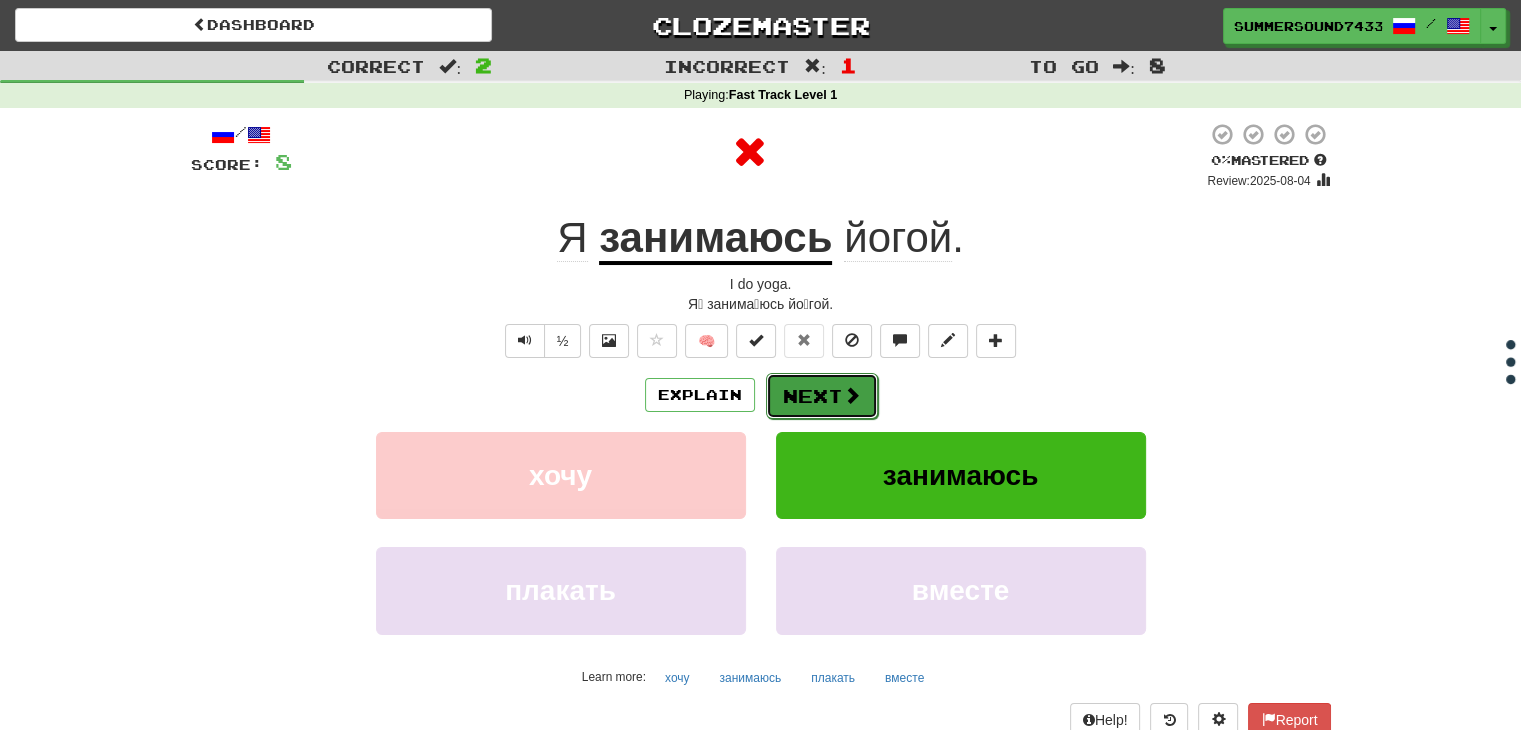 click on "Next" at bounding box center [822, 396] 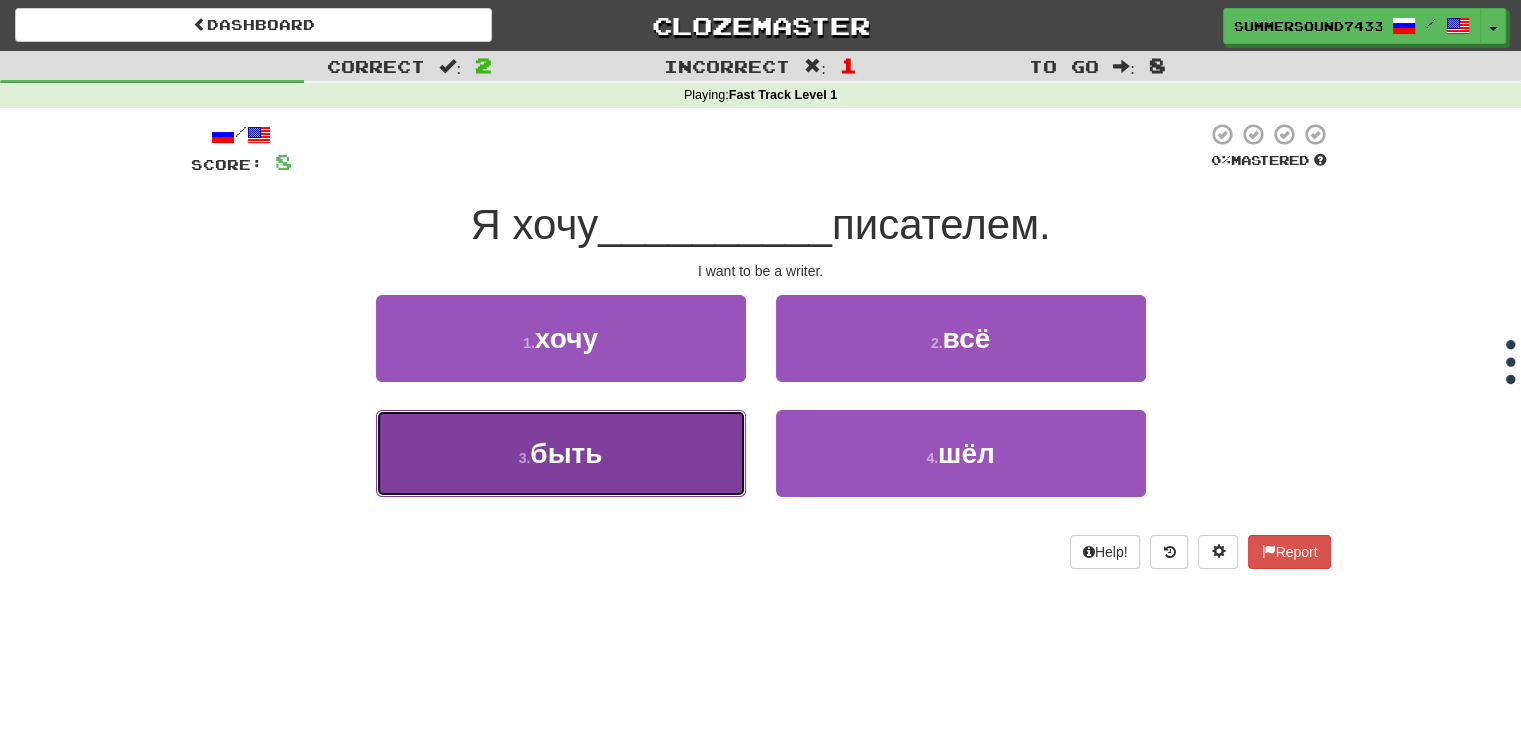 click on "3 .  быть" at bounding box center [561, 453] 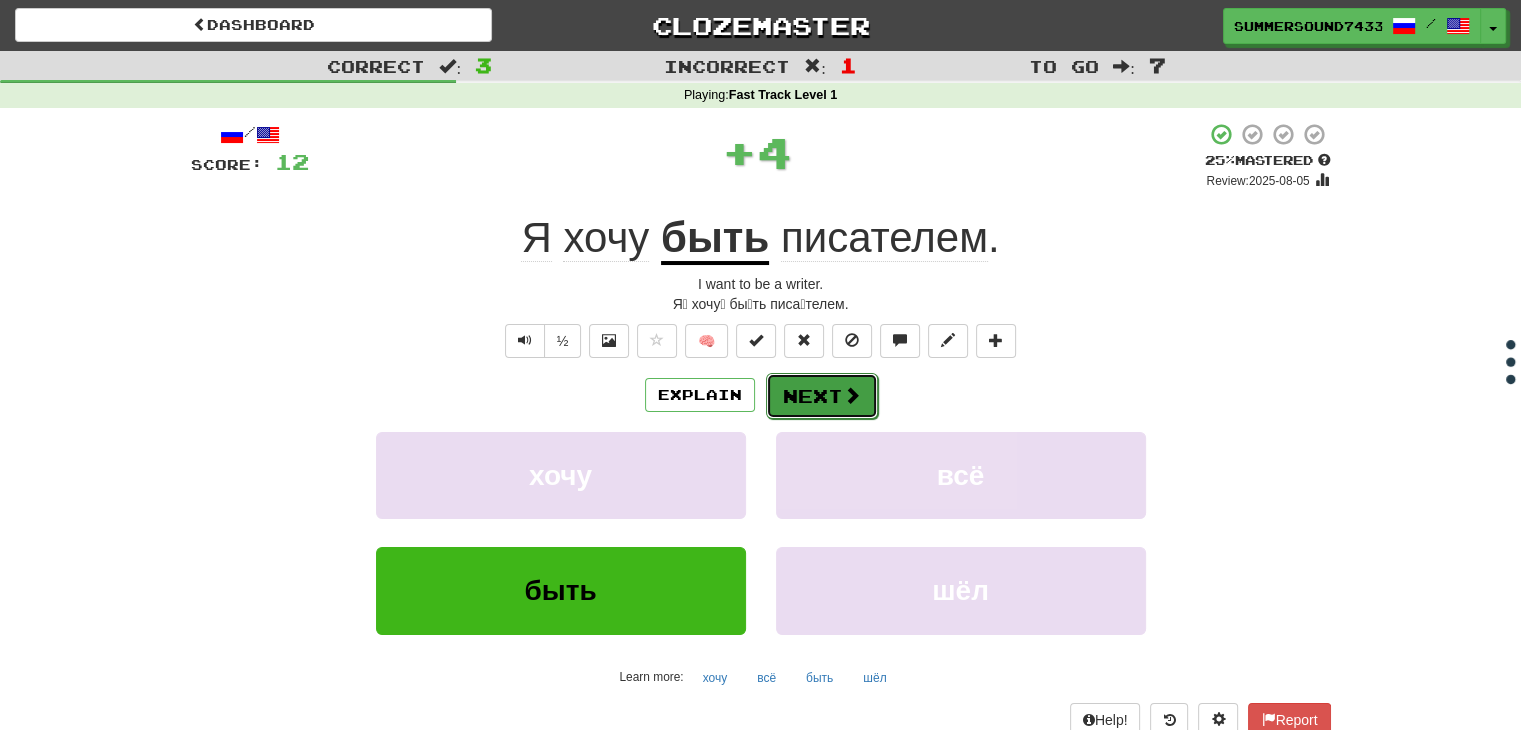 click on "Next" at bounding box center (822, 396) 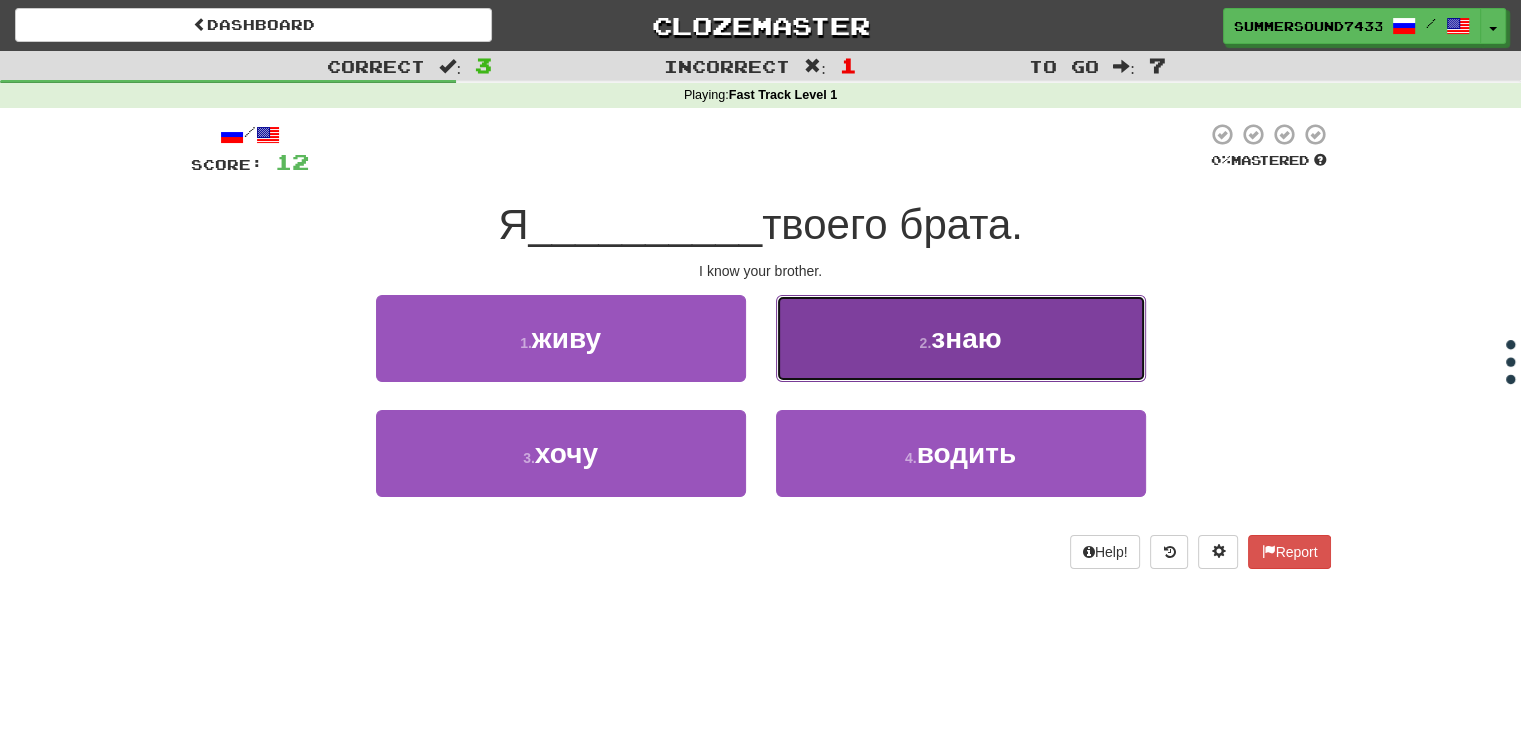 click on "2 .  знаю" at bounding box center [961, 338] 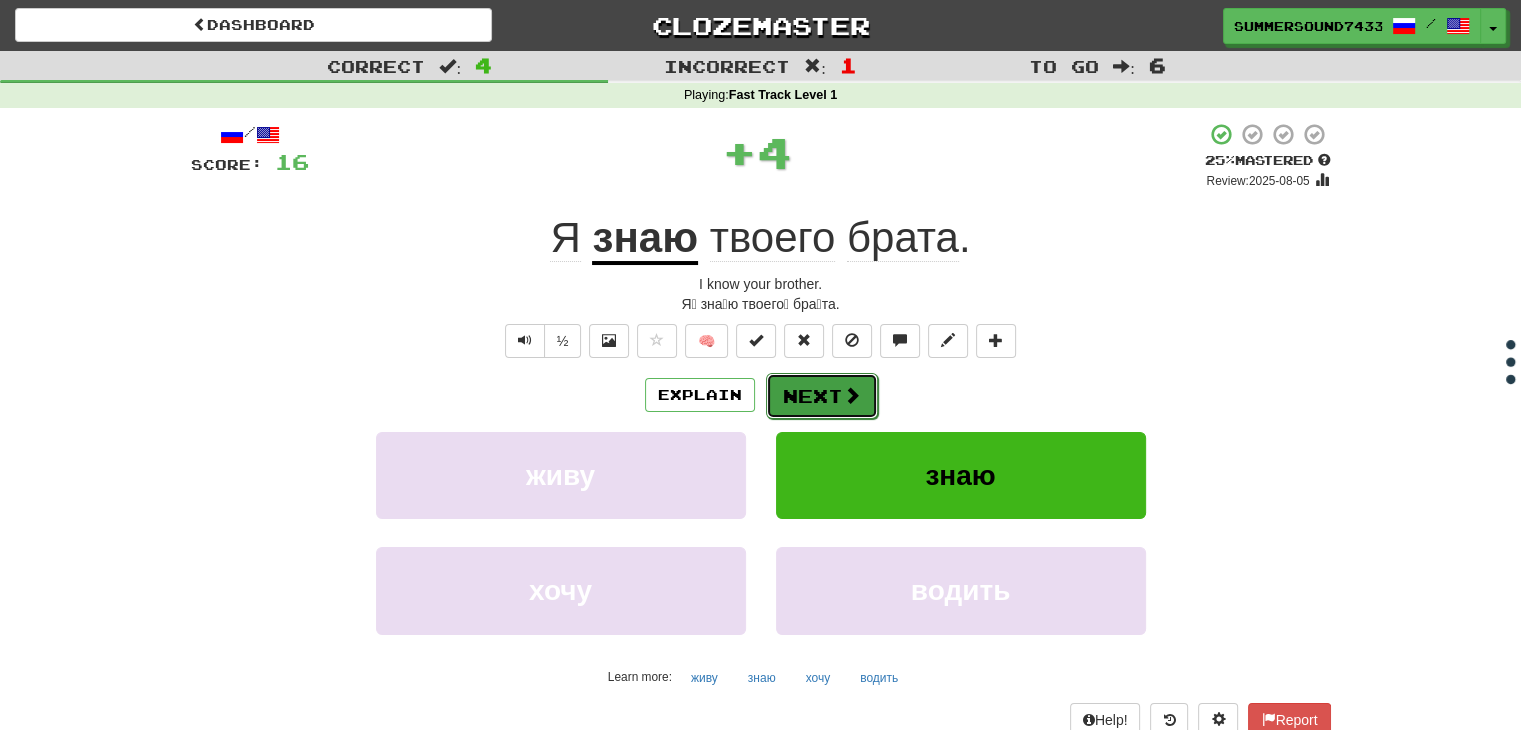 click on "Next" at bounding box center (822, 396) 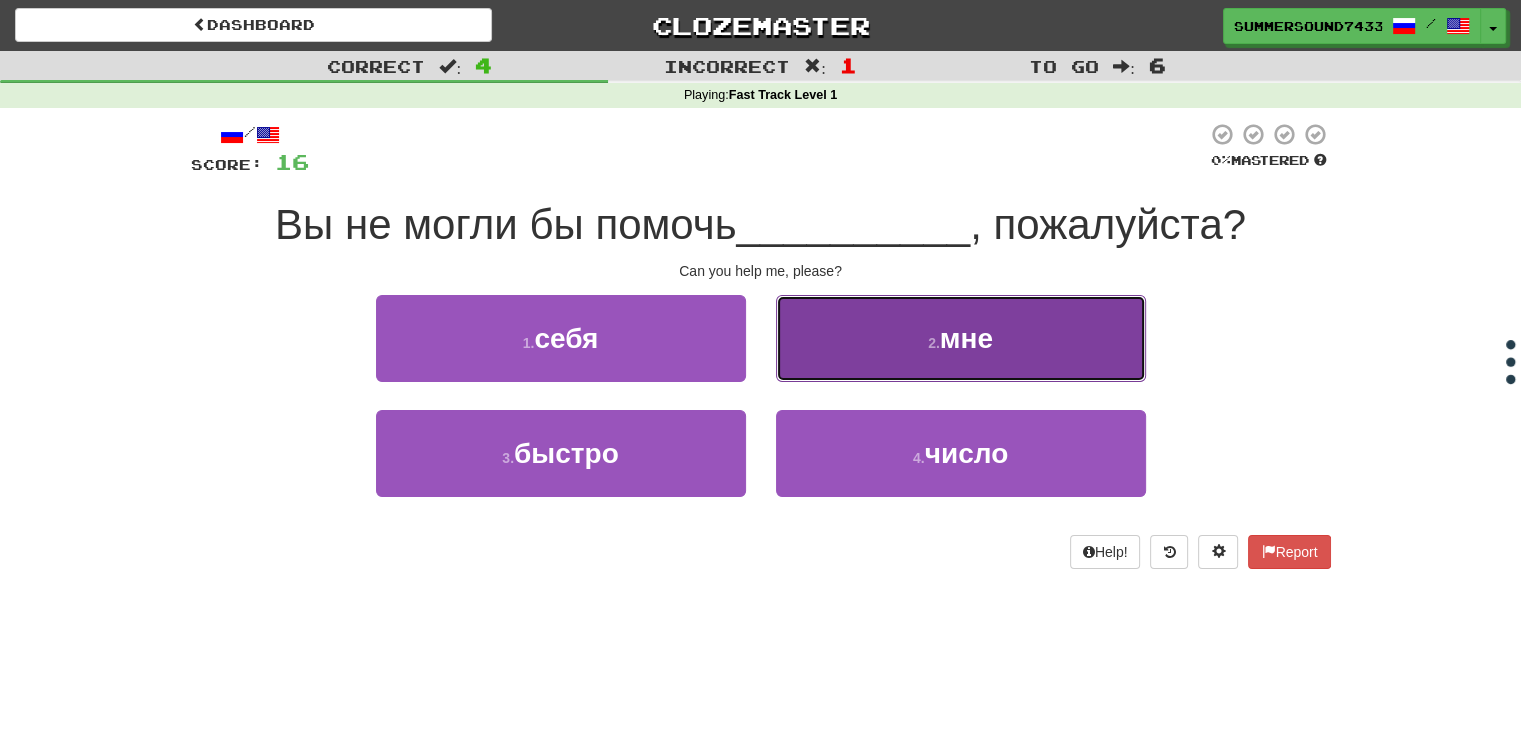click on "2 .  мне" at bounding box center [961, 338] 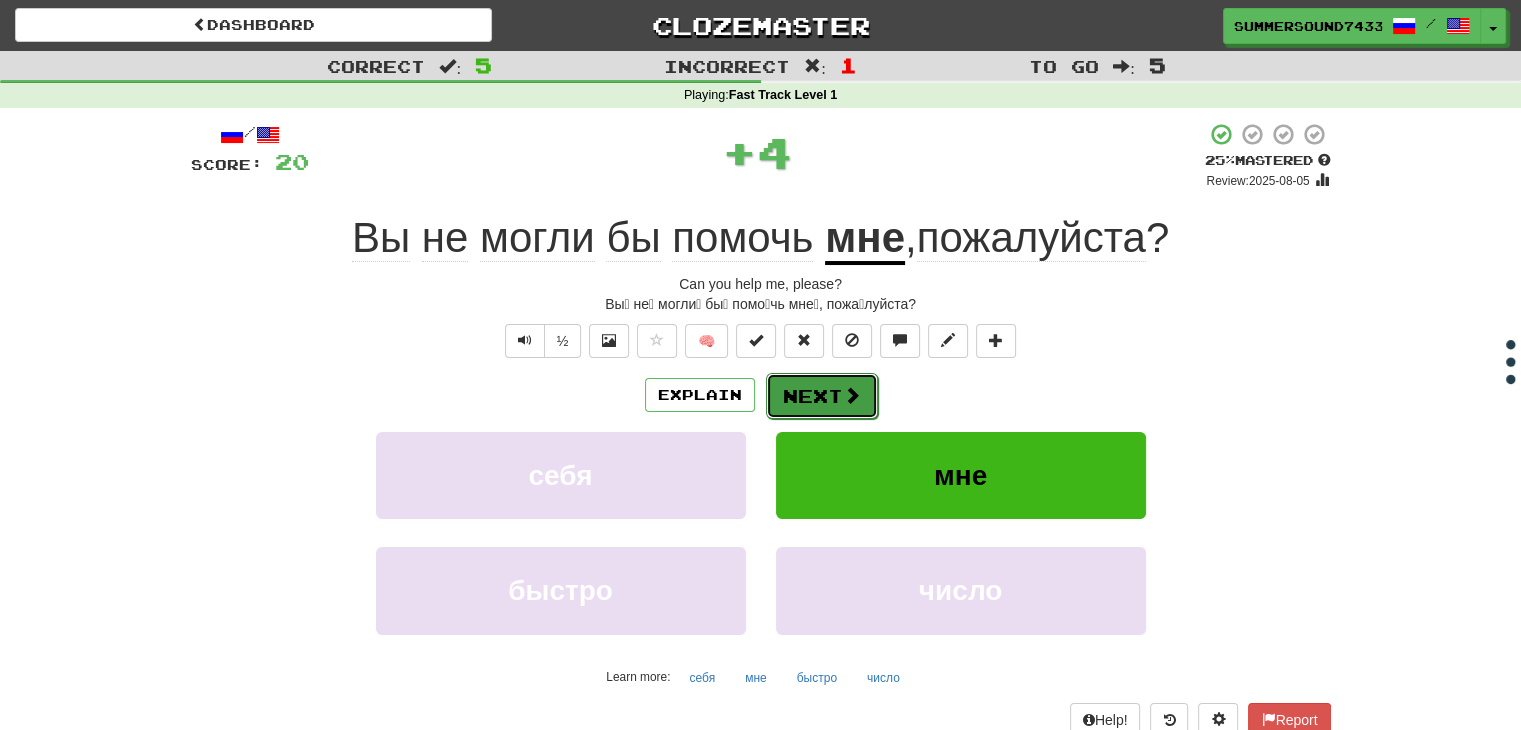 click on "Next" at bounding box center [822, 396] 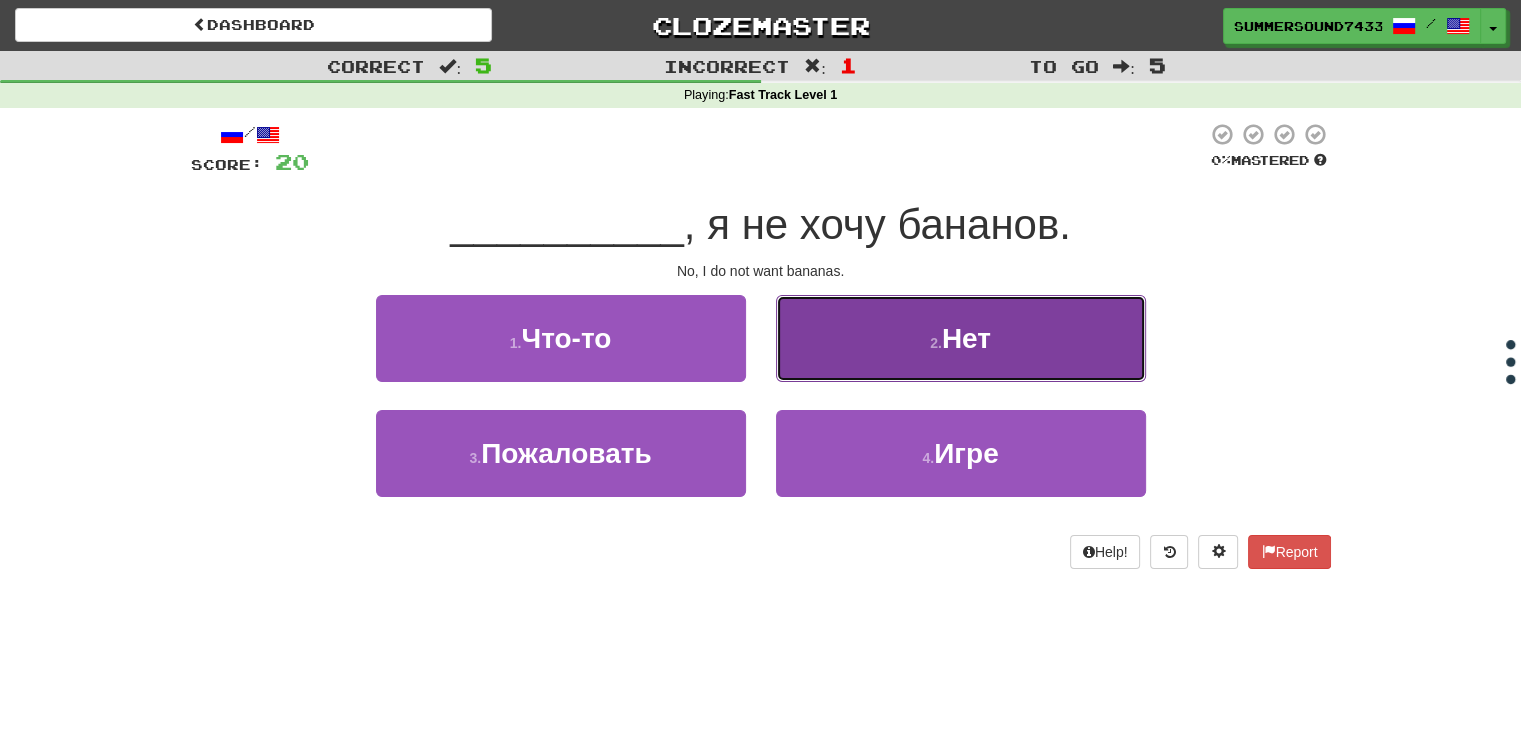 click on "2 .  Нет" at bounding box center (961, 338) 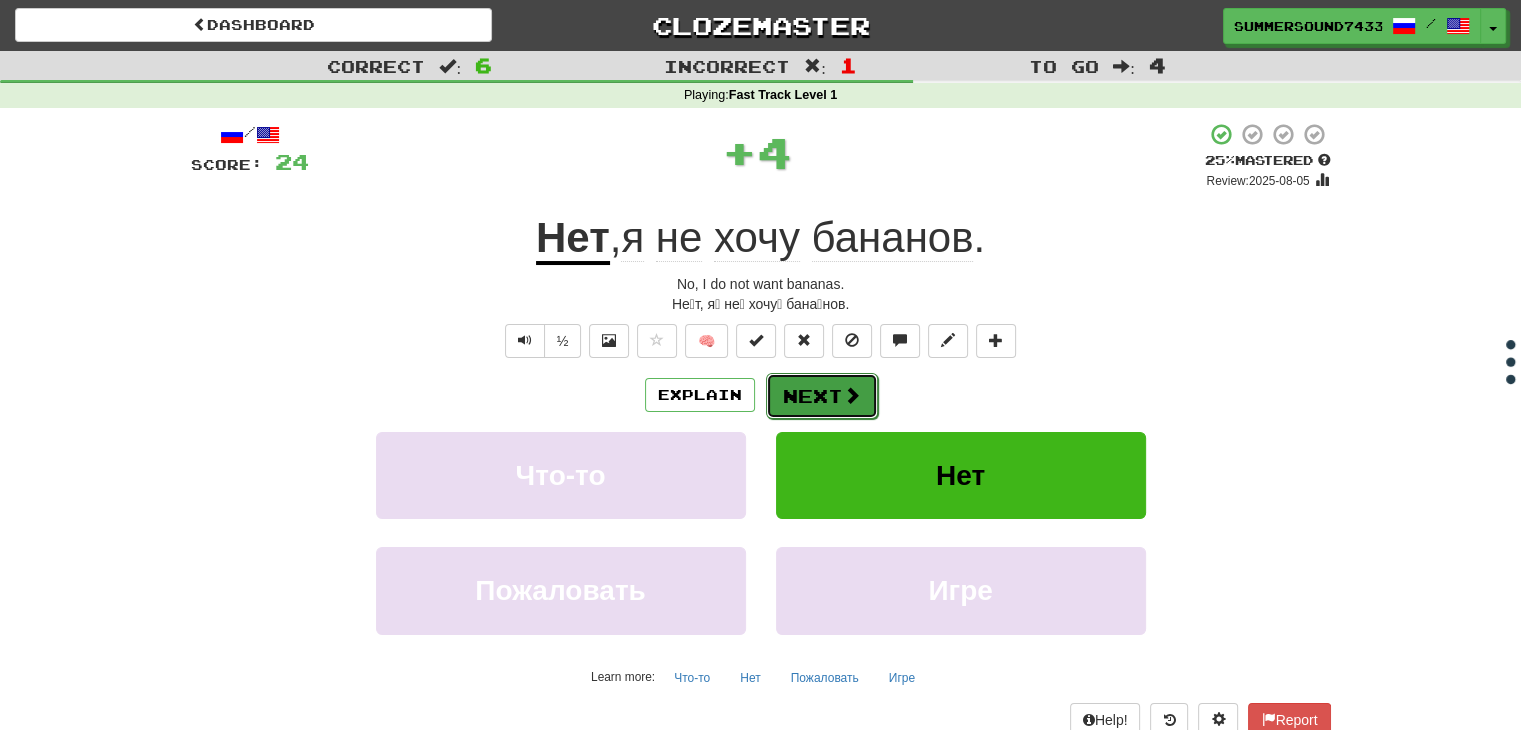 click on "Next" at bounding box center (822, 396) 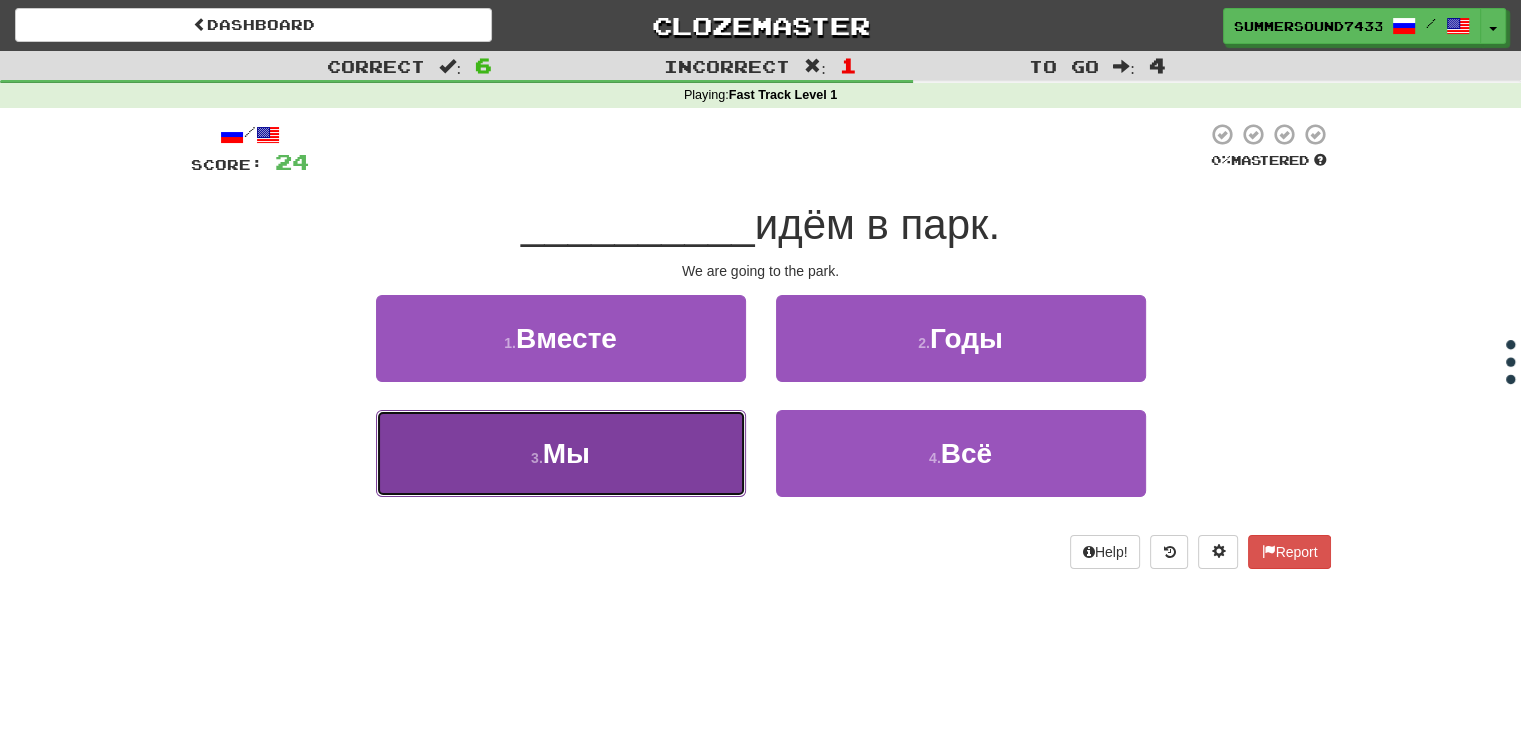 click on "3 .  Мы" at bounding box center [561, 453] 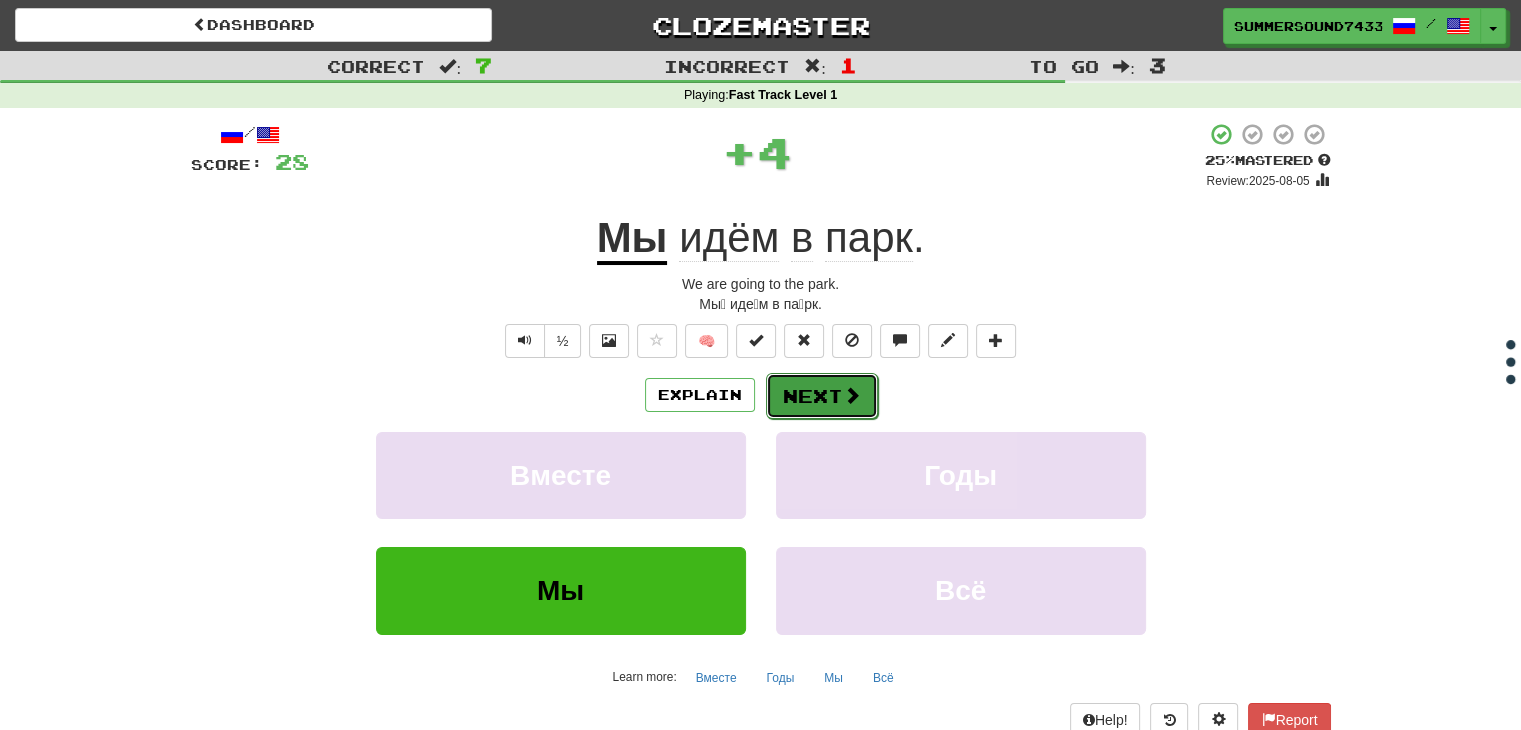 click at bounding box center [852, 395] 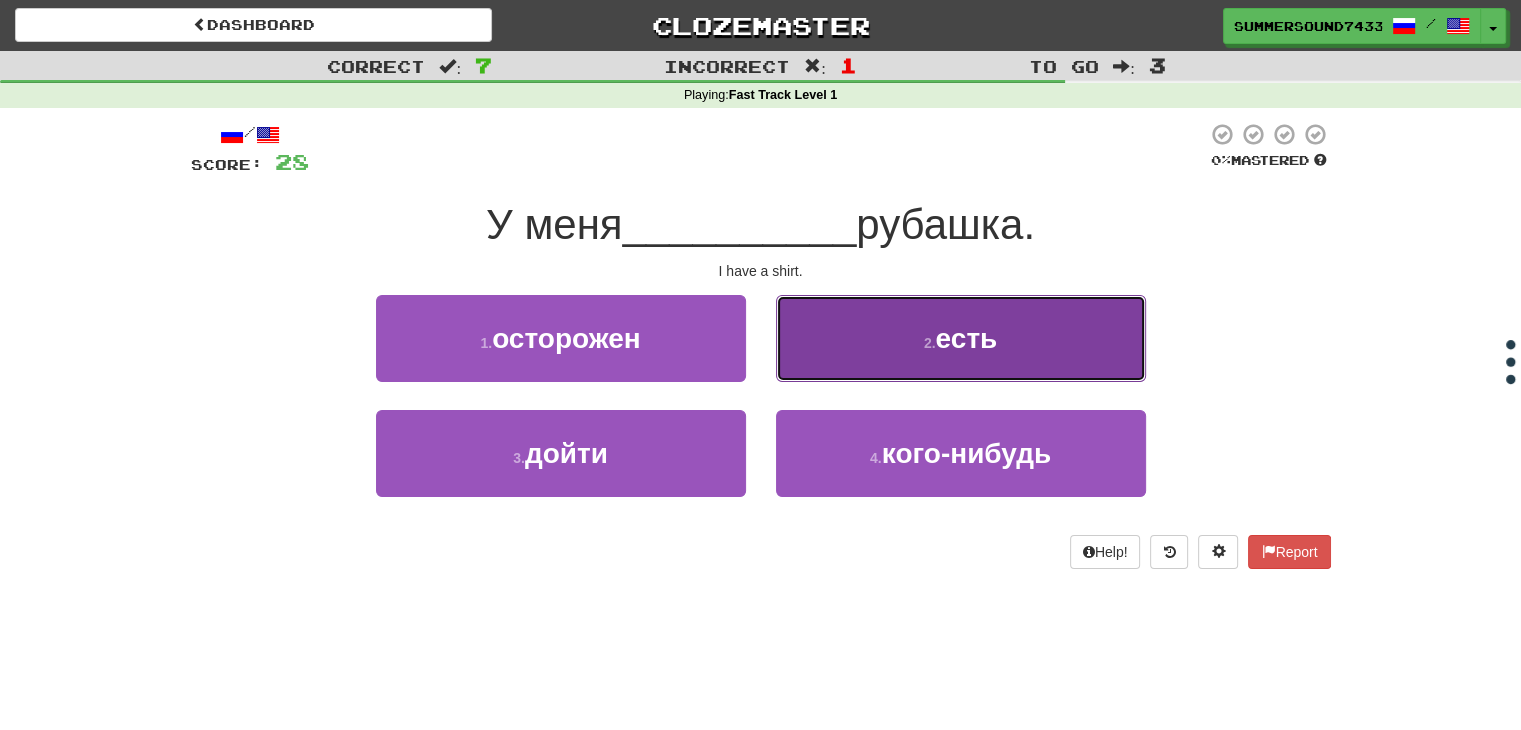 click on "2 .  есть" at bounding box center (961, 338) 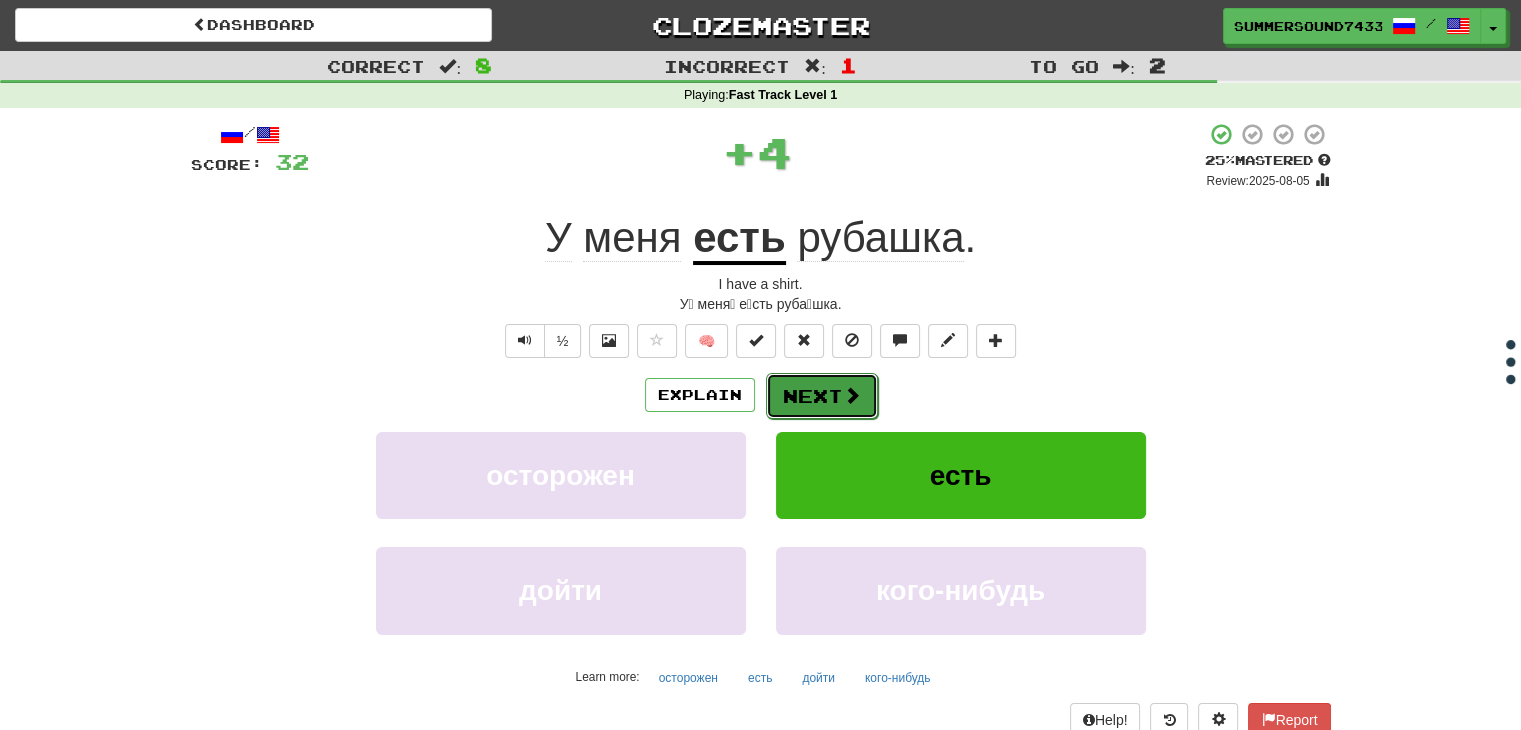 click at bounding box center (852, 395) 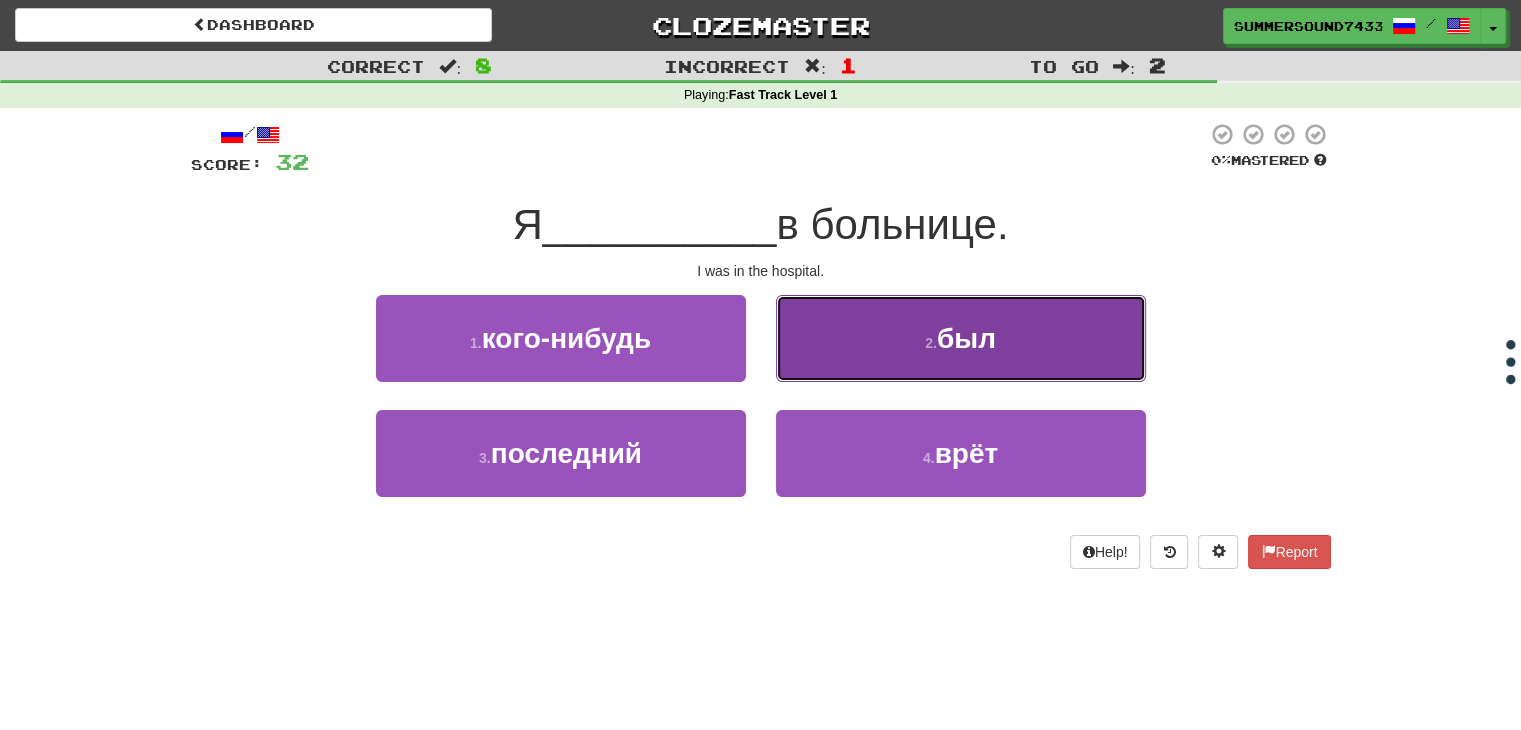 click on "2 .  был" at bounding box center [961, 338] 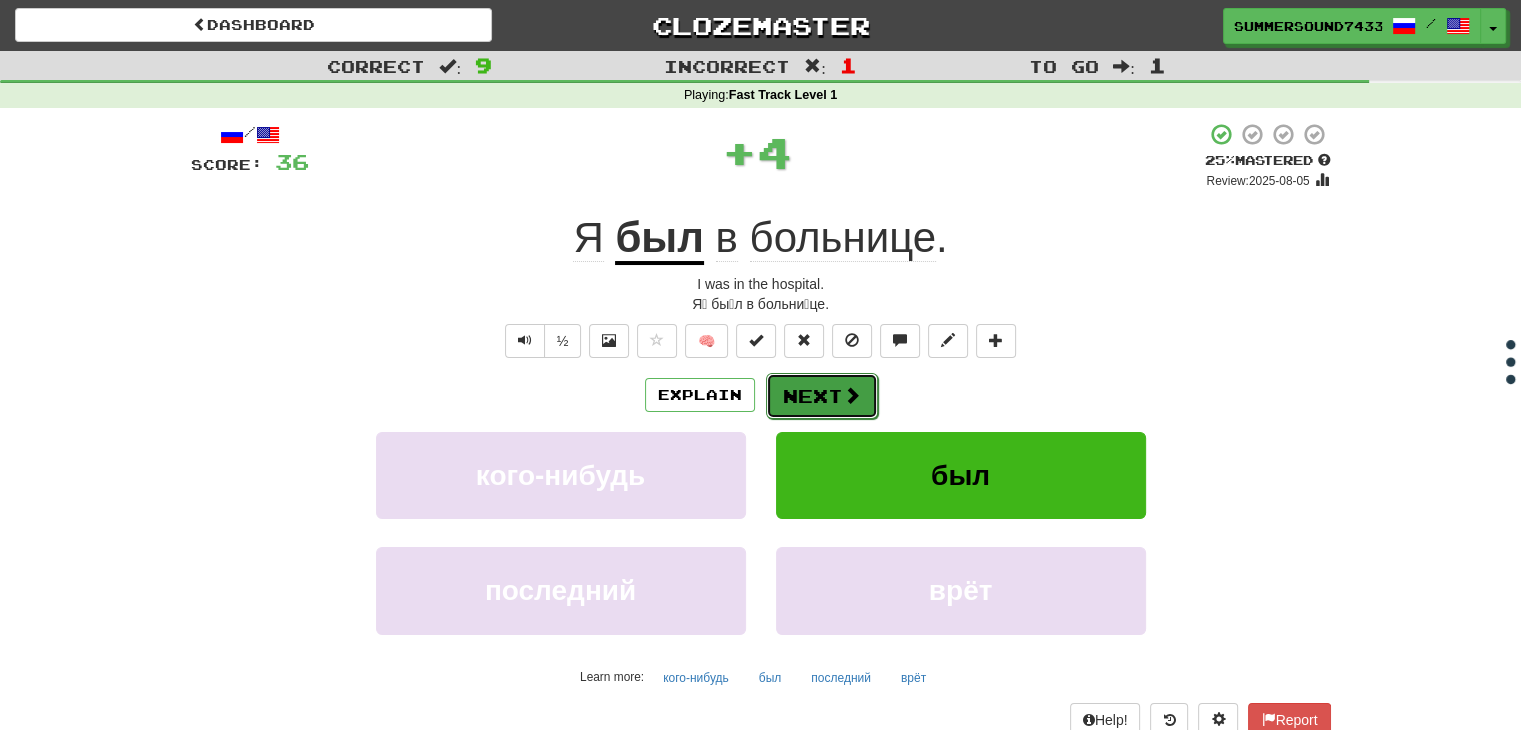 click on "Next" at bounding box center [822, 396] 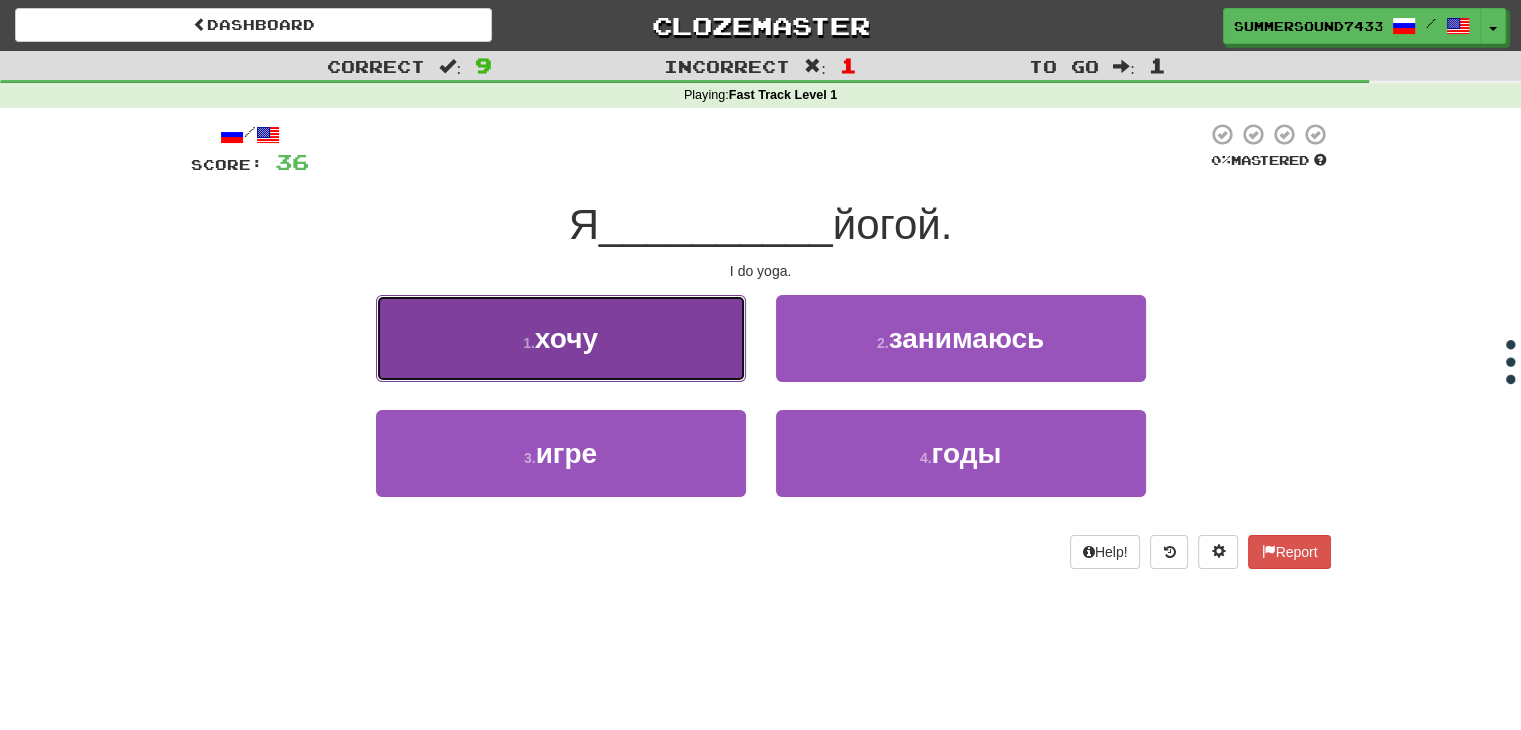 click on "1 .  хочу" at bounding box center [561, 338] 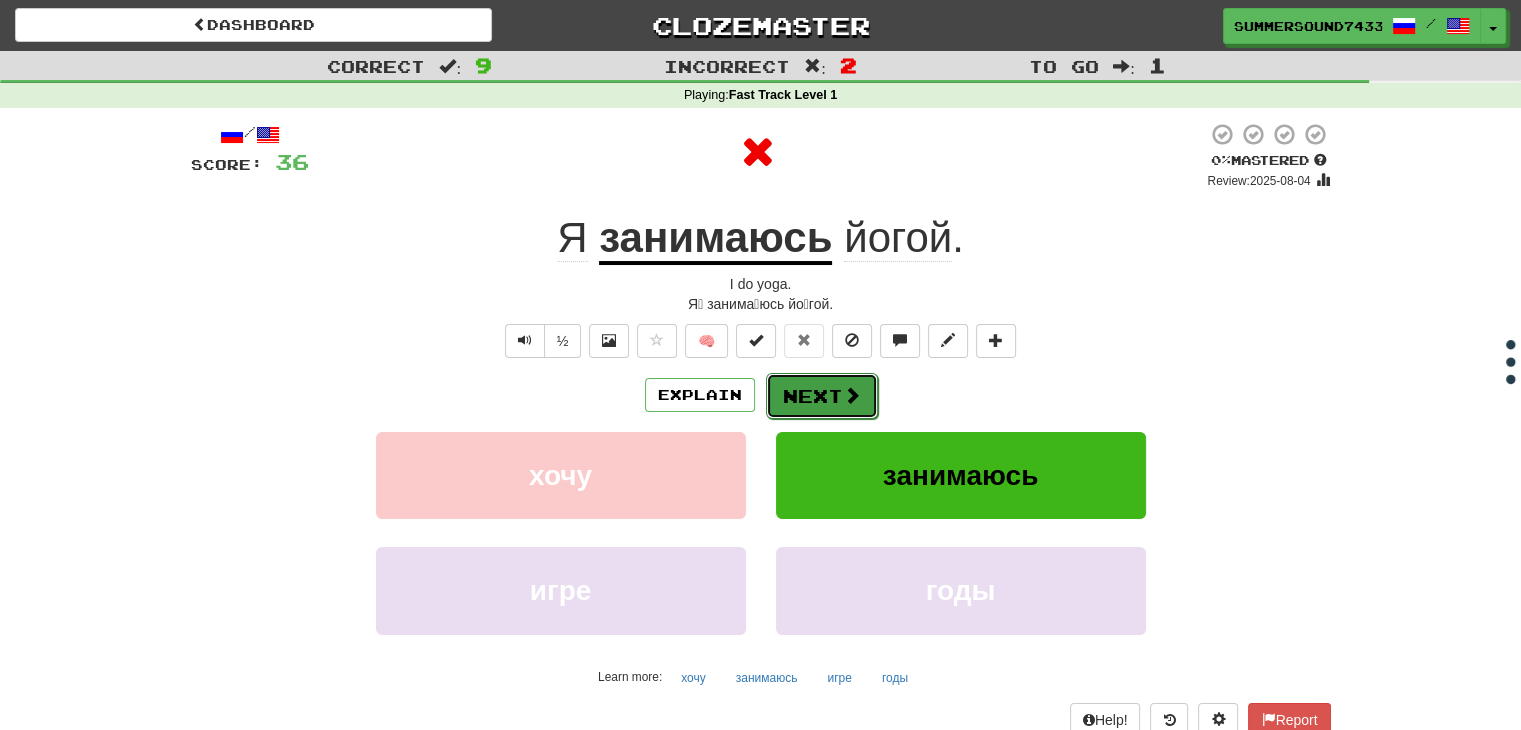 click at bounding box center [852, 395] 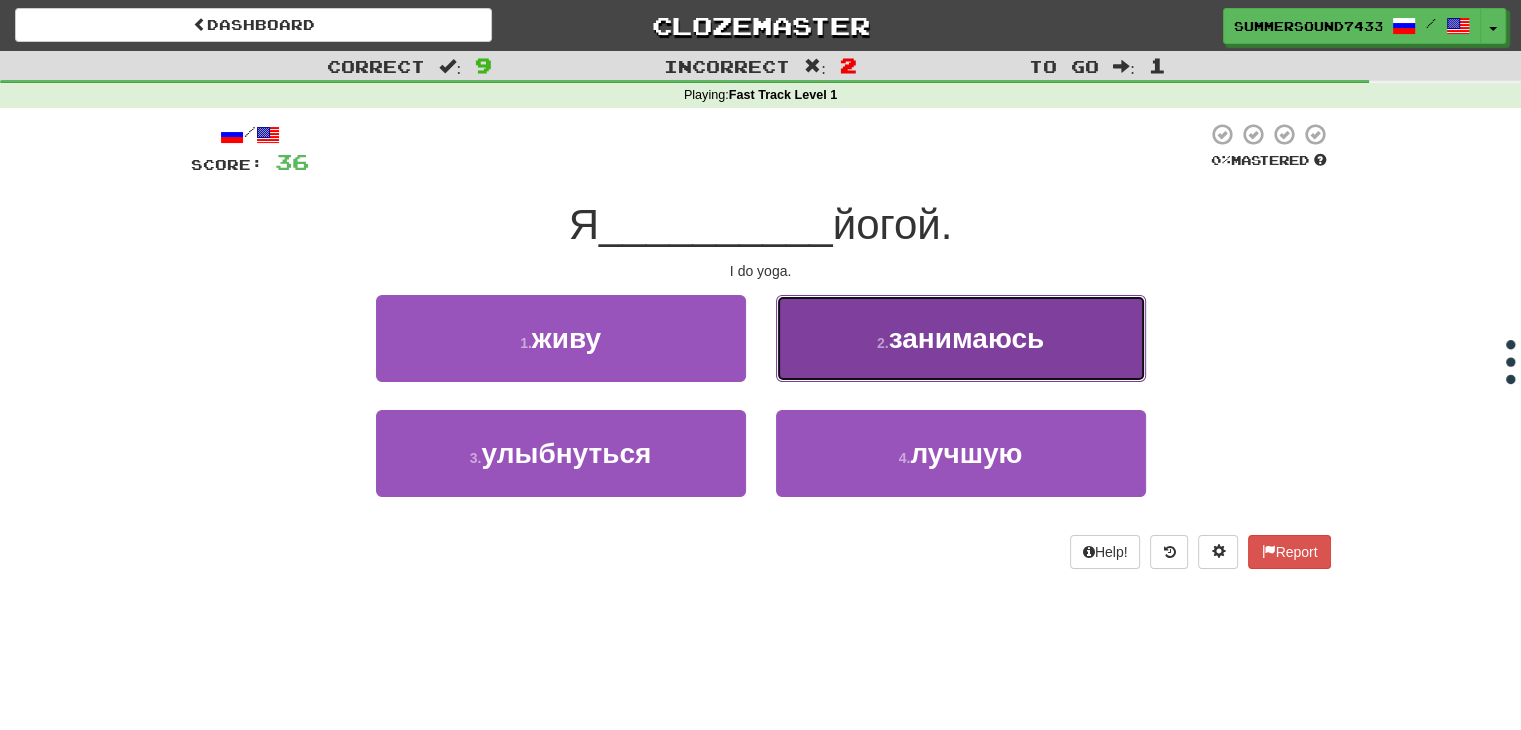 click on "2 .  занимаюсь" at bounding box center [961, 338] 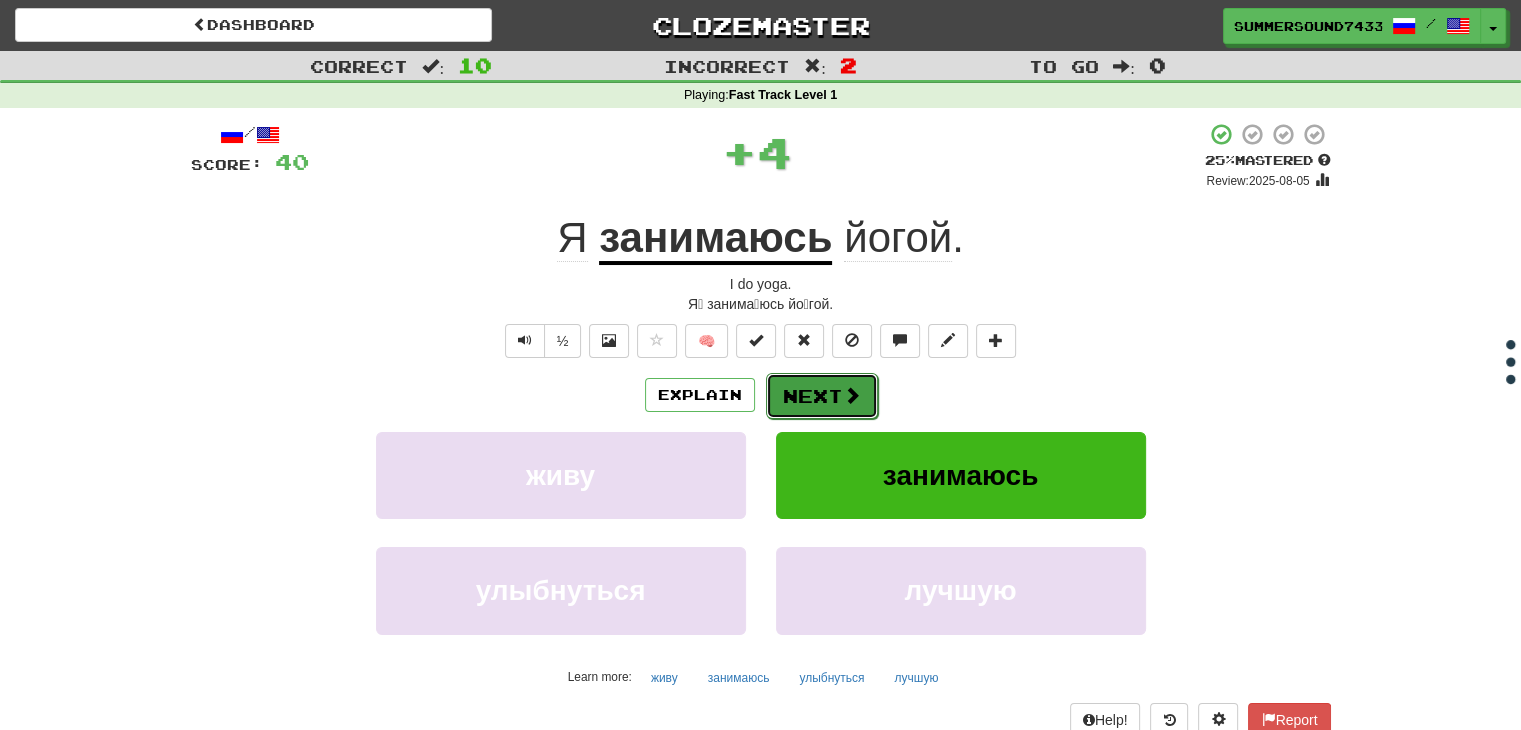 click on "Next" at bounding box center [822, 396] 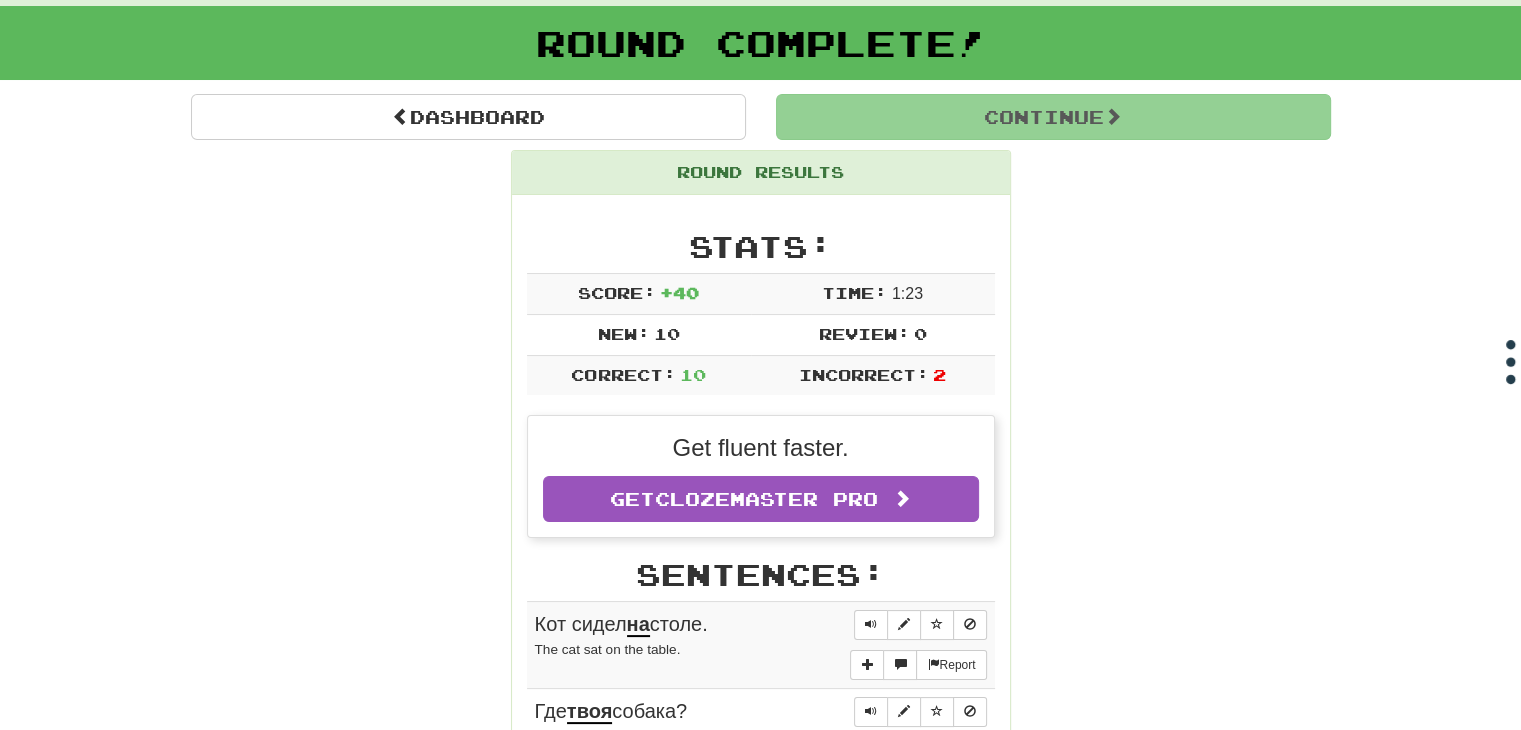 scroll, scrollTop: 0, scrollLeft: 0, axis: both 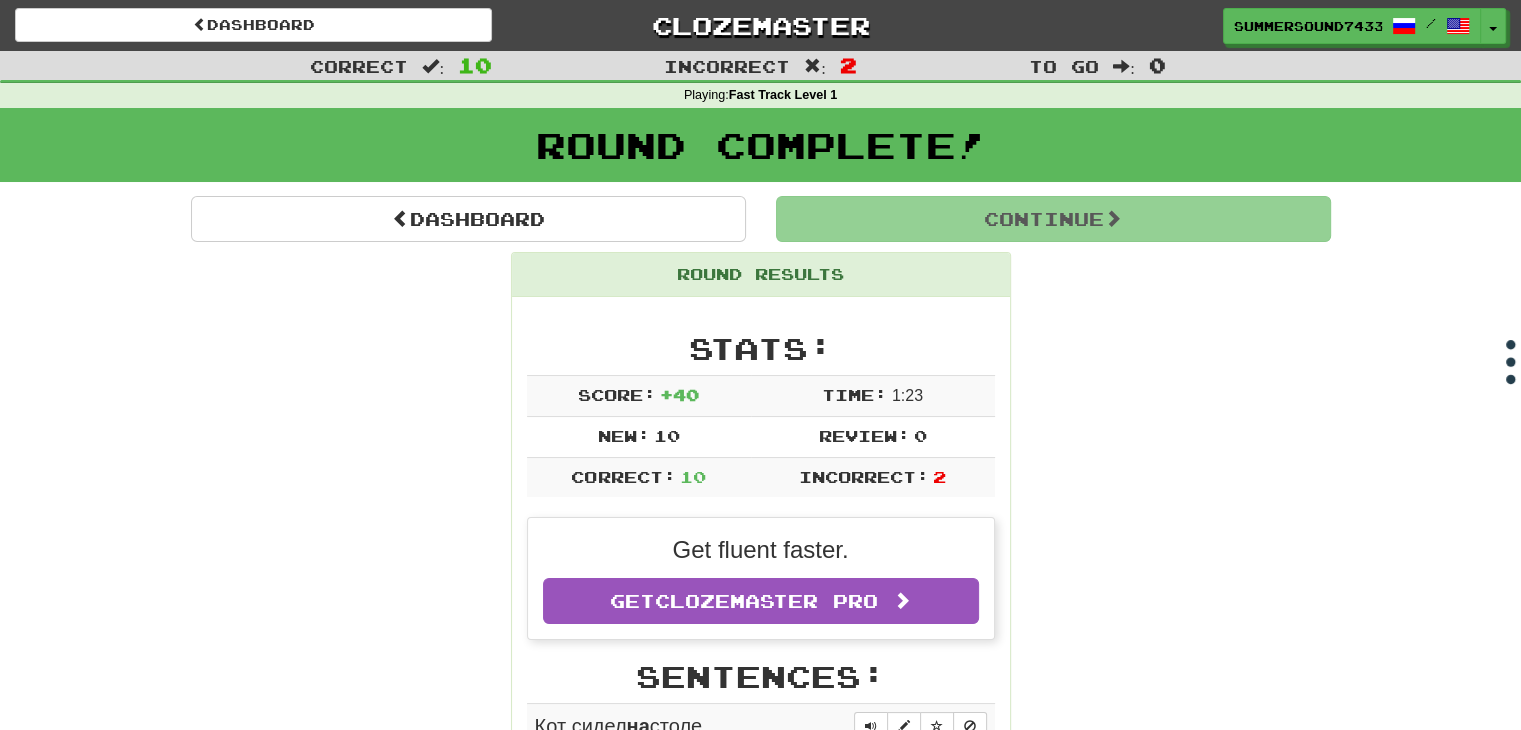 drag, startPoint x: 972, startPoint y: 216, endPoint x: 495, endPoint y: 558, distance: 586.93524 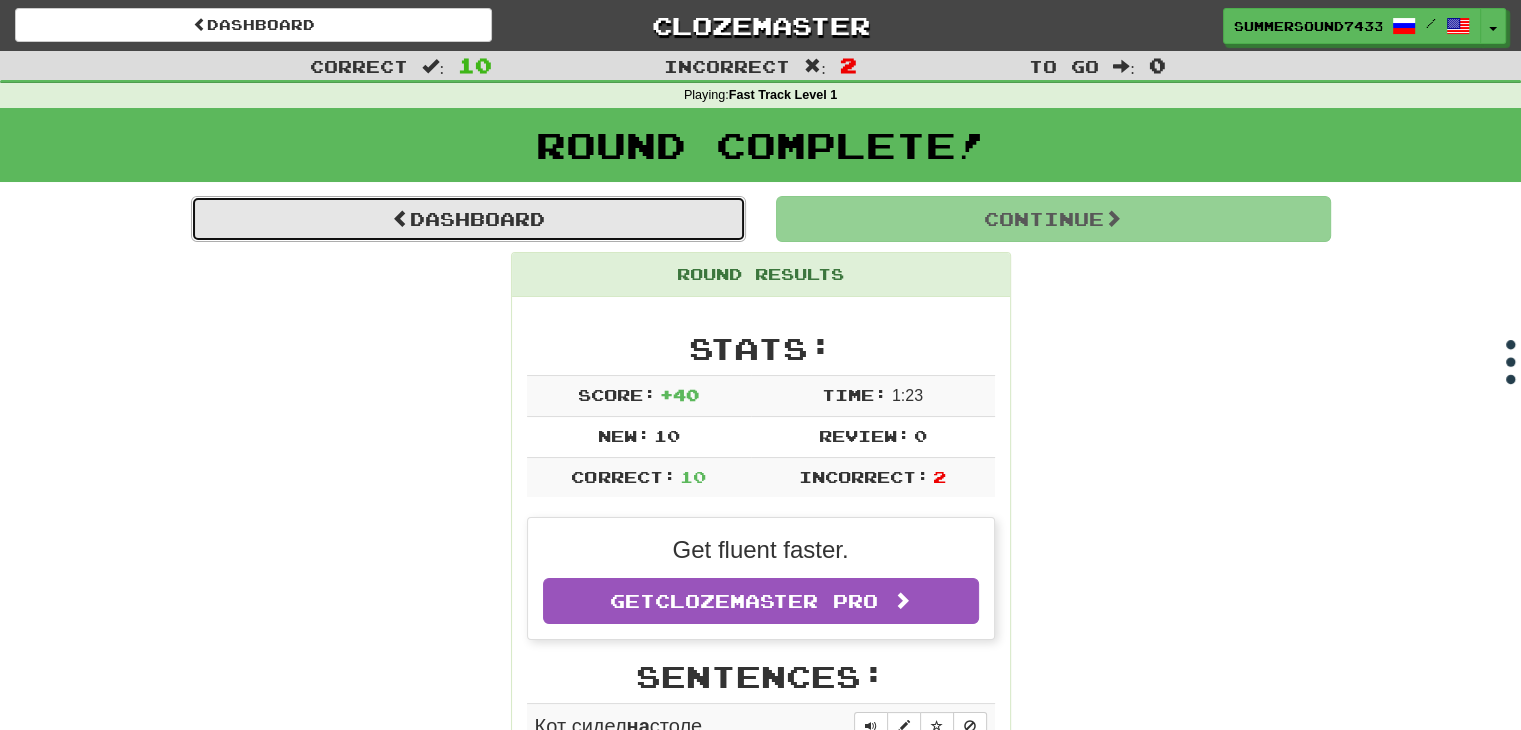 click on "Dashboard" at bounding box center (468, 219) 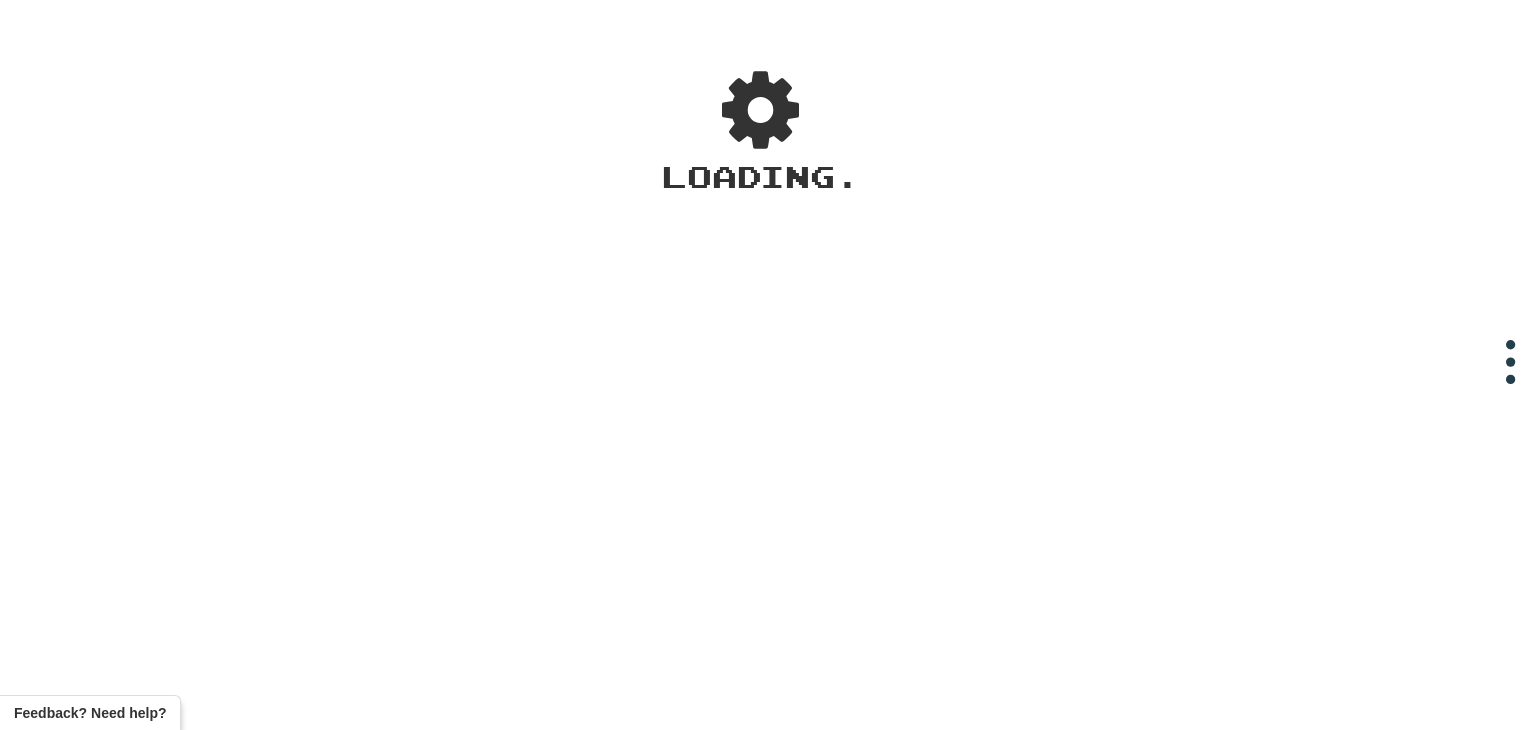 scroll, scrollTop: 0, scrollLeft: 0, axis: both 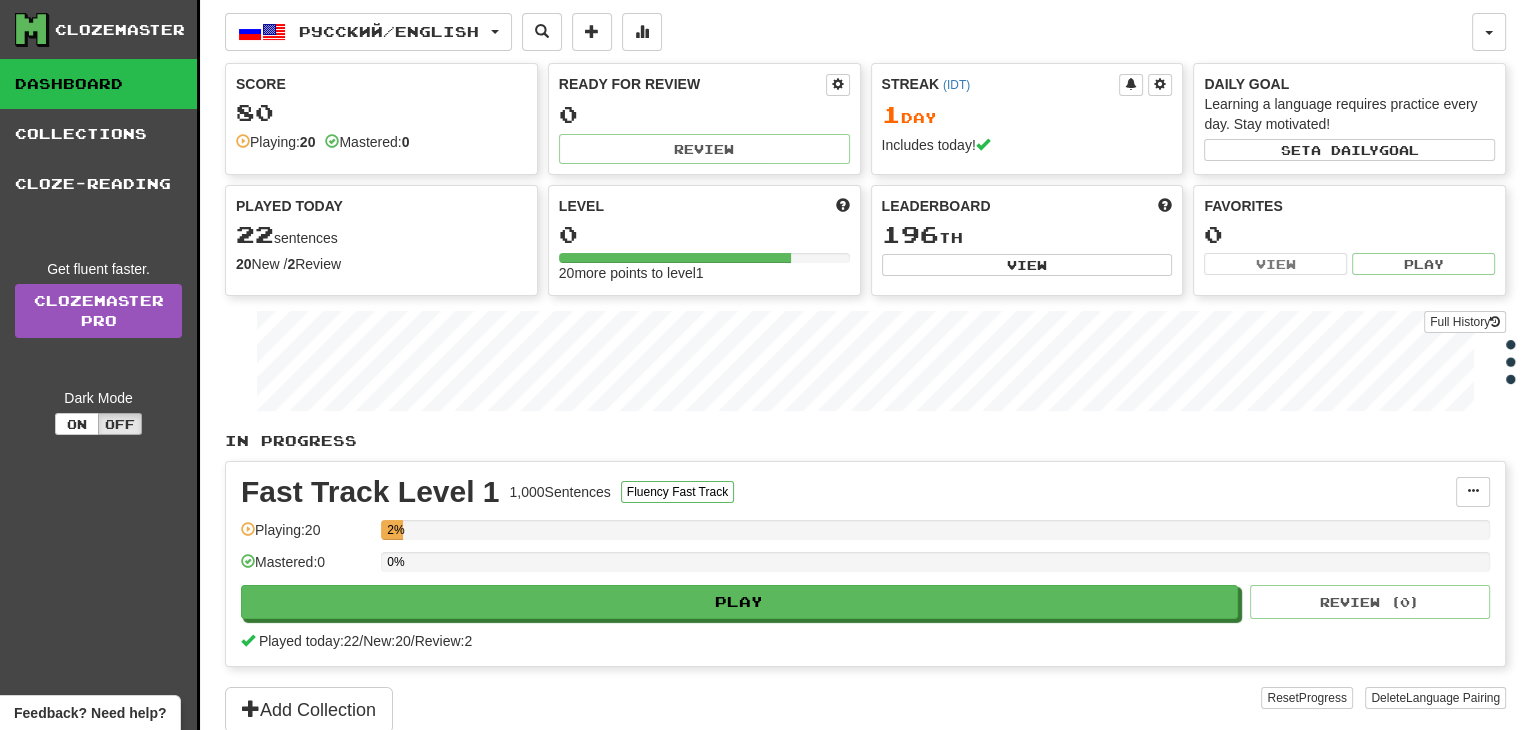 click on "Русский  /  English Русский  /  English Streak:  1   Review:  0 Points today:  80  Language Pairing" at bounding box center [848, 32] 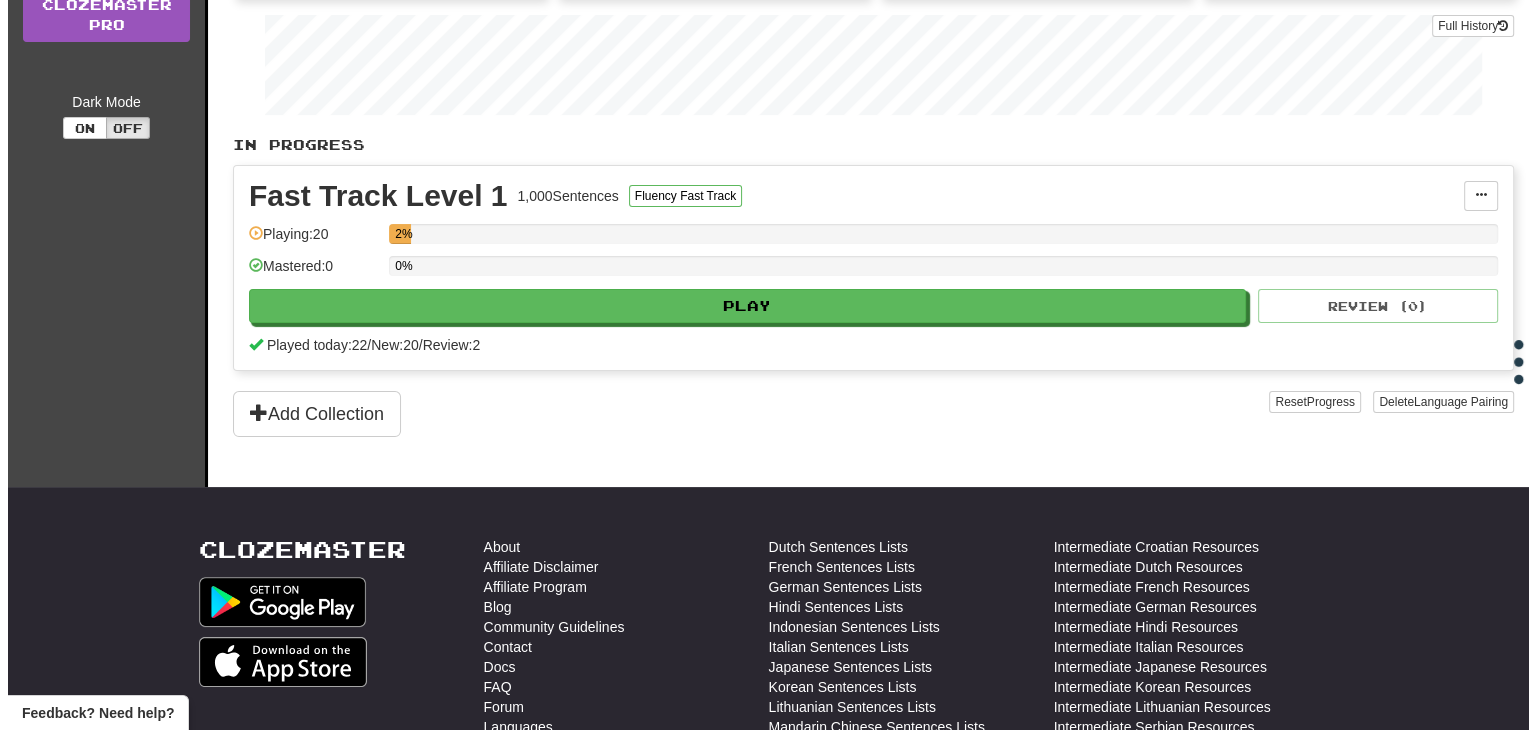 scroll, scrollTop: 299, scrollLeft: 0, axis: vertical 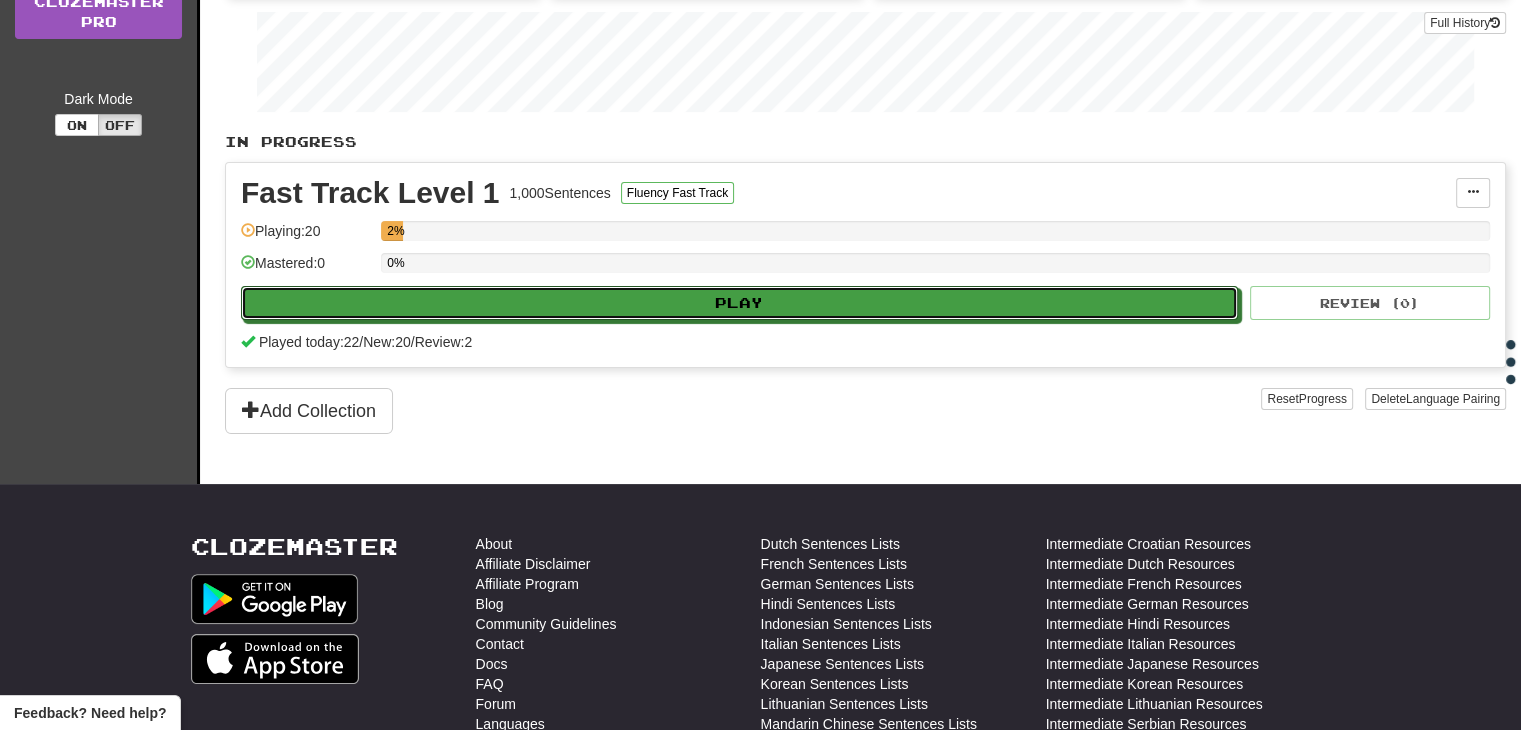 click on "Play" at bounding box center [739, 303] 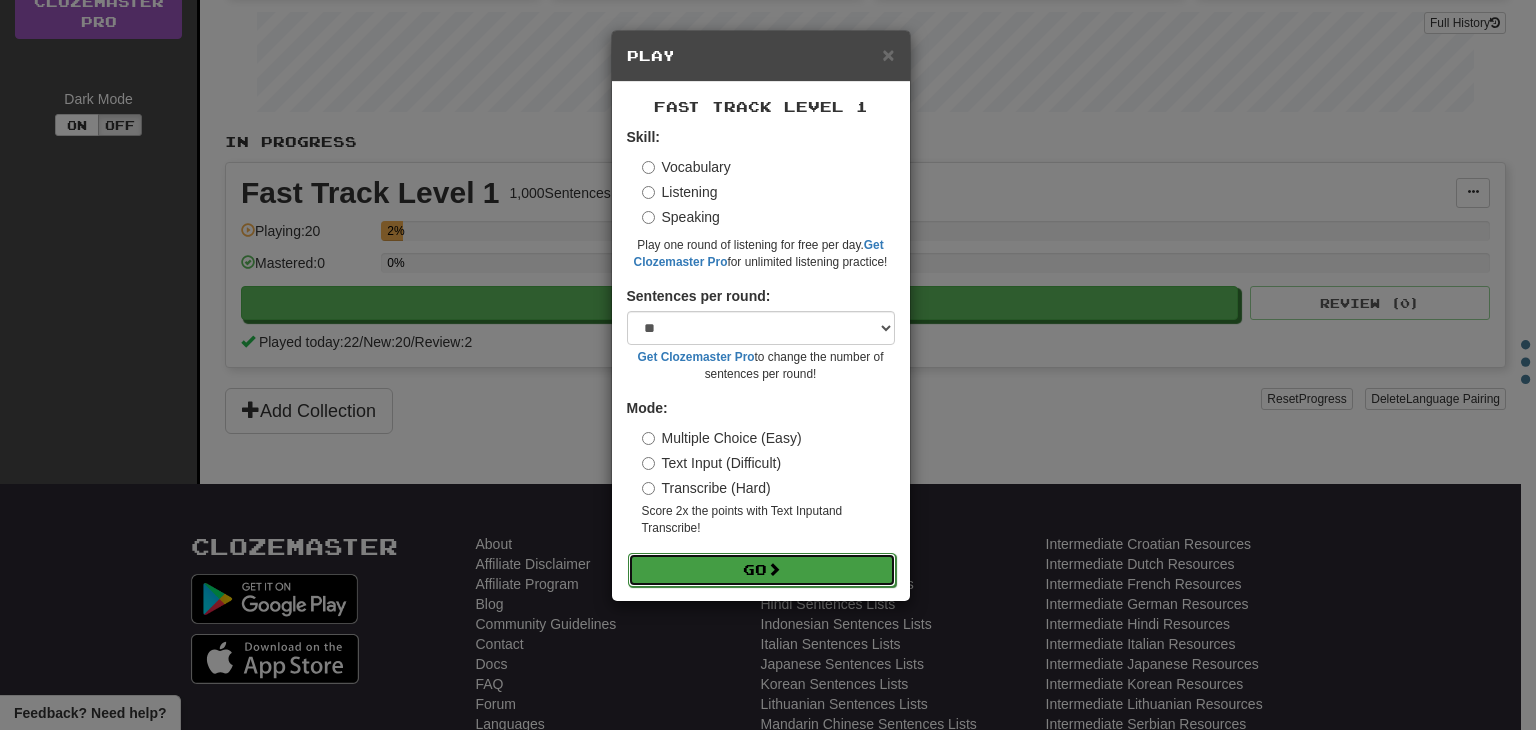 click on "Go" at bounding box center [762, 570] 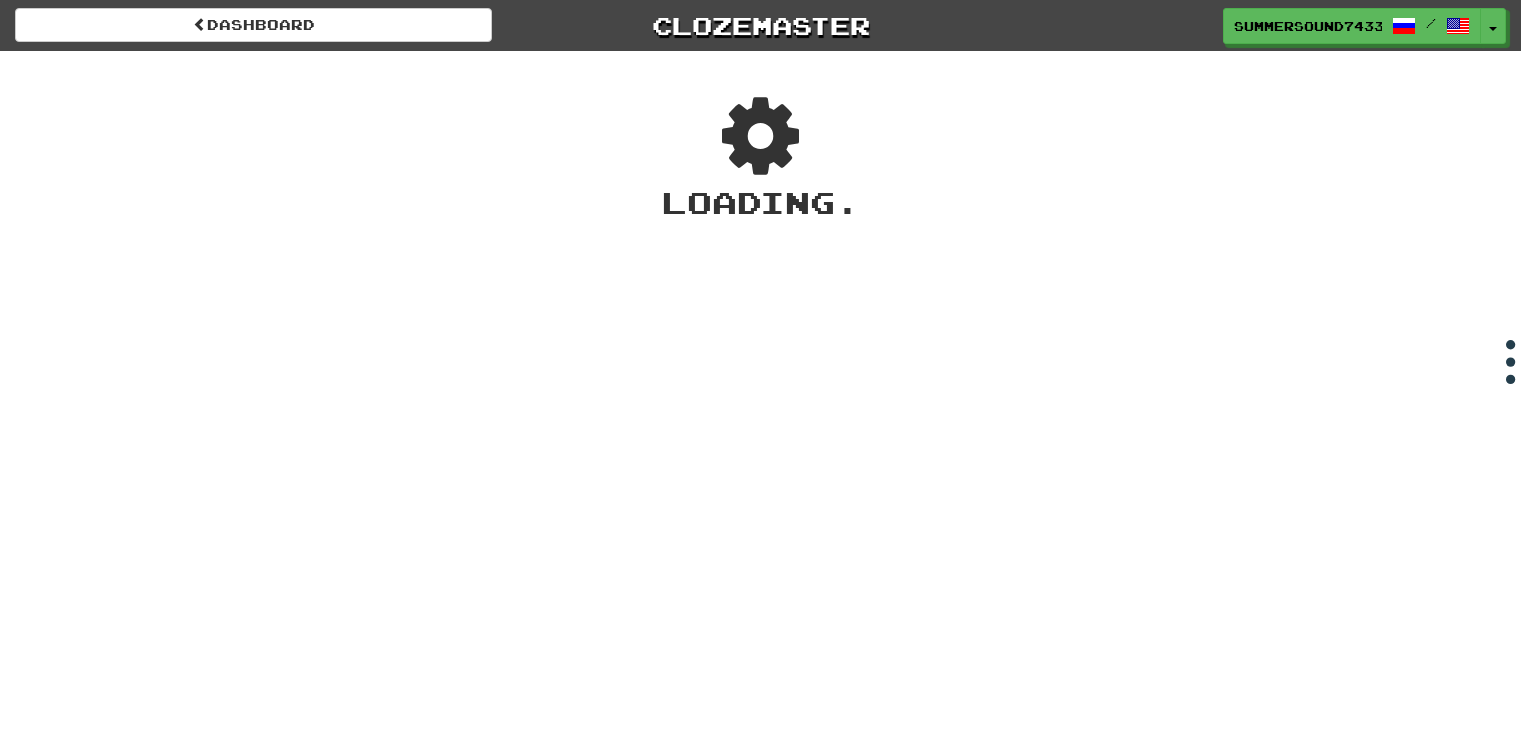 scroll, scrollTop: 0, scrollLeft: 0, axis: both 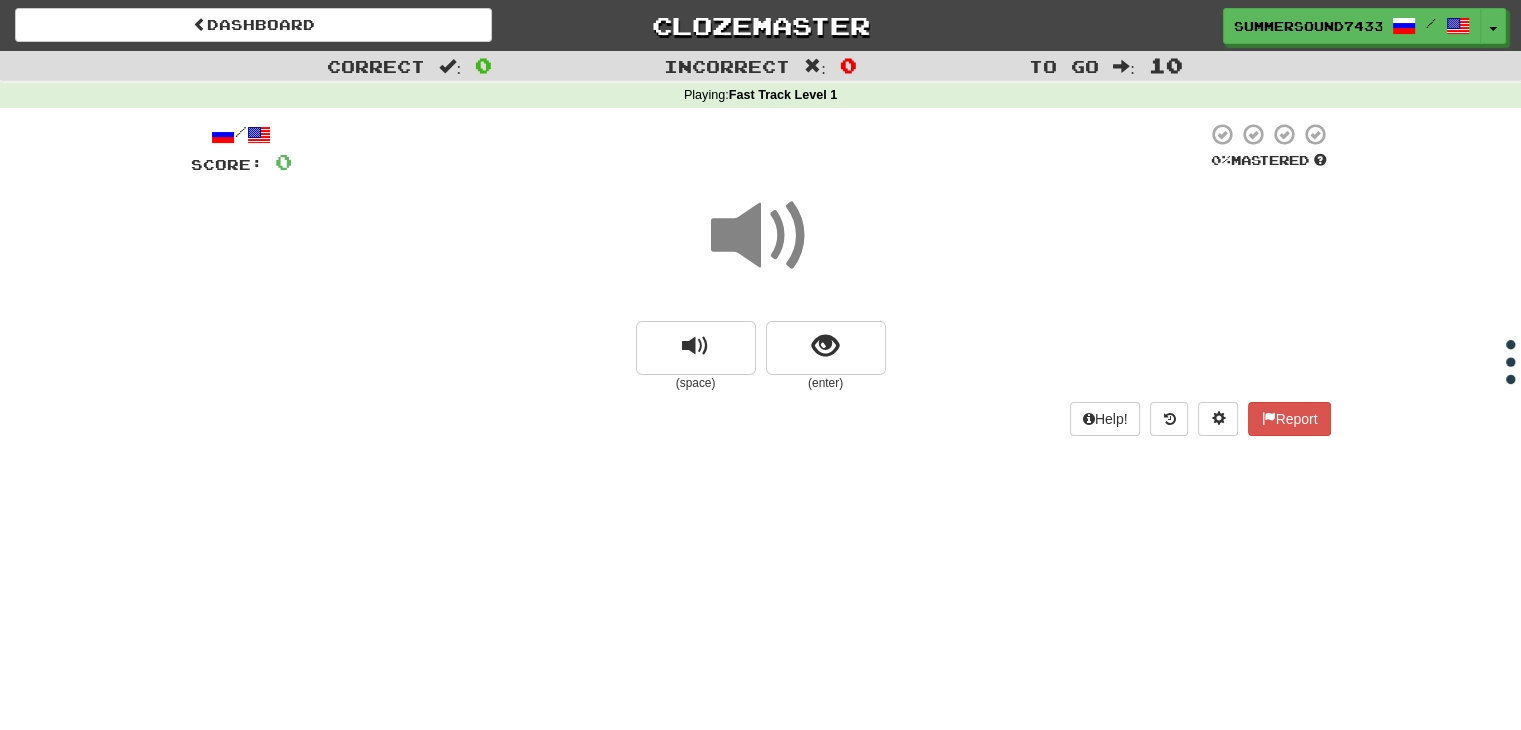 click at bounding box center [761, 236] 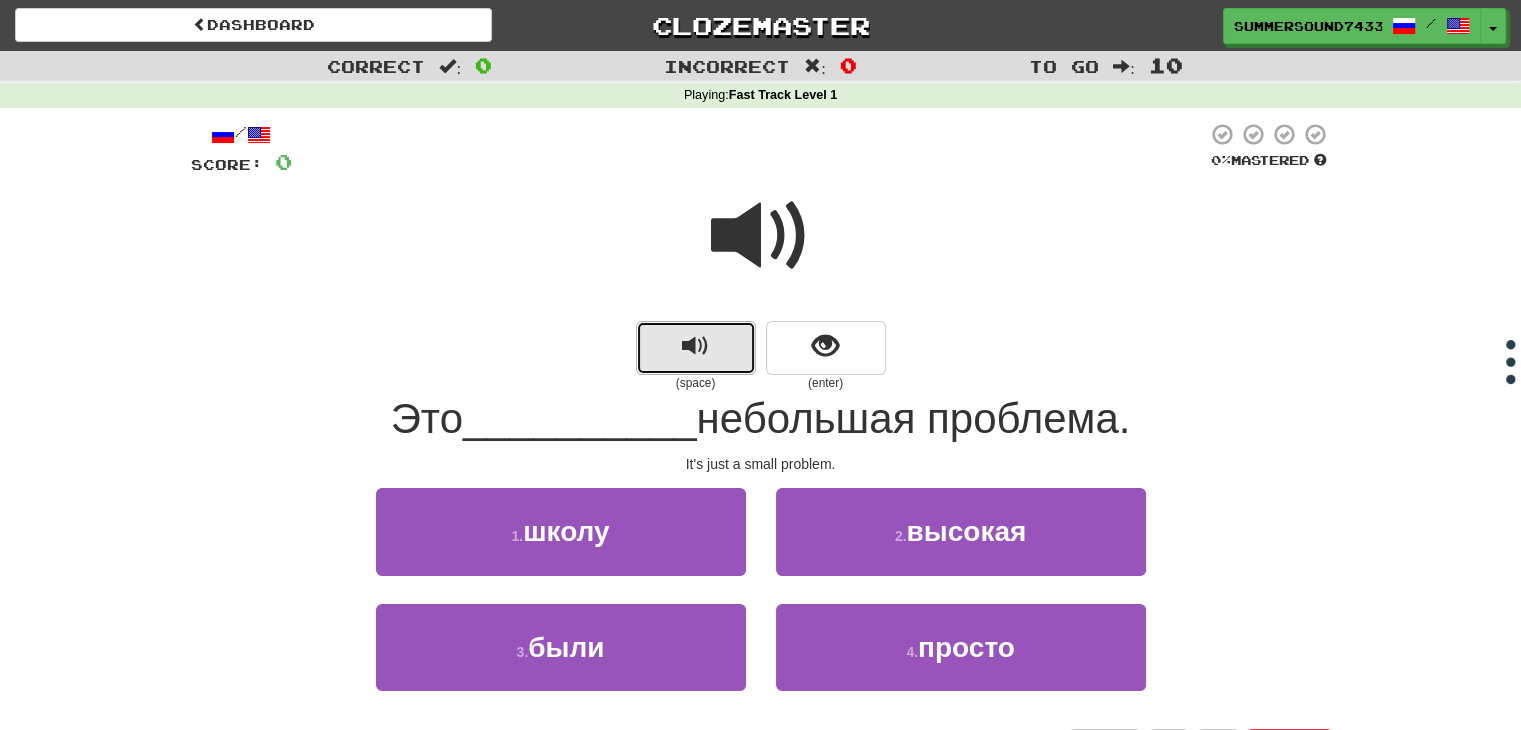 click at bounding box center (696, 348) 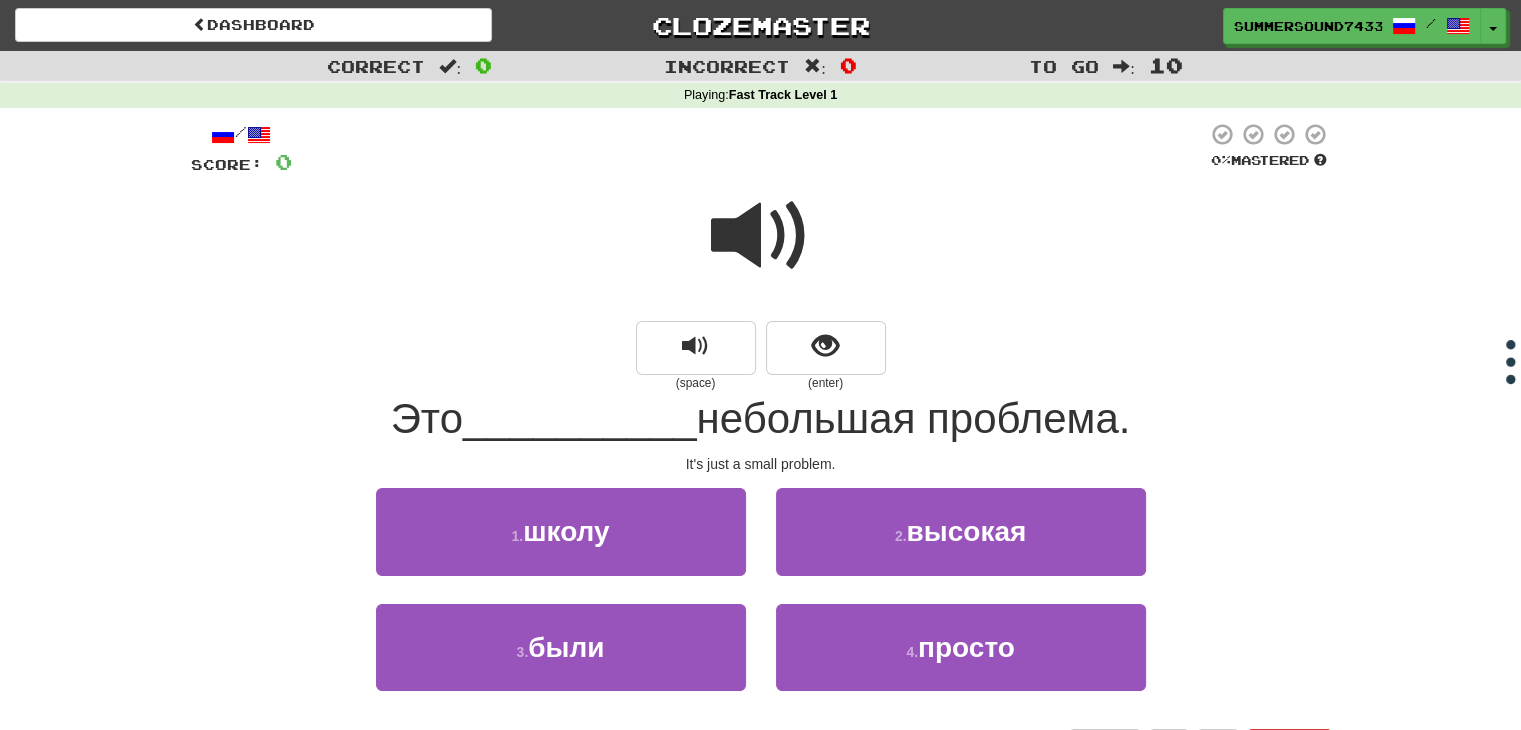 click at bounding box center (761, 236) 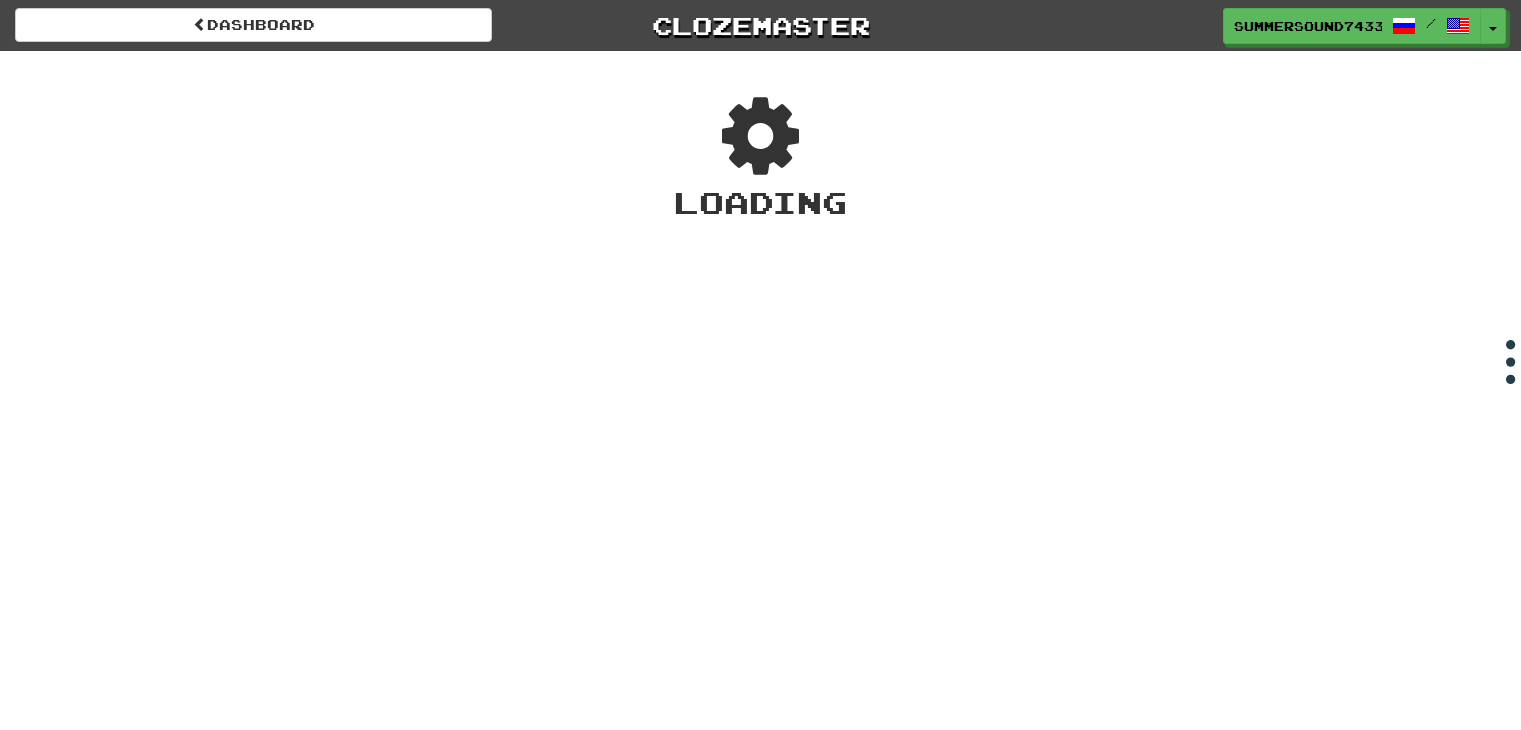 scroll, scrollTop: 0, scrollLeft: 0, axis: both 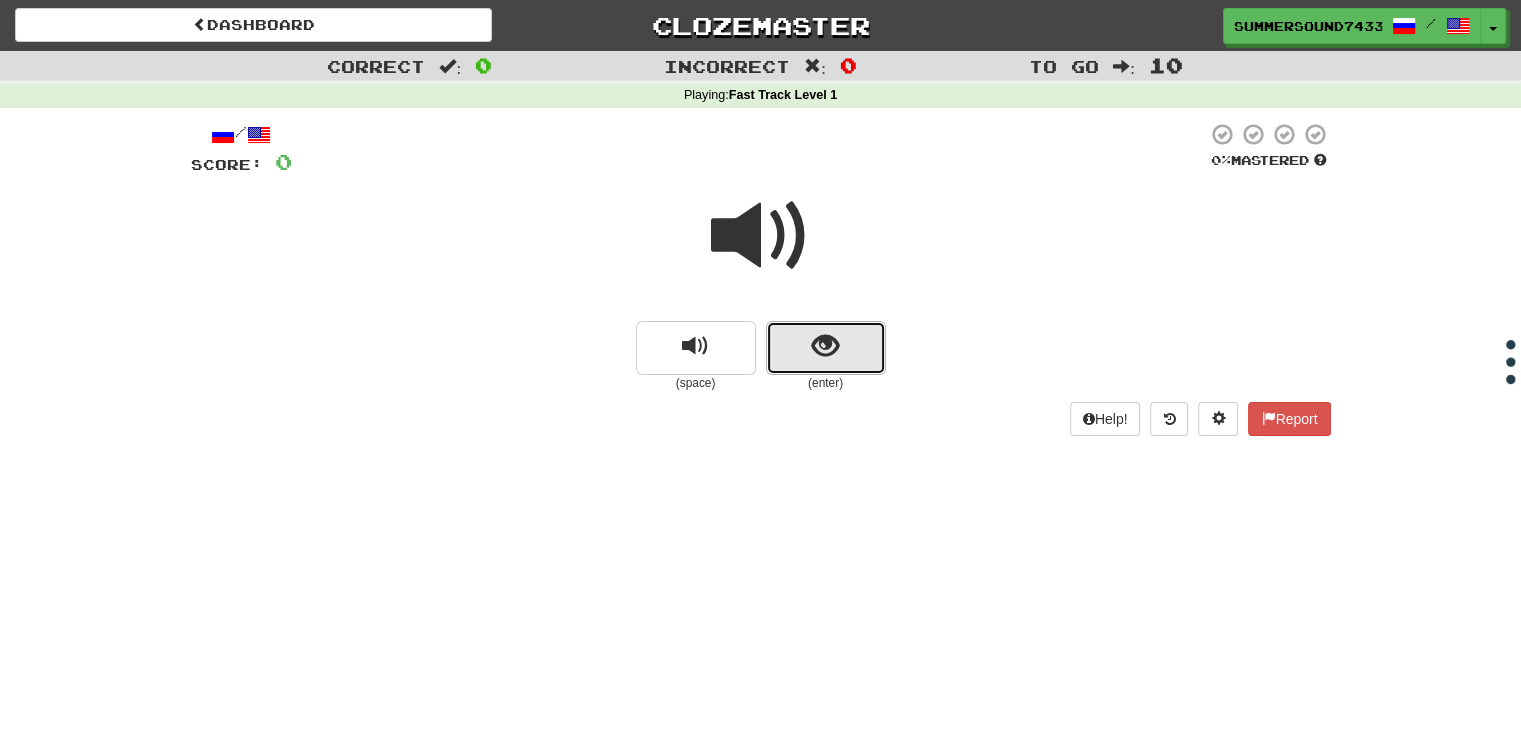 click at bounding box center [825, 346] 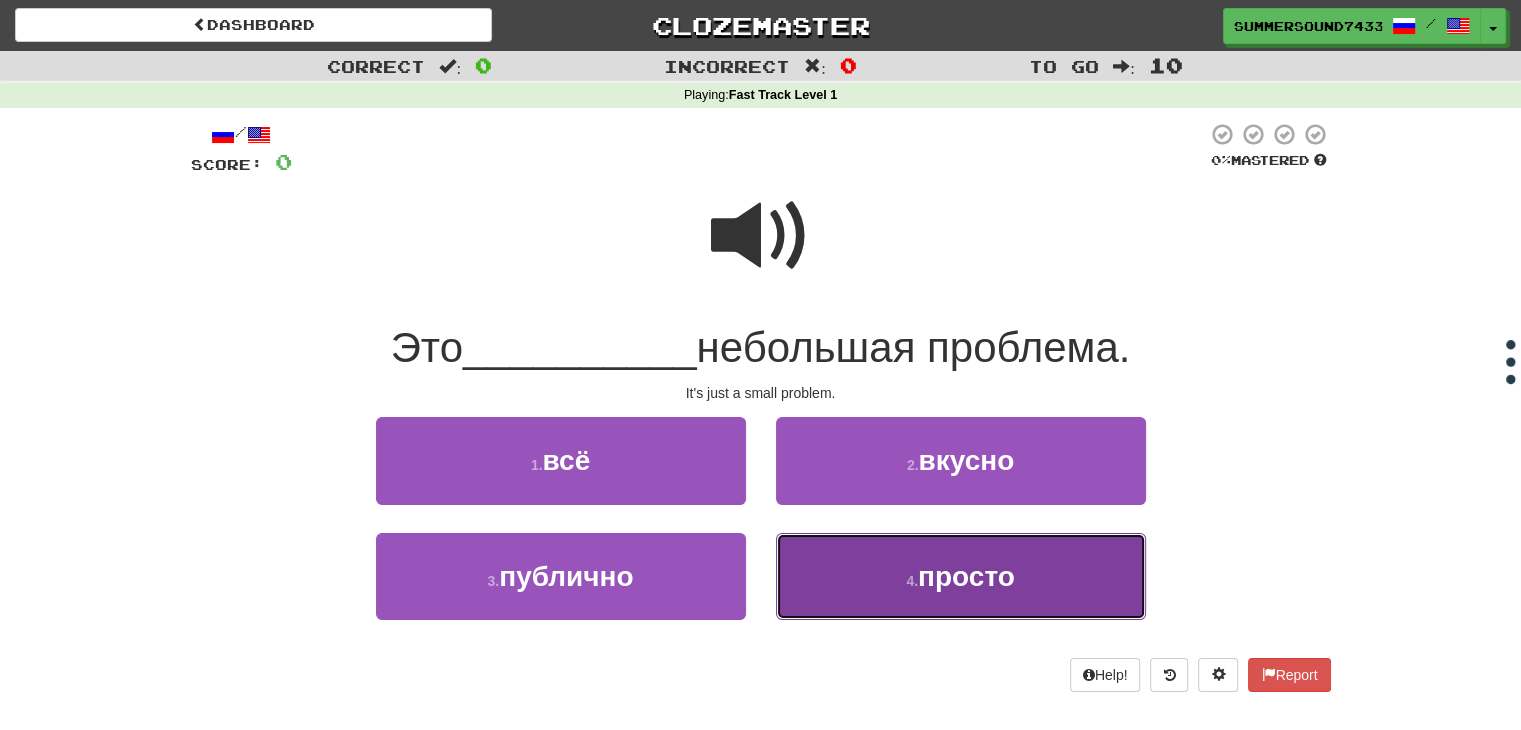 click on "просто" at bounding box center [966, 576] 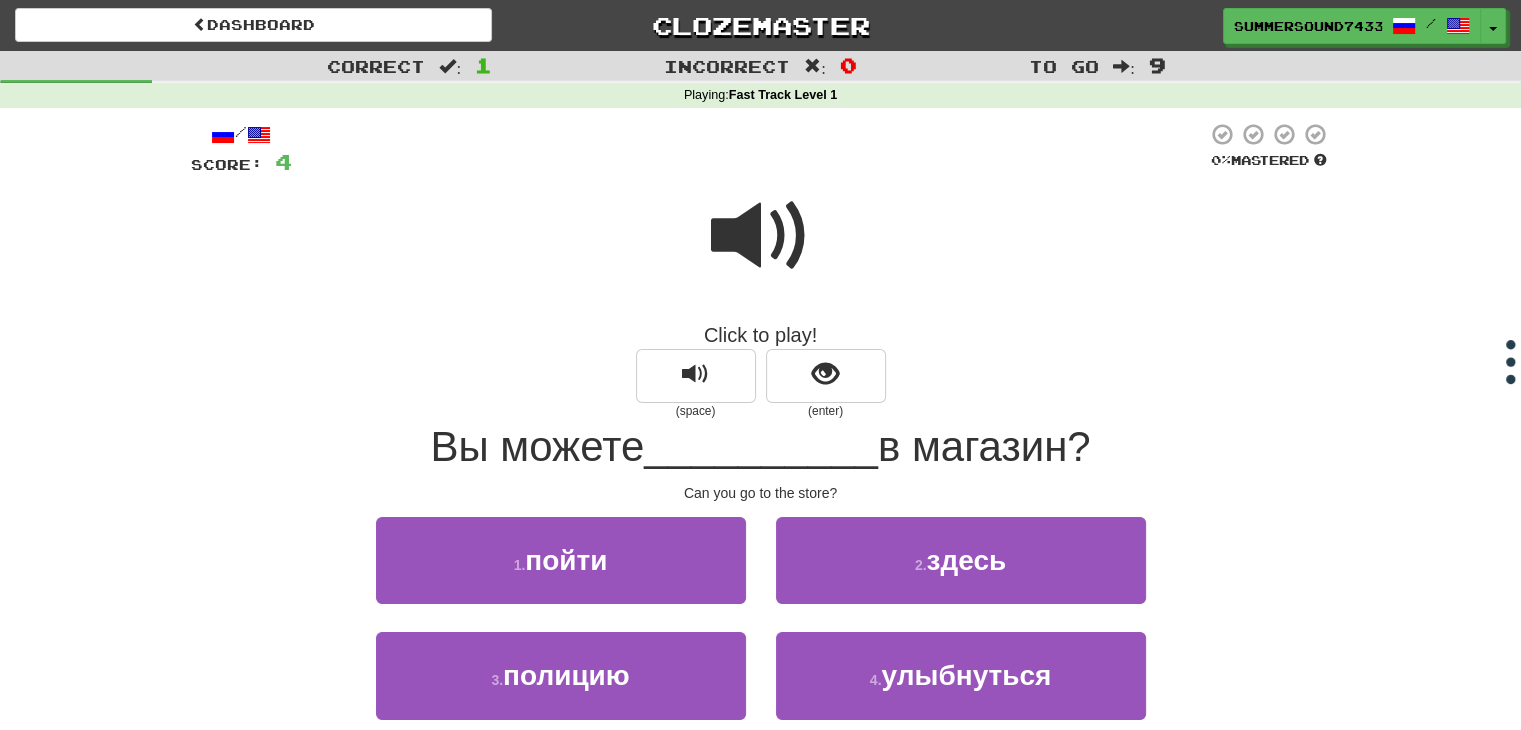 click at bounding box center (761, 236) 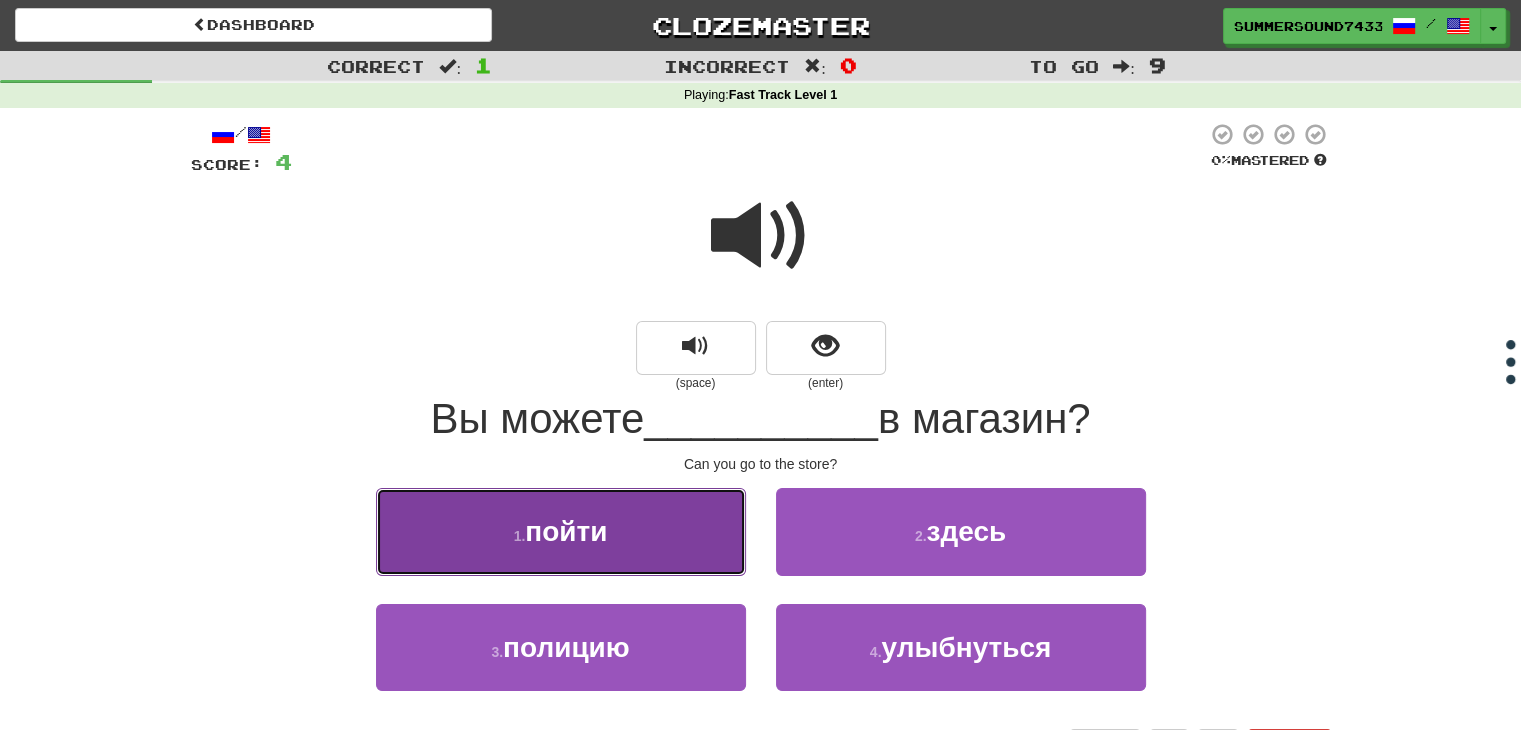 click on "1 .  пойти" at bounding box center [561, 531] 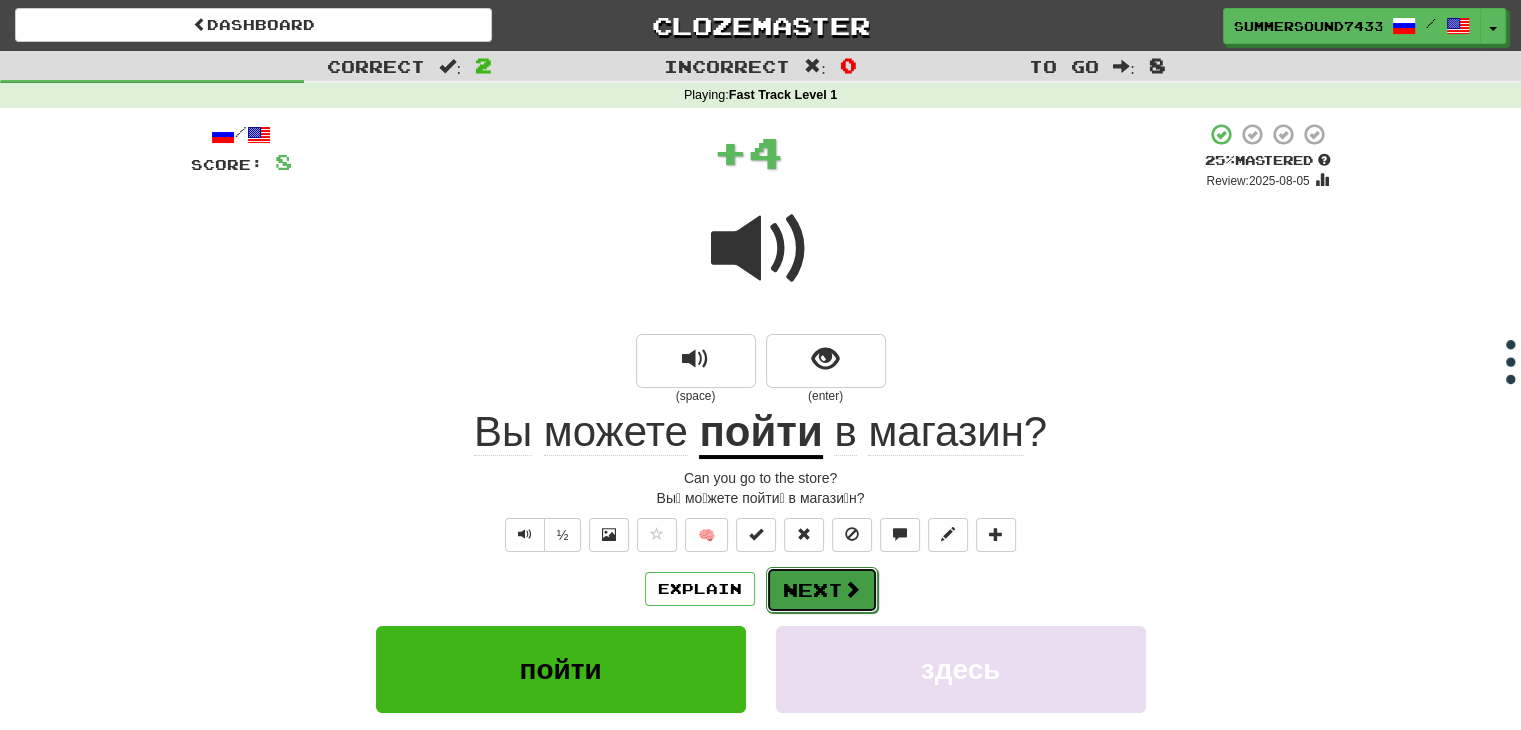 click on "Next" at bounding box center [822, 590] 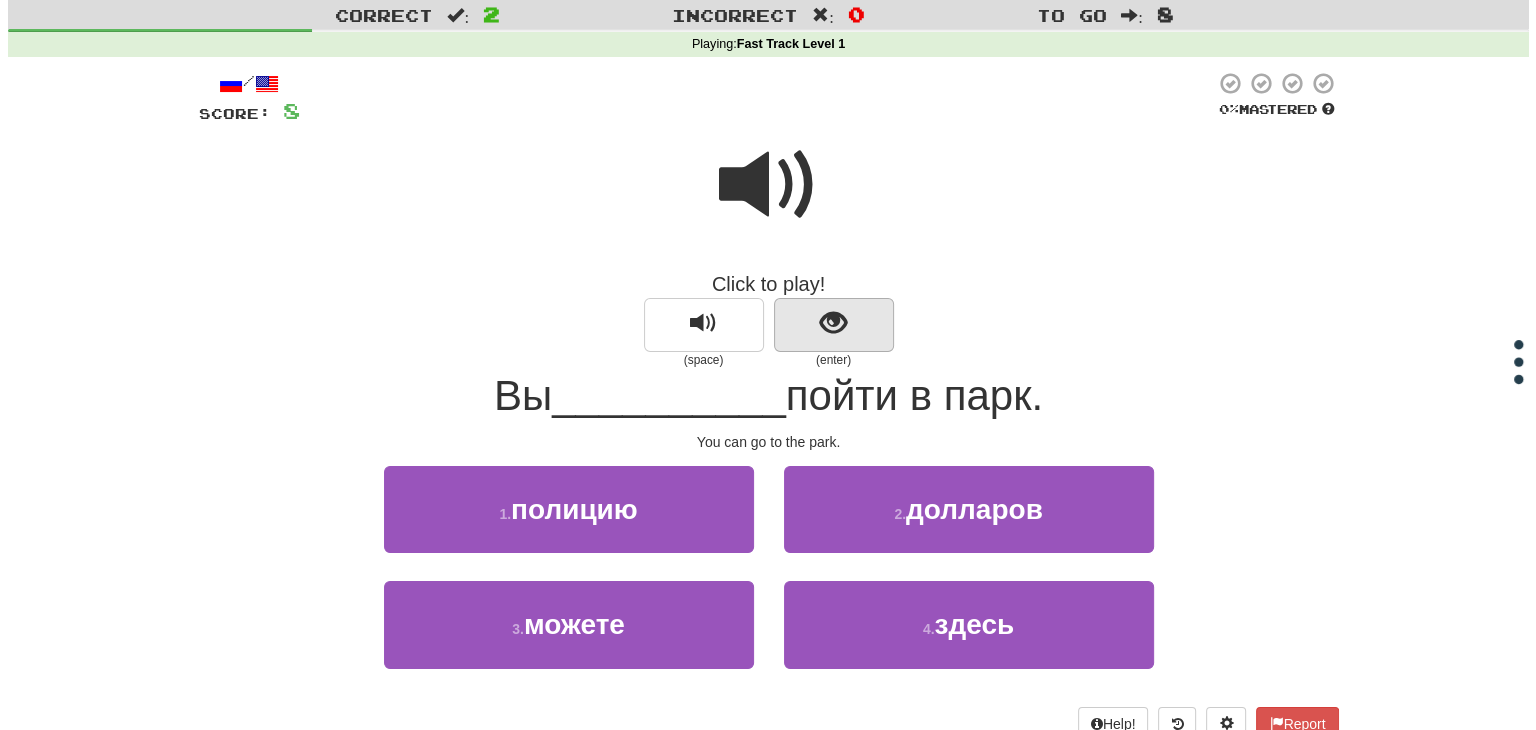scroll, scrollTop: 52, scrollLeft: 0, axis: vertical 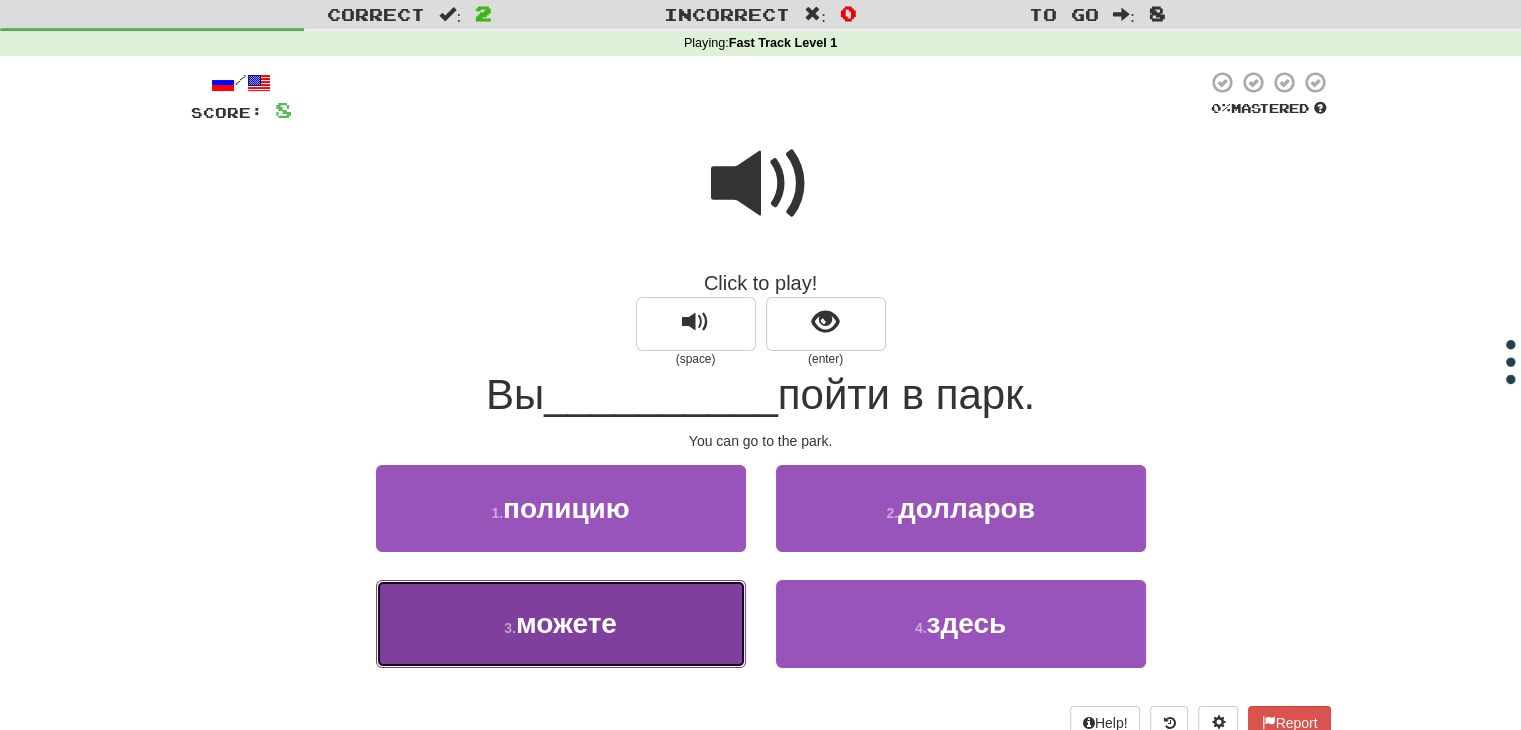 click on "3 .  можете" at bounding box center [561, 623] 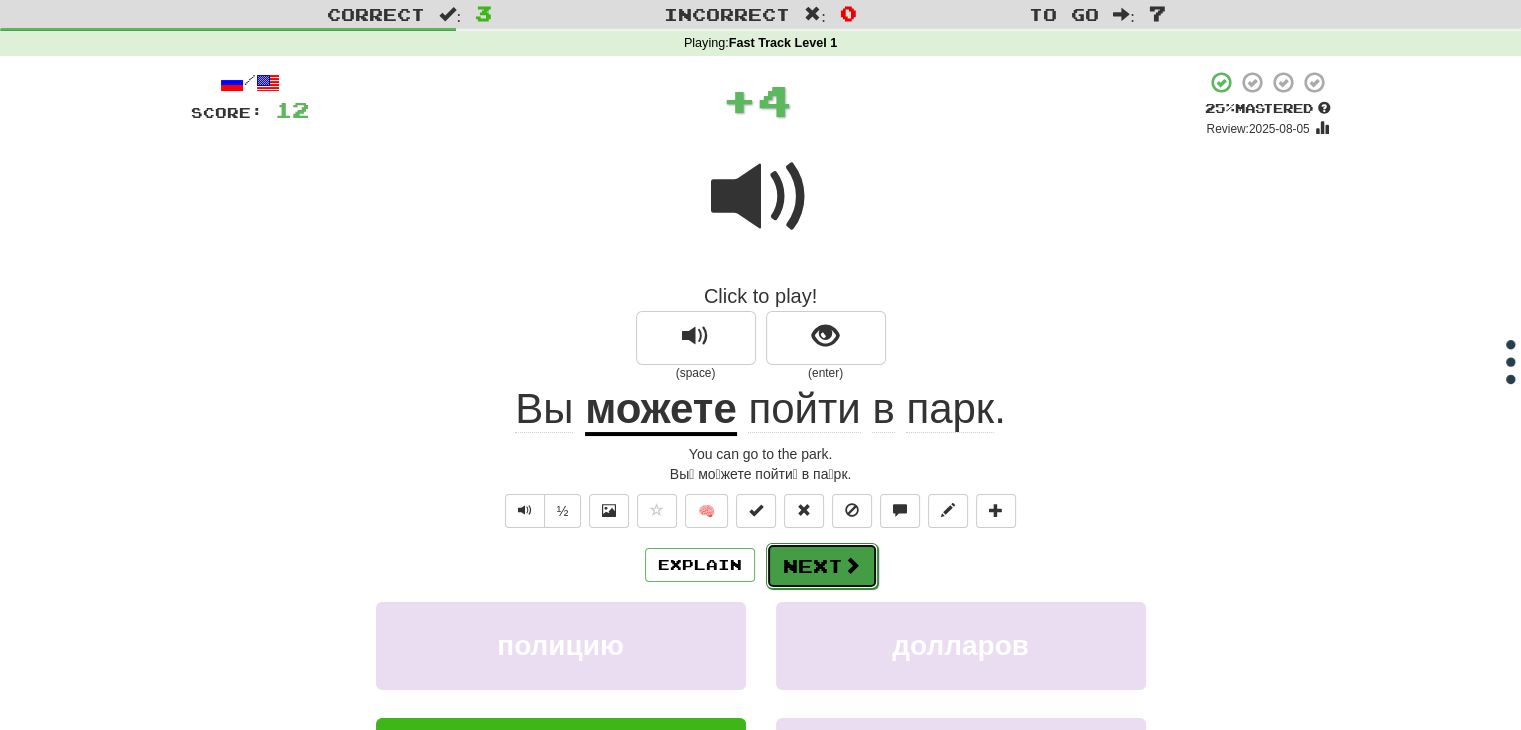 click on "Next" at bounding box center (822, 566) 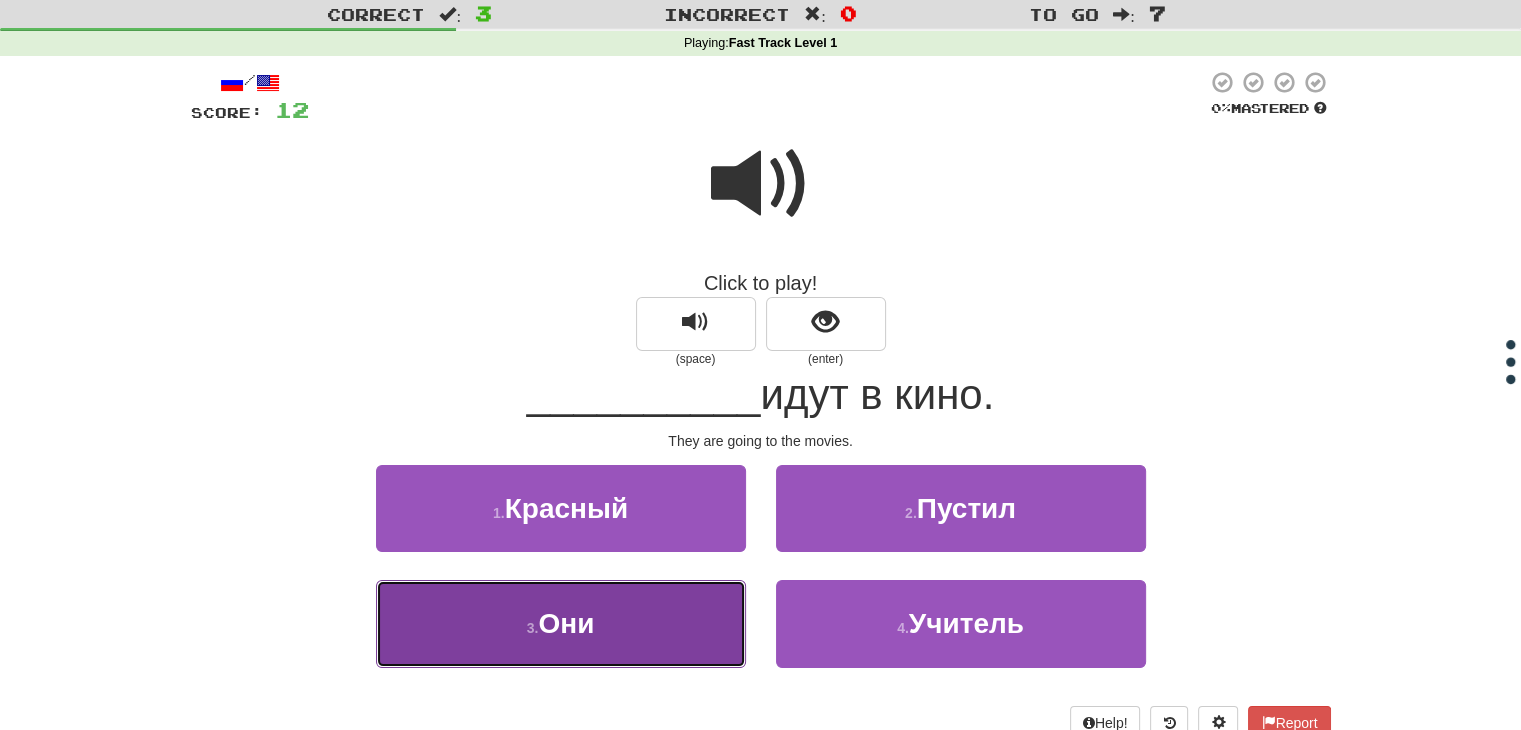 click on "3 .  Они" at bounding box center (561, 623) 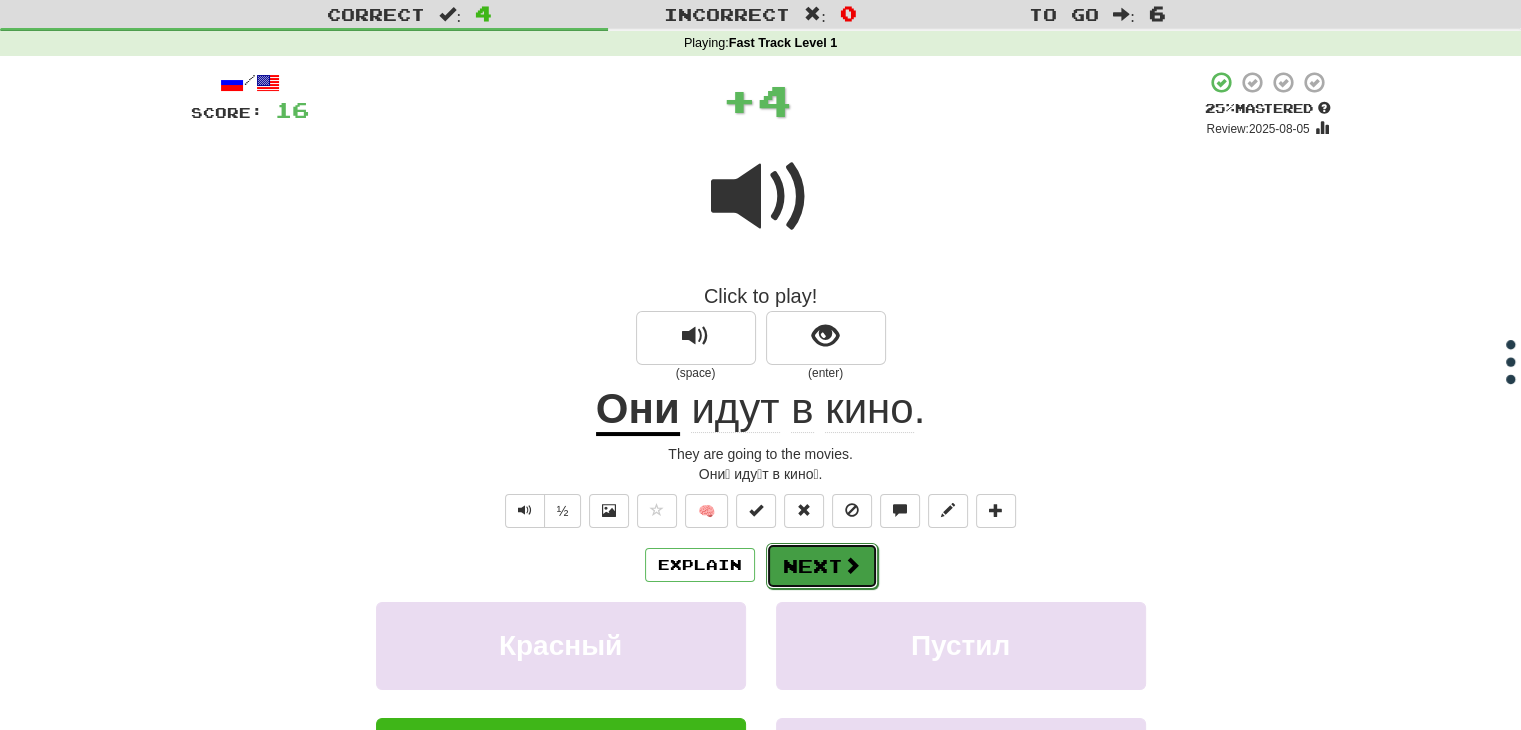 click on "Next" at bounding box center [822, 566] 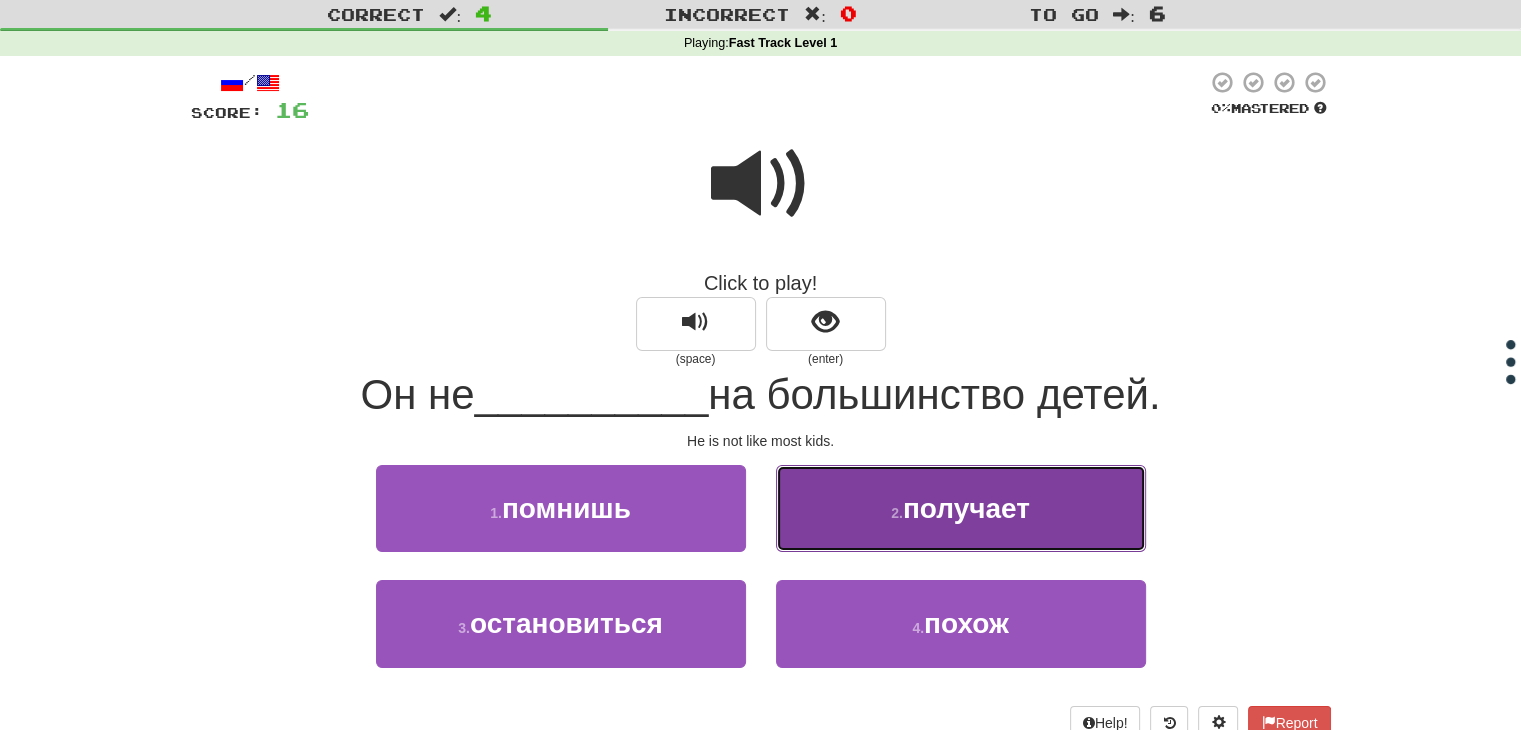 click on "получает" at bounding box center [966, 508] 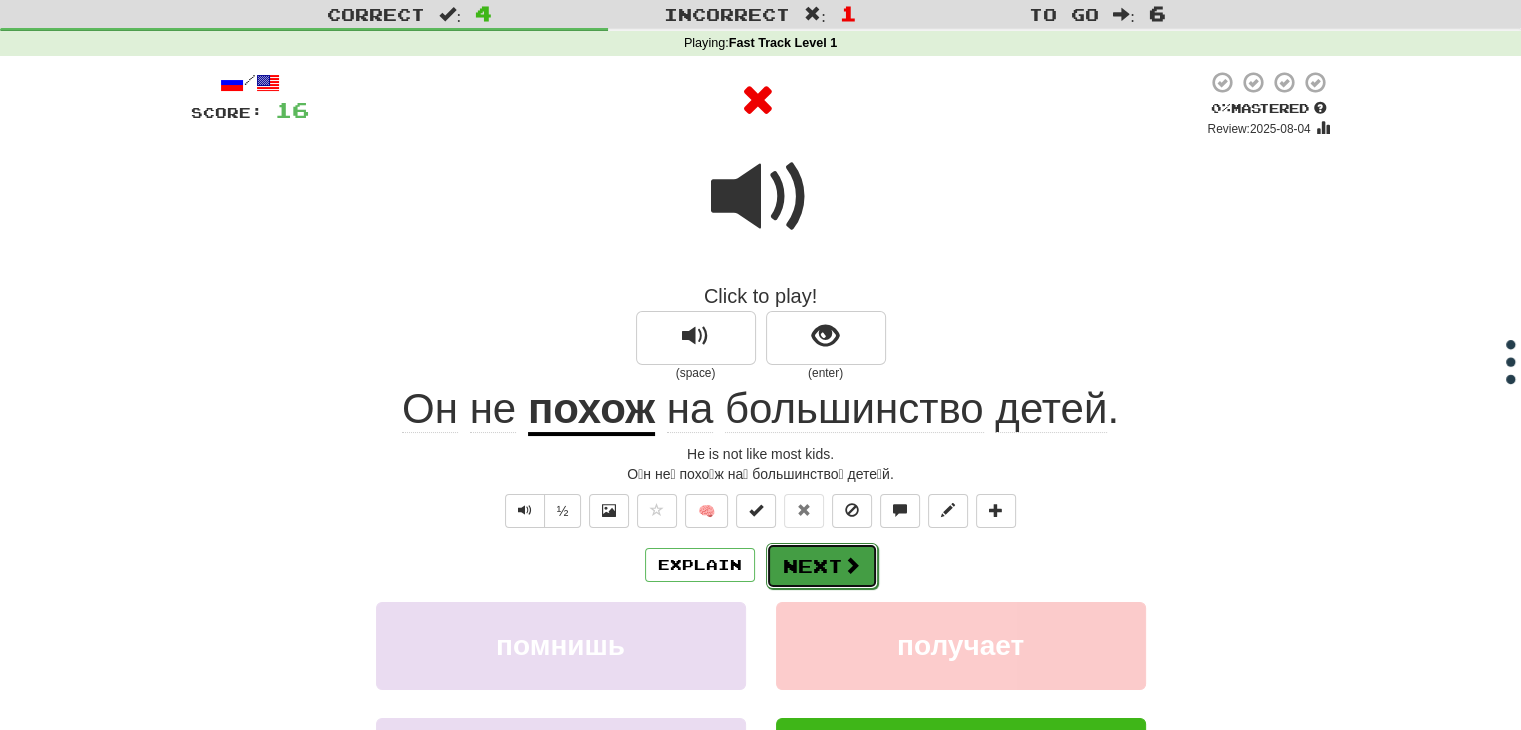 click on "Next" at bounding box center (822, 566) 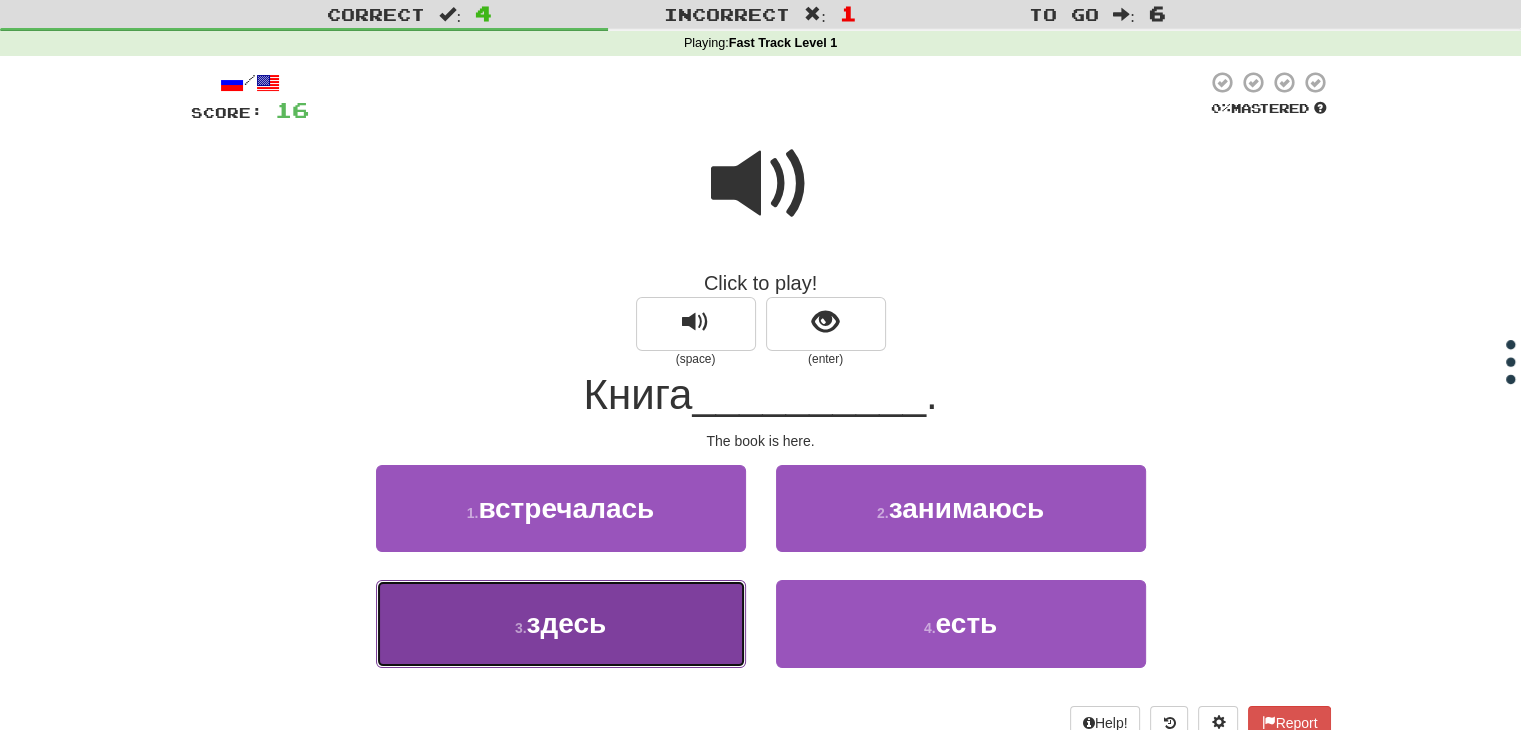 click on "3 .  здесь" at bounding box center [561, 623] 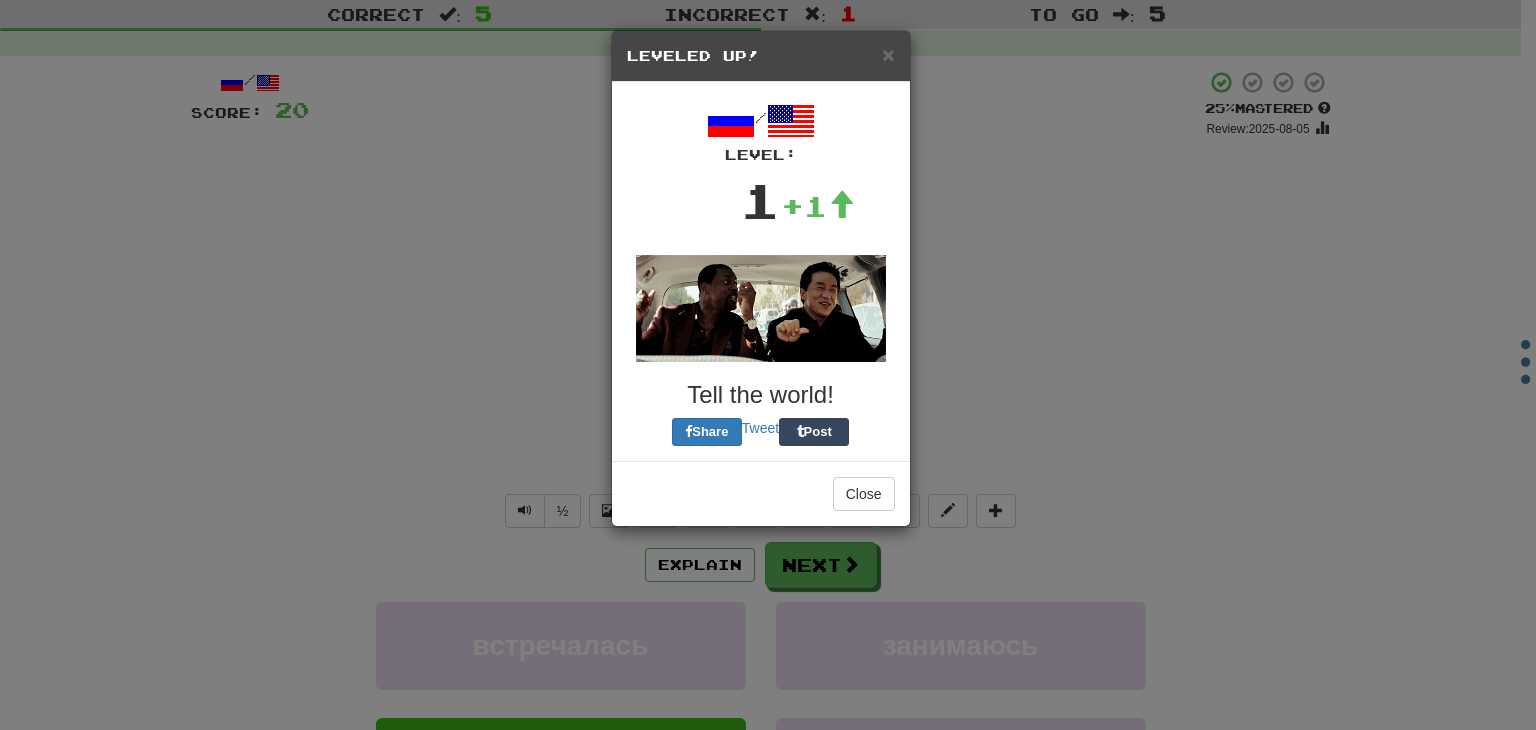 drag, startPoint x: 738, startPoint y: 588, endPoint x: 791, endPoint y: 580, distance: 53.600372 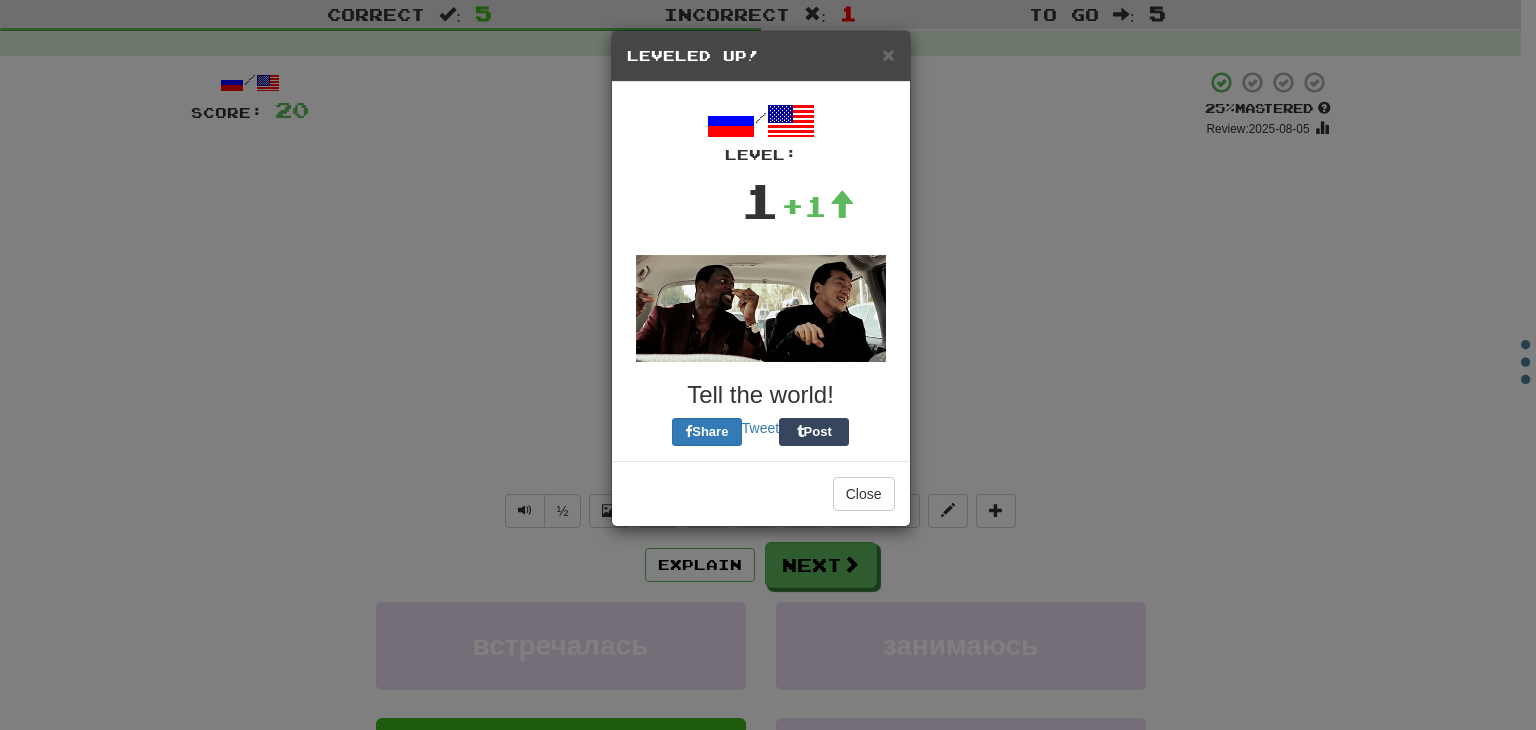click on "× Leveled Up!  /  Level: 1 +1 Tell the world!  Share Tweet  Post Close" at bounding box center (768, 365) 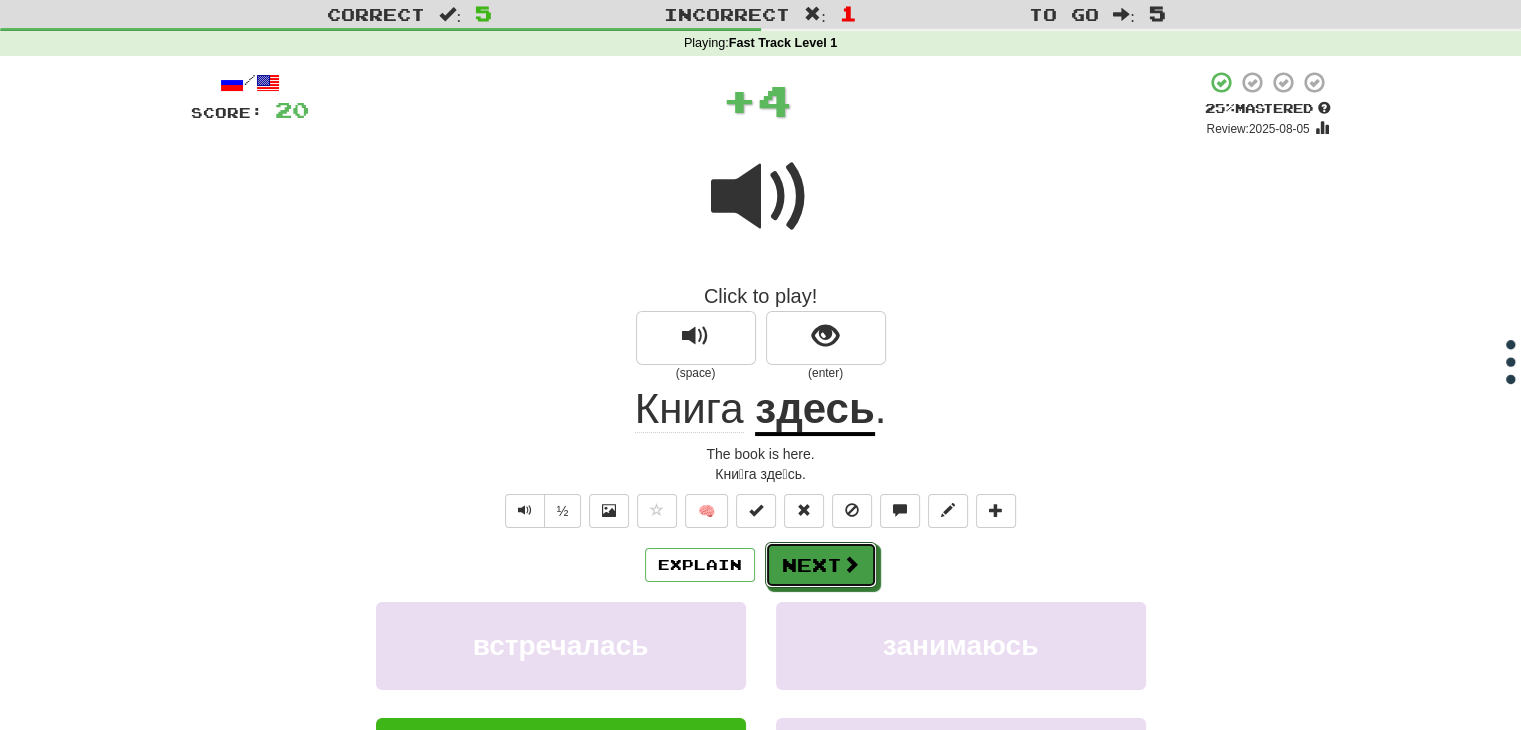click on "Next" at bounding box center (821, 565) 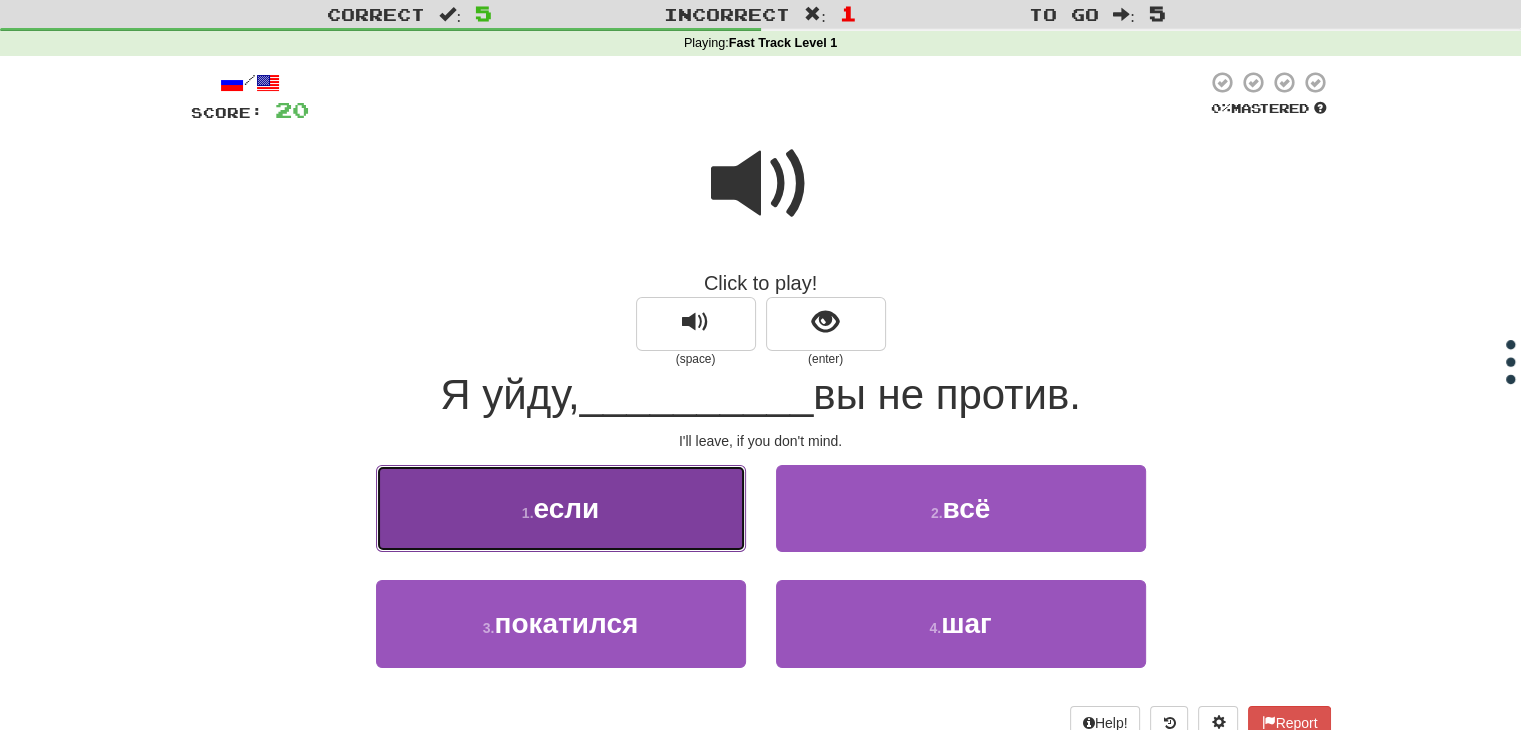 click on "1 .  если" at bounding box center [561, 508] 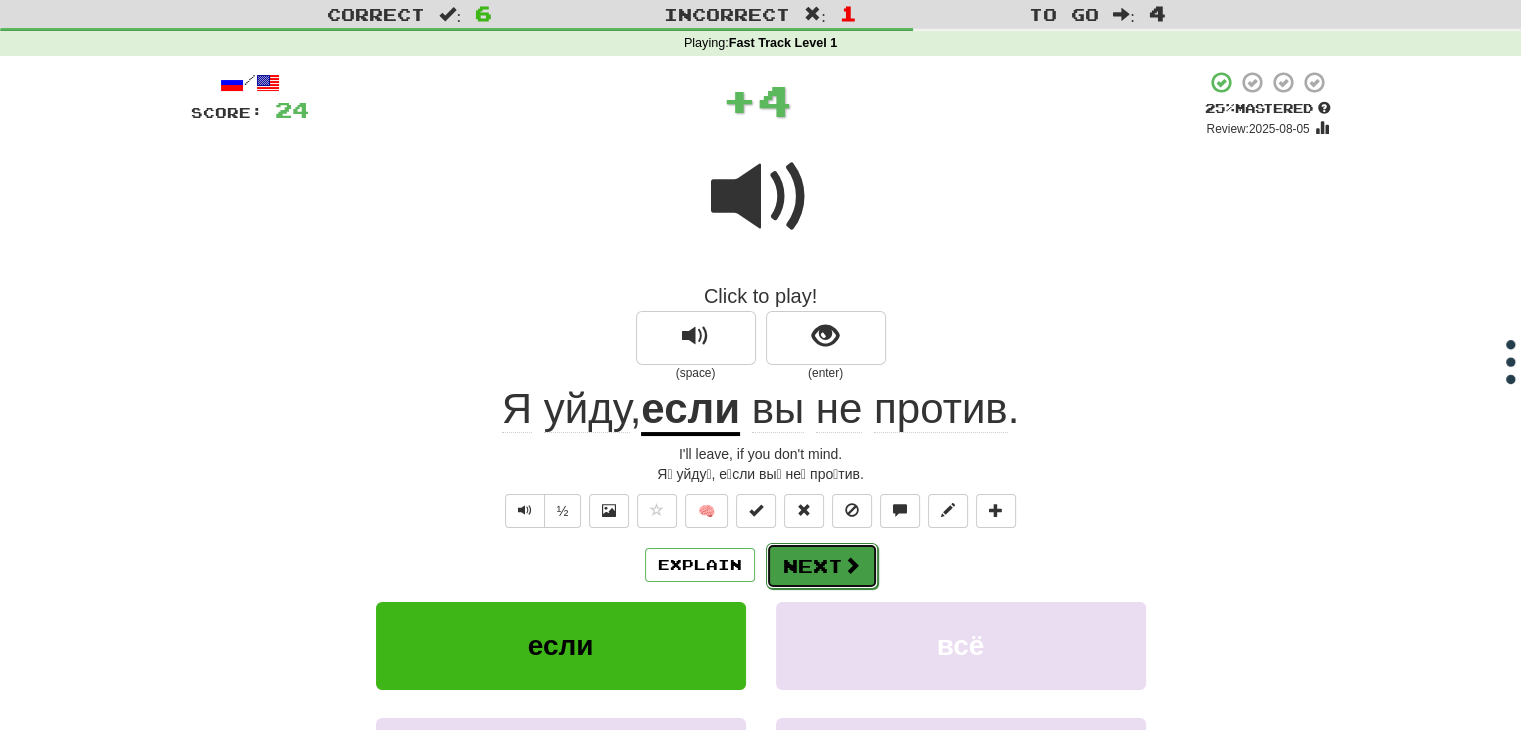 click on "Next" at bounding box center [822, 566] 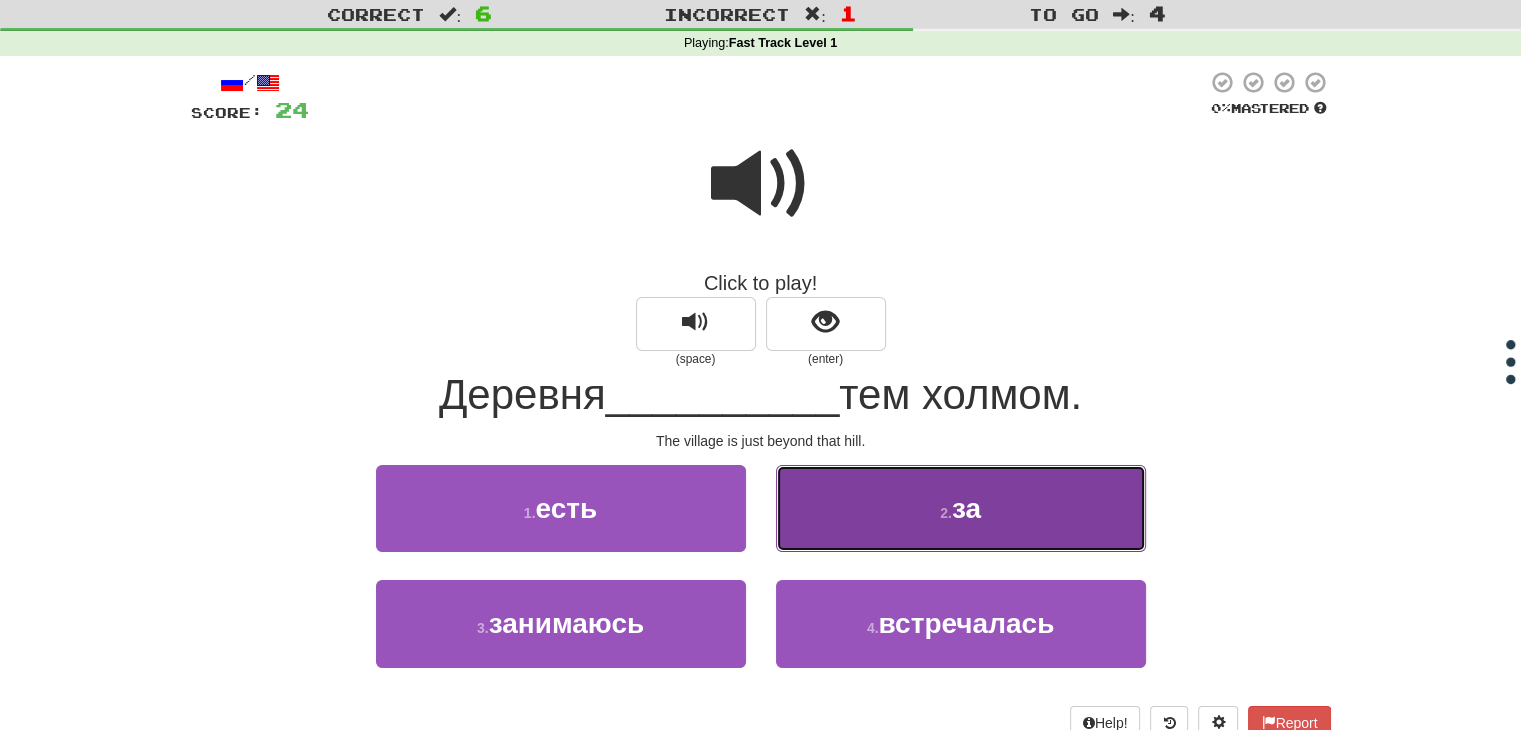 click on "2 ." at bounding box center (946, 513) 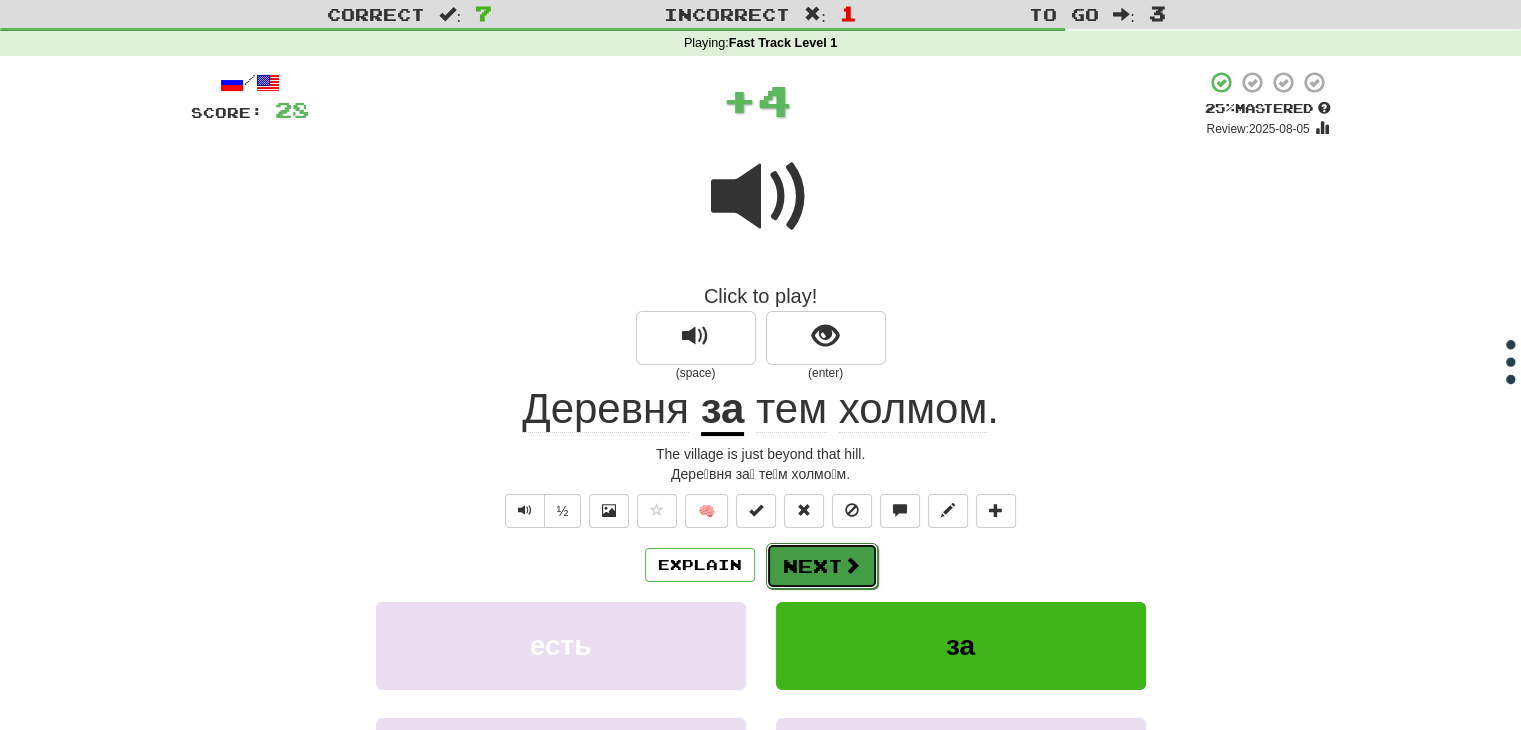 click on "Explain Next" at bounding box center [761, 565] 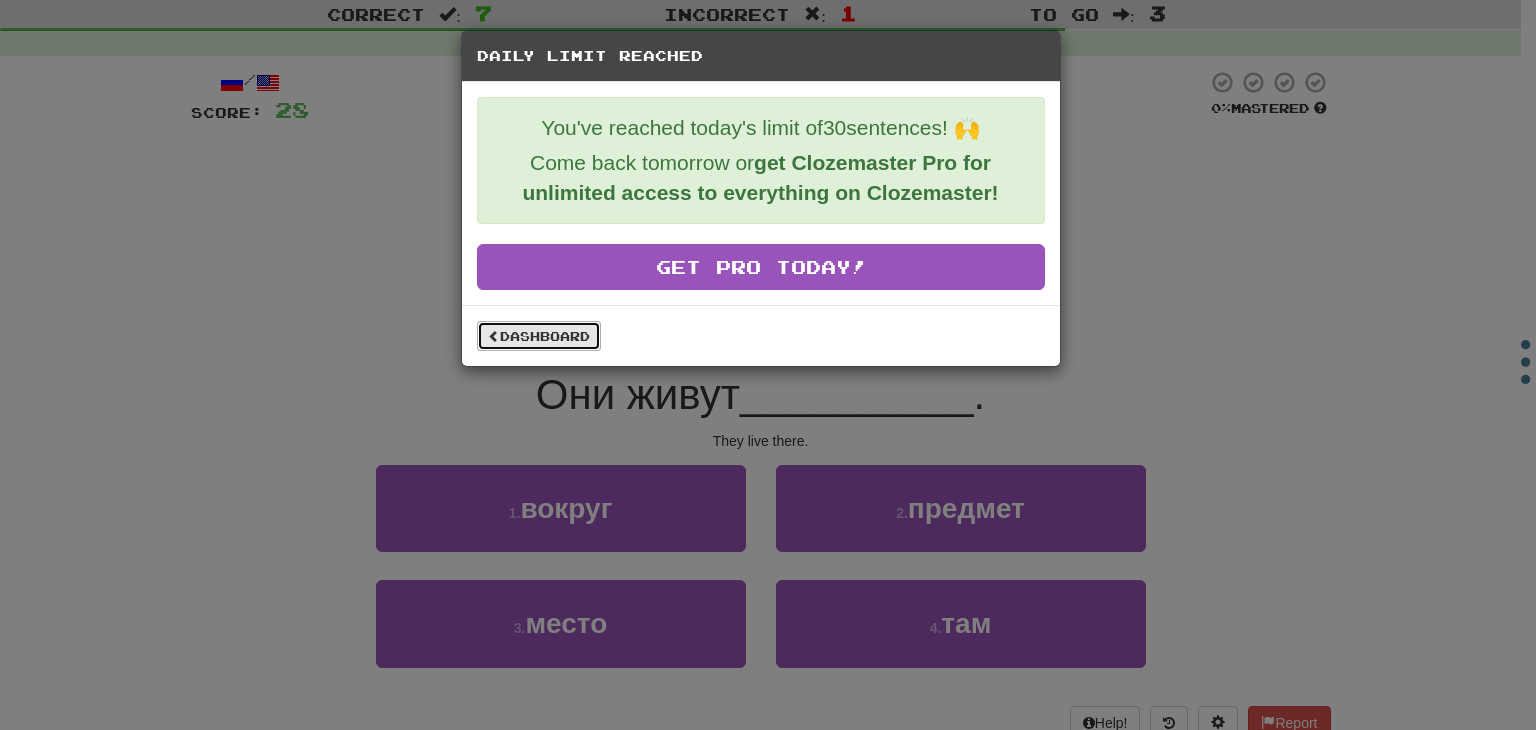 click on "Dashboard" at bounding box center (539, 336) 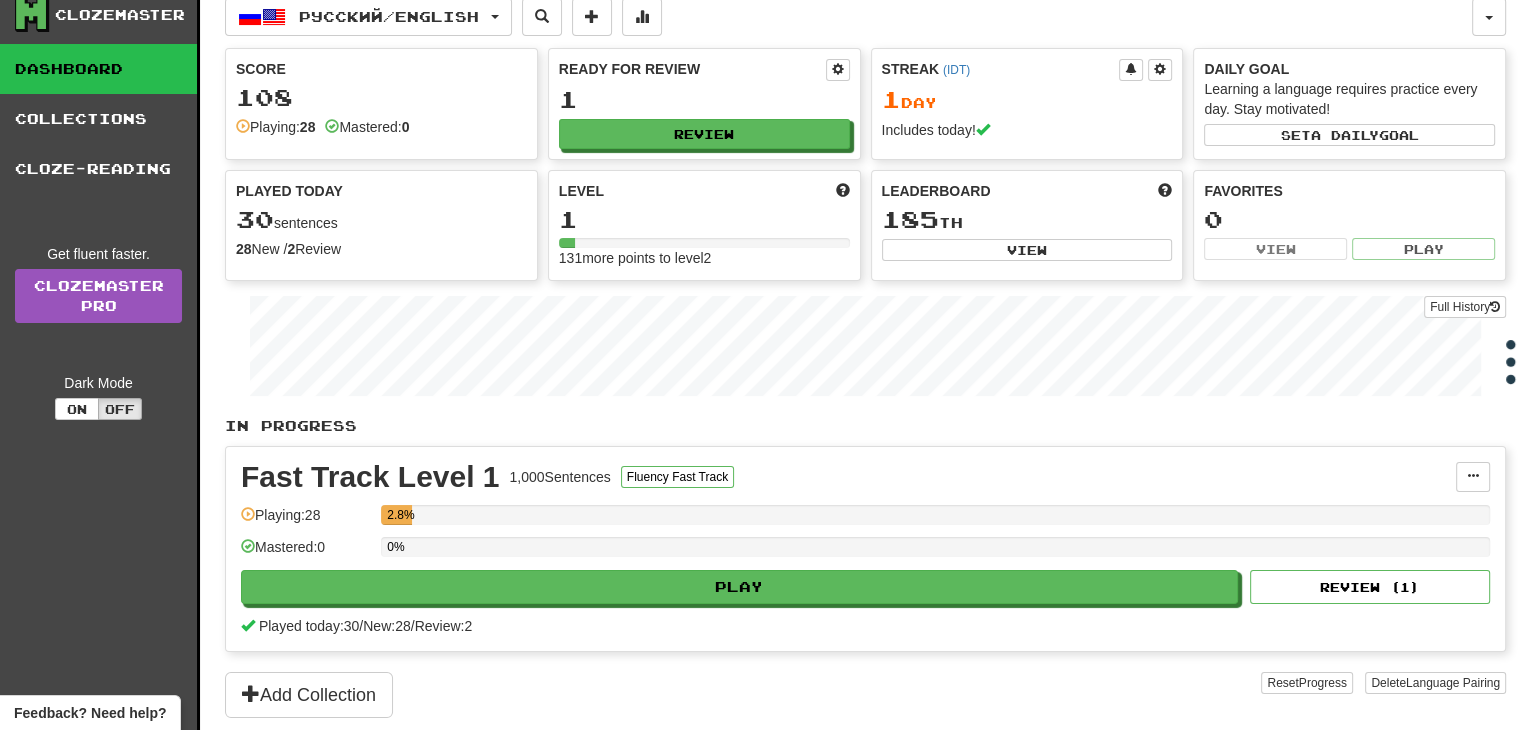 scroll, scrollTop: 0, scrollLeft: 0, axis: both 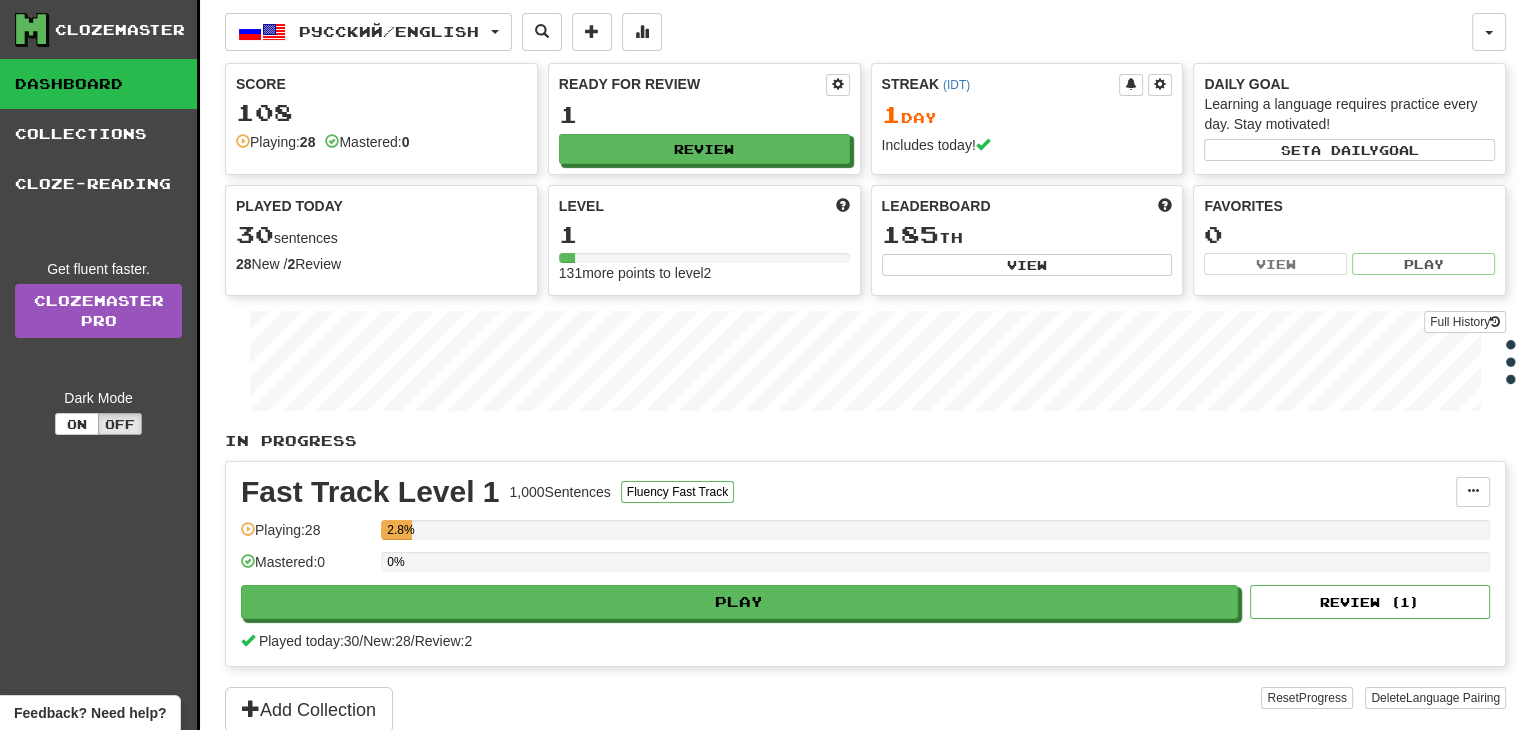 click on "Dashboard" at bounding box center [98, 84] 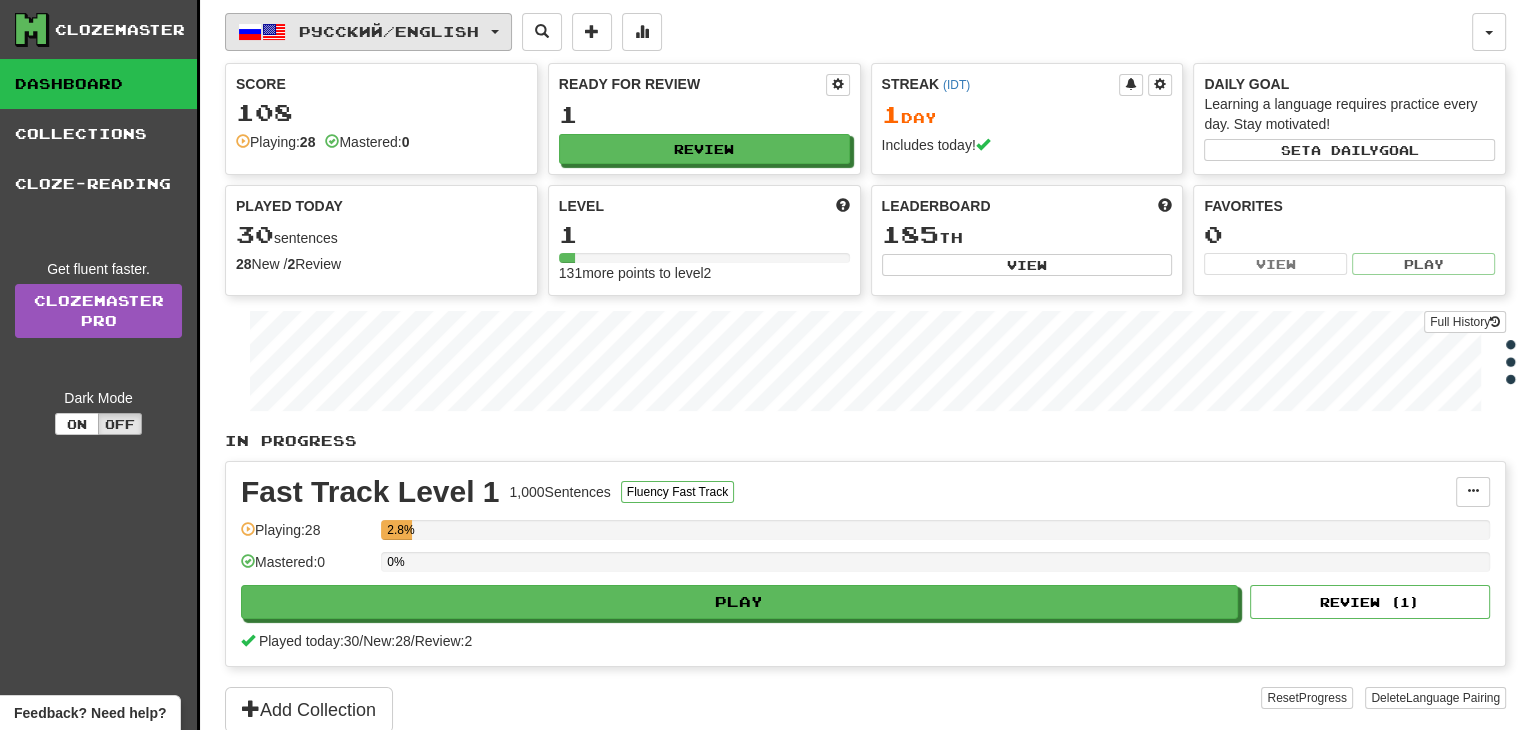click on "Русский  /  English" at bounding box center [368, 32] 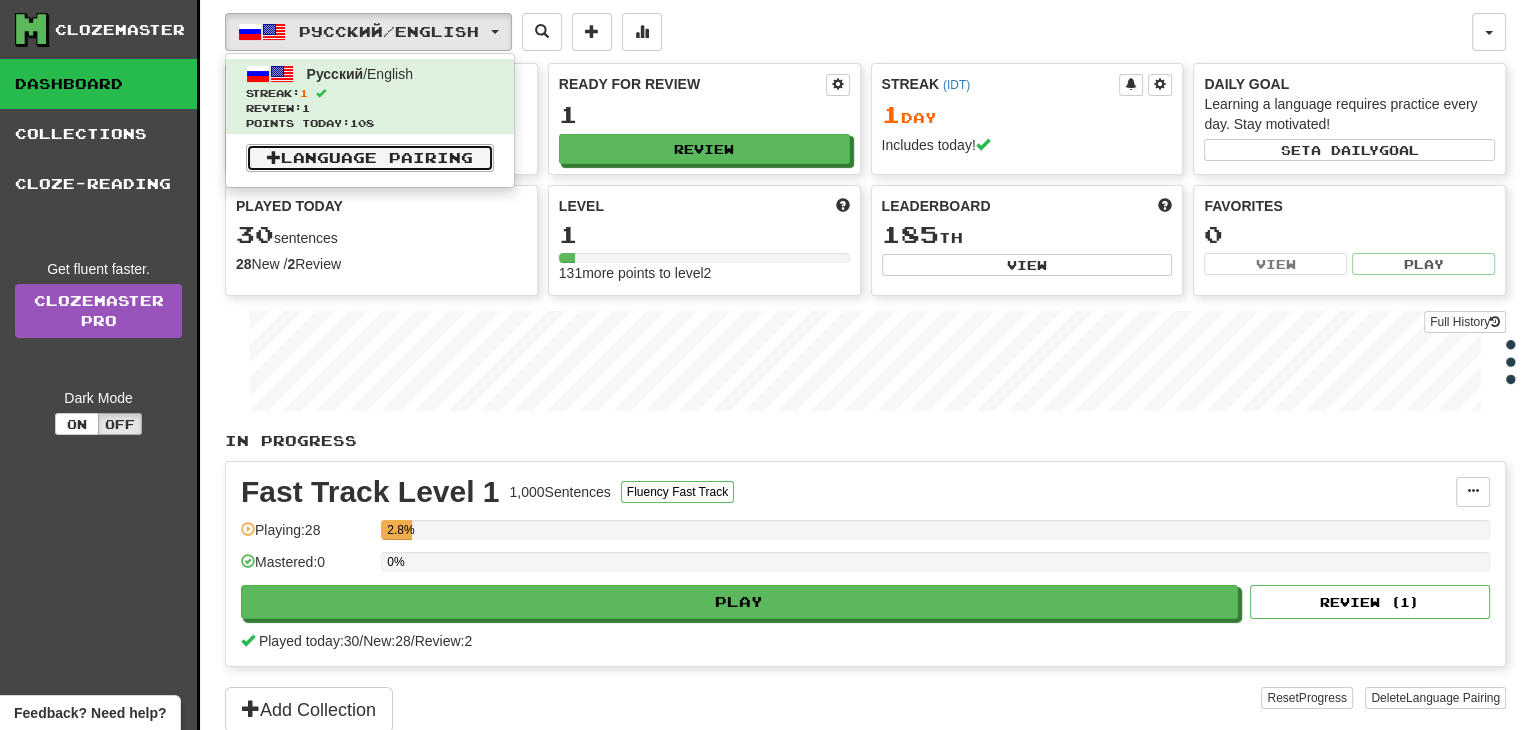 click on "Language Pairing" at bounding box center (370, 158) 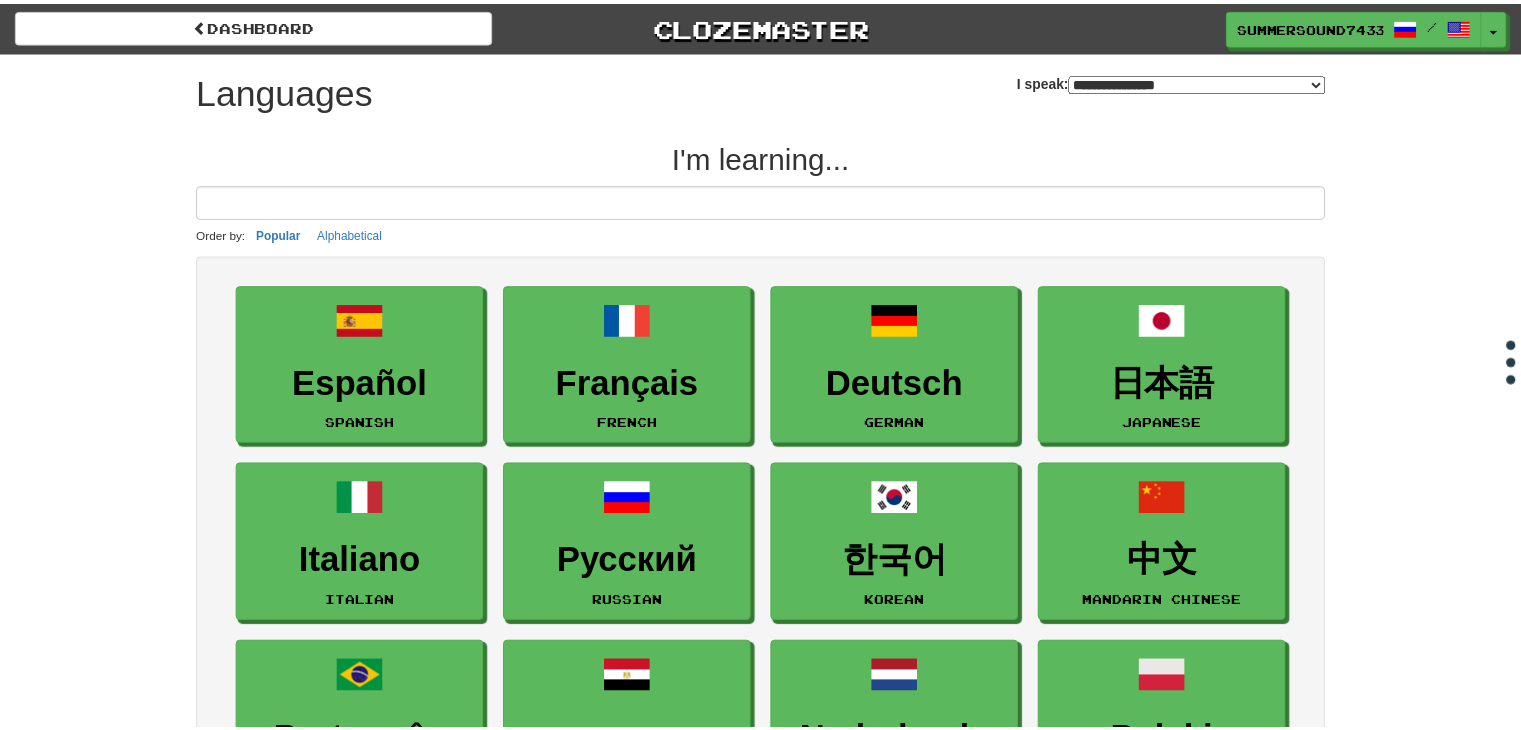 scroll, scrollTop: 0, scrollLeft: 0, axis: both 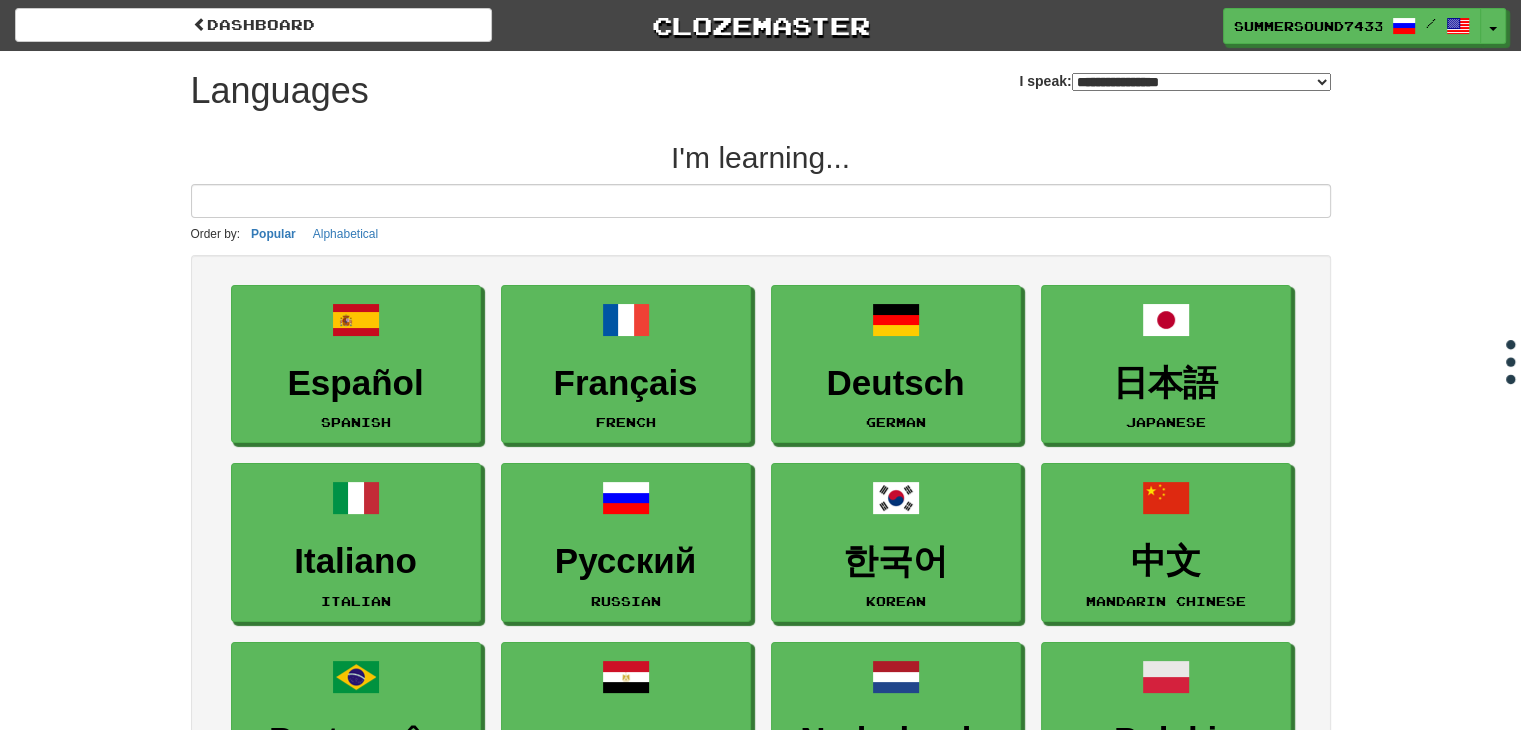 click on "**********" at bounding box center [1201, 82] 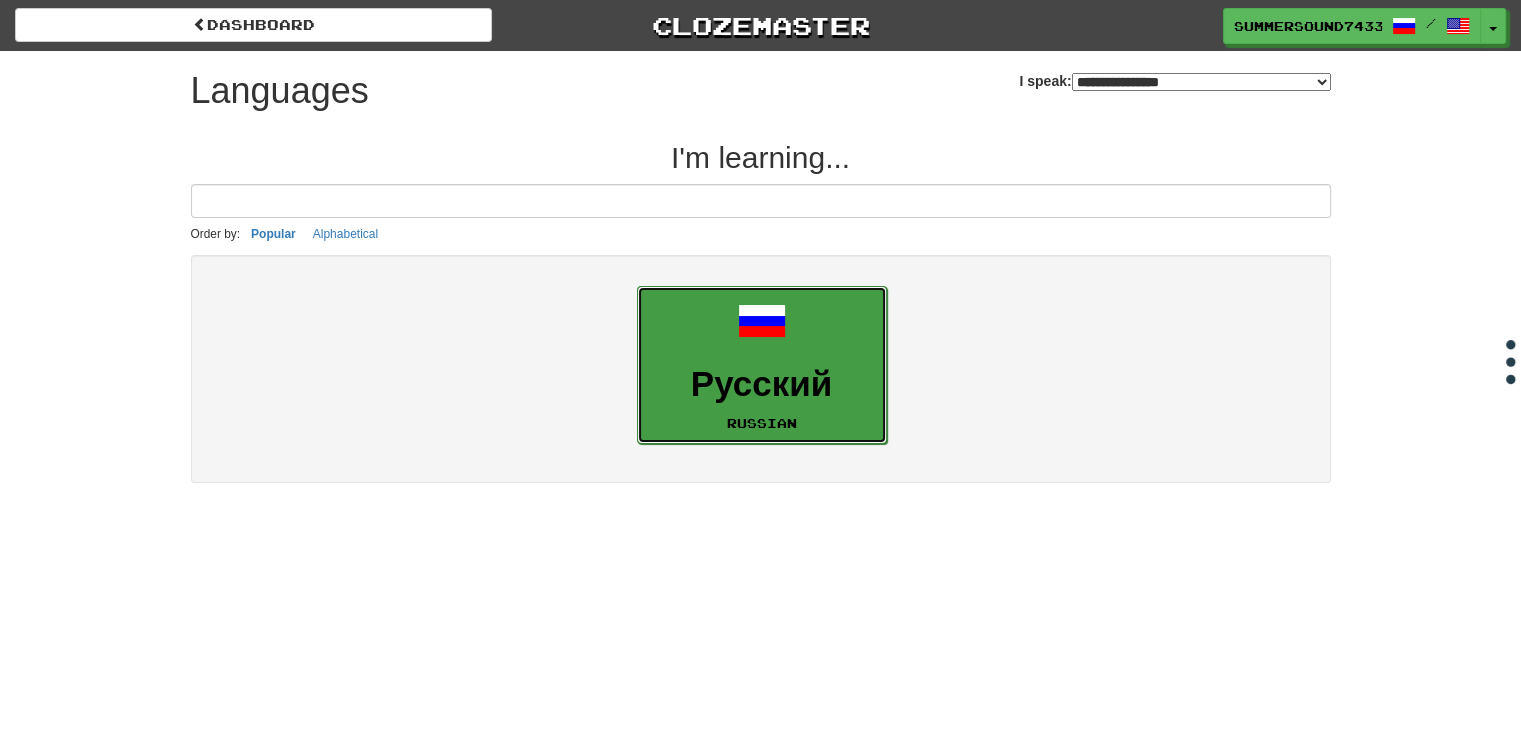 click on "Русский" at bounding box center [762, 384] 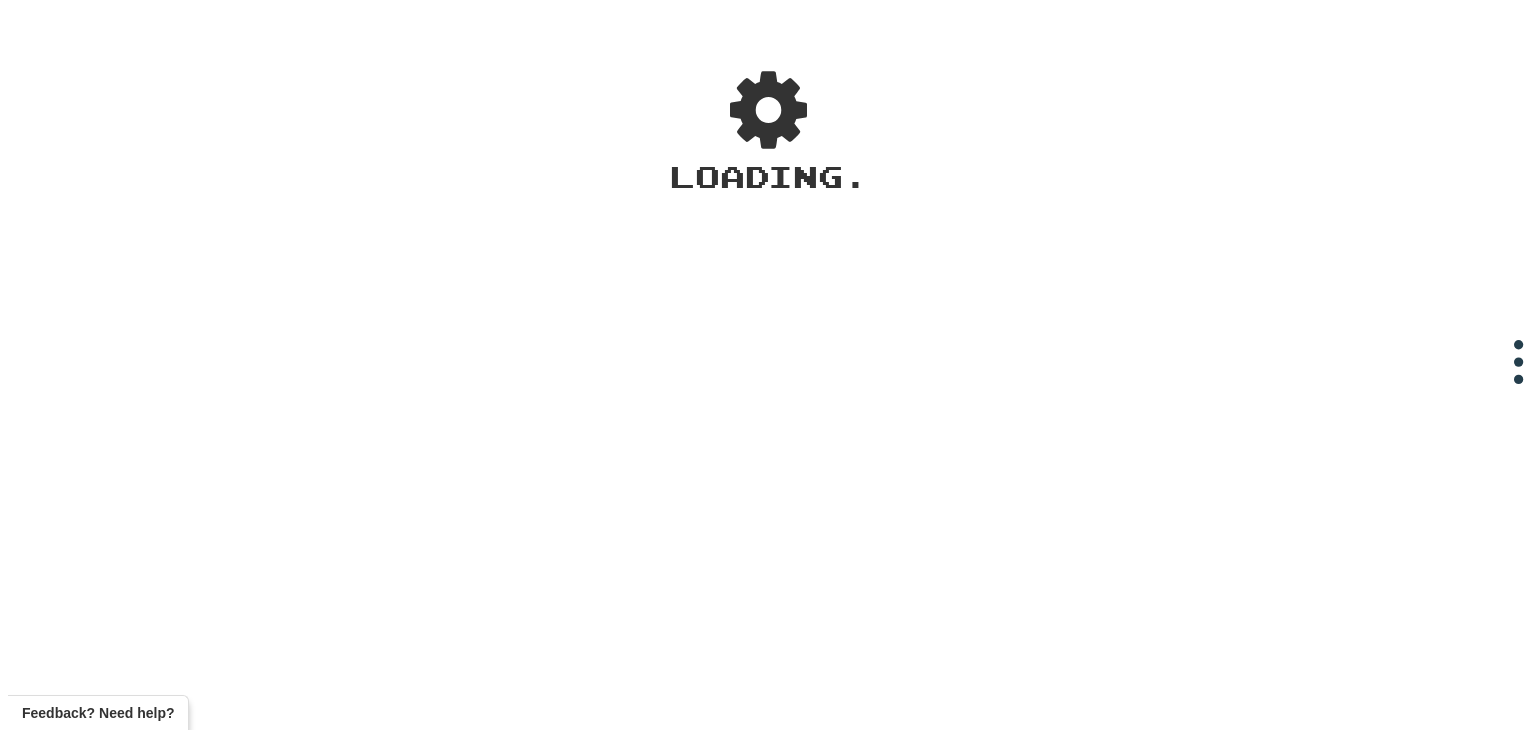 scroll, scrollTop: 0, scrollLeft: 0, axis: both 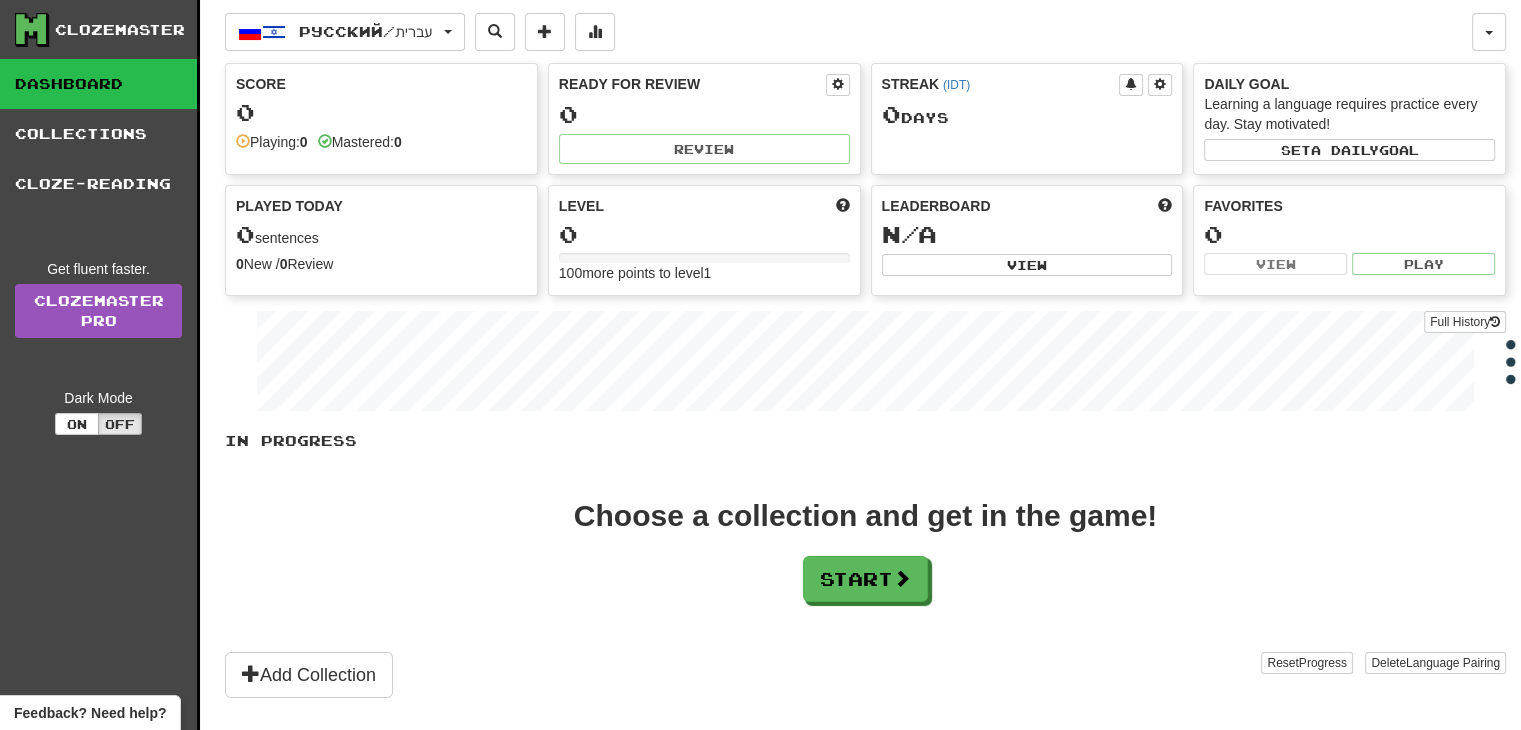 click on "0  sentences" at bounding box center (381, 235) 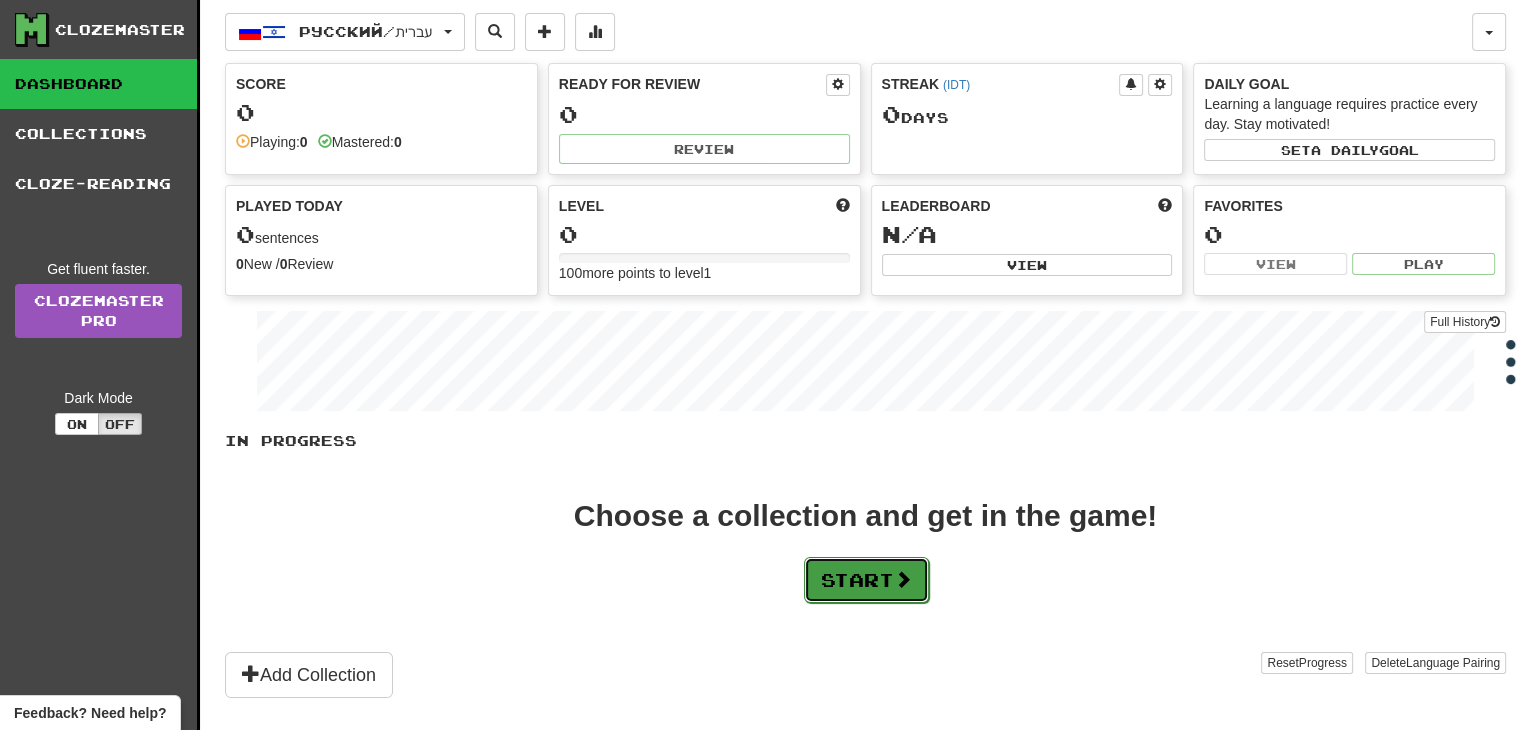 click on "Start" at bounding box center (866, 580) 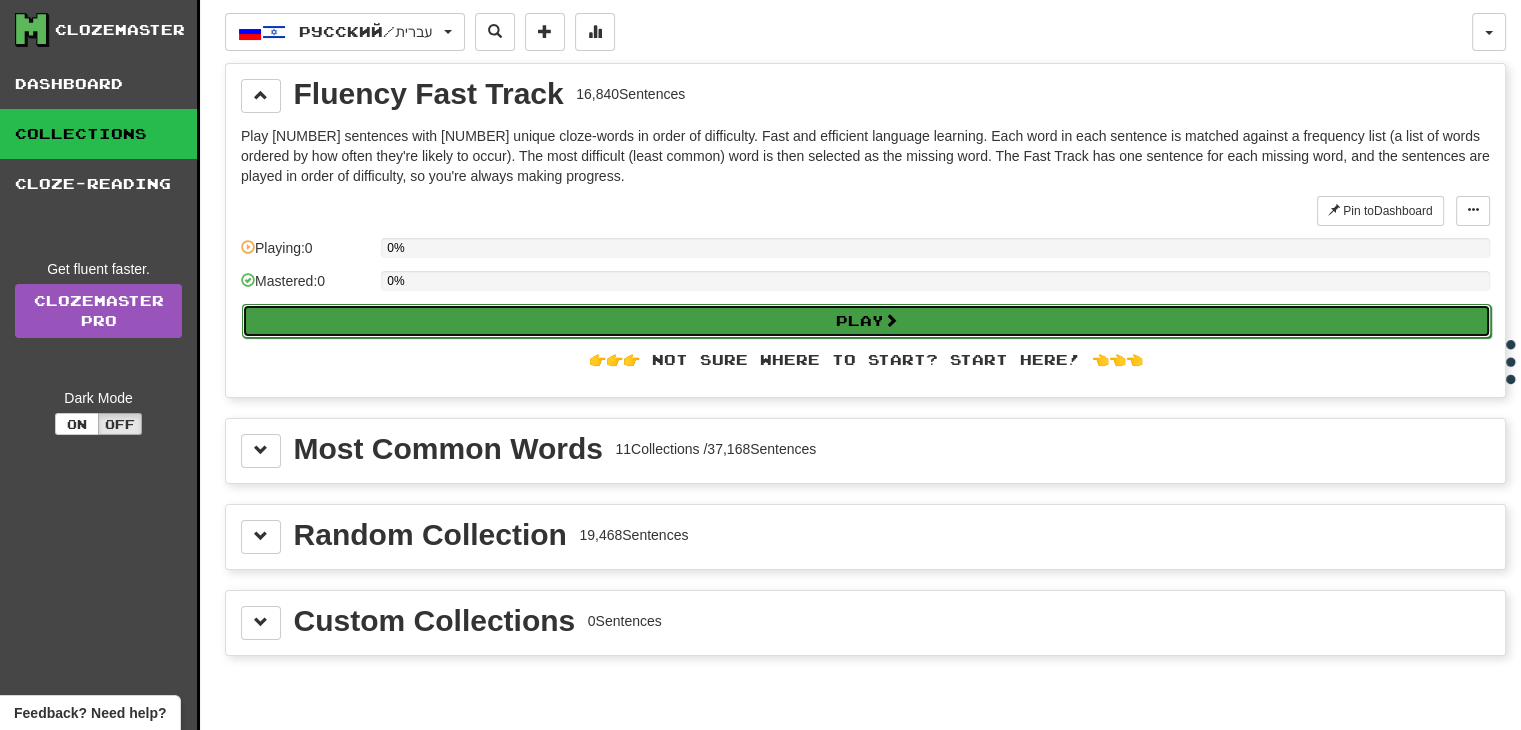 click on "Play" at bounding box center (866, 321) 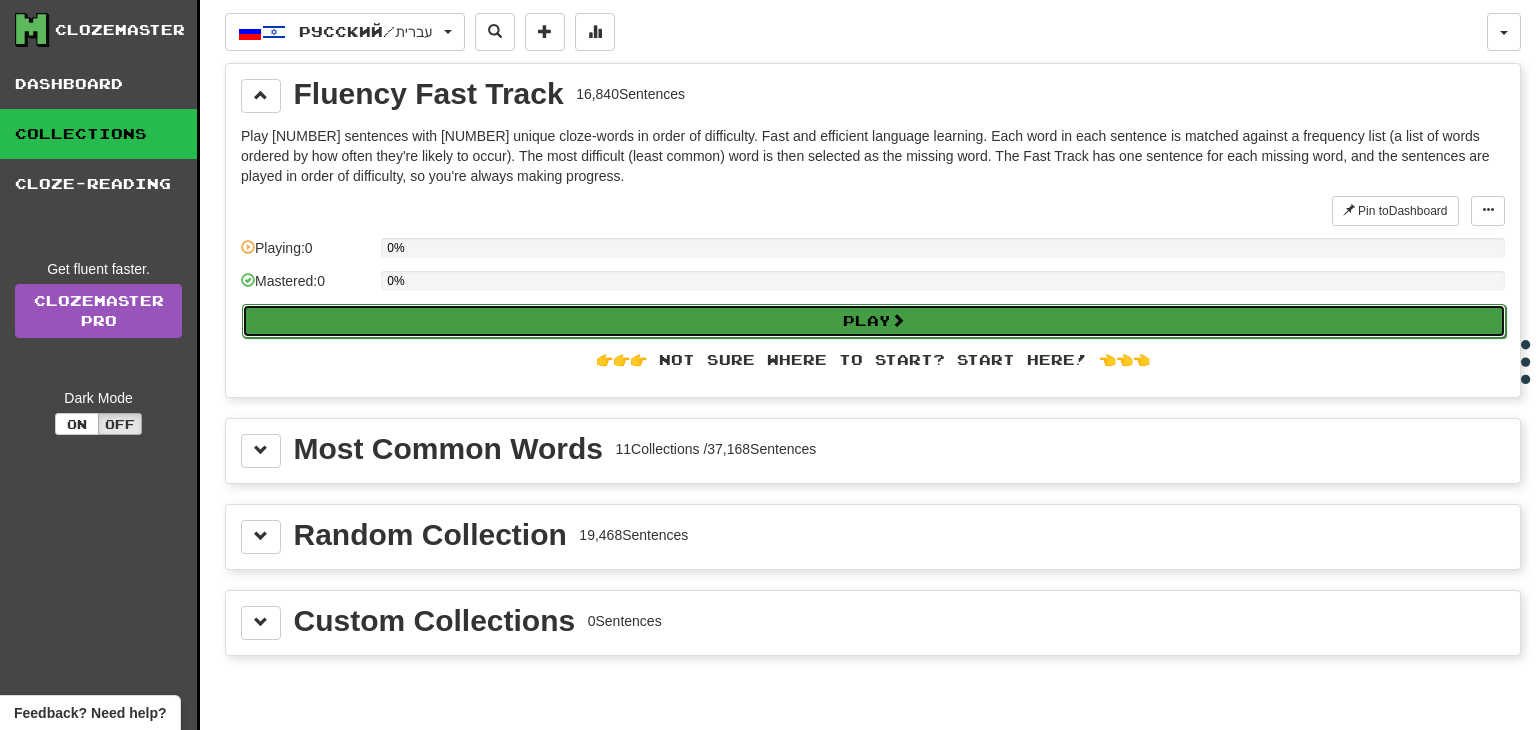select on "**" 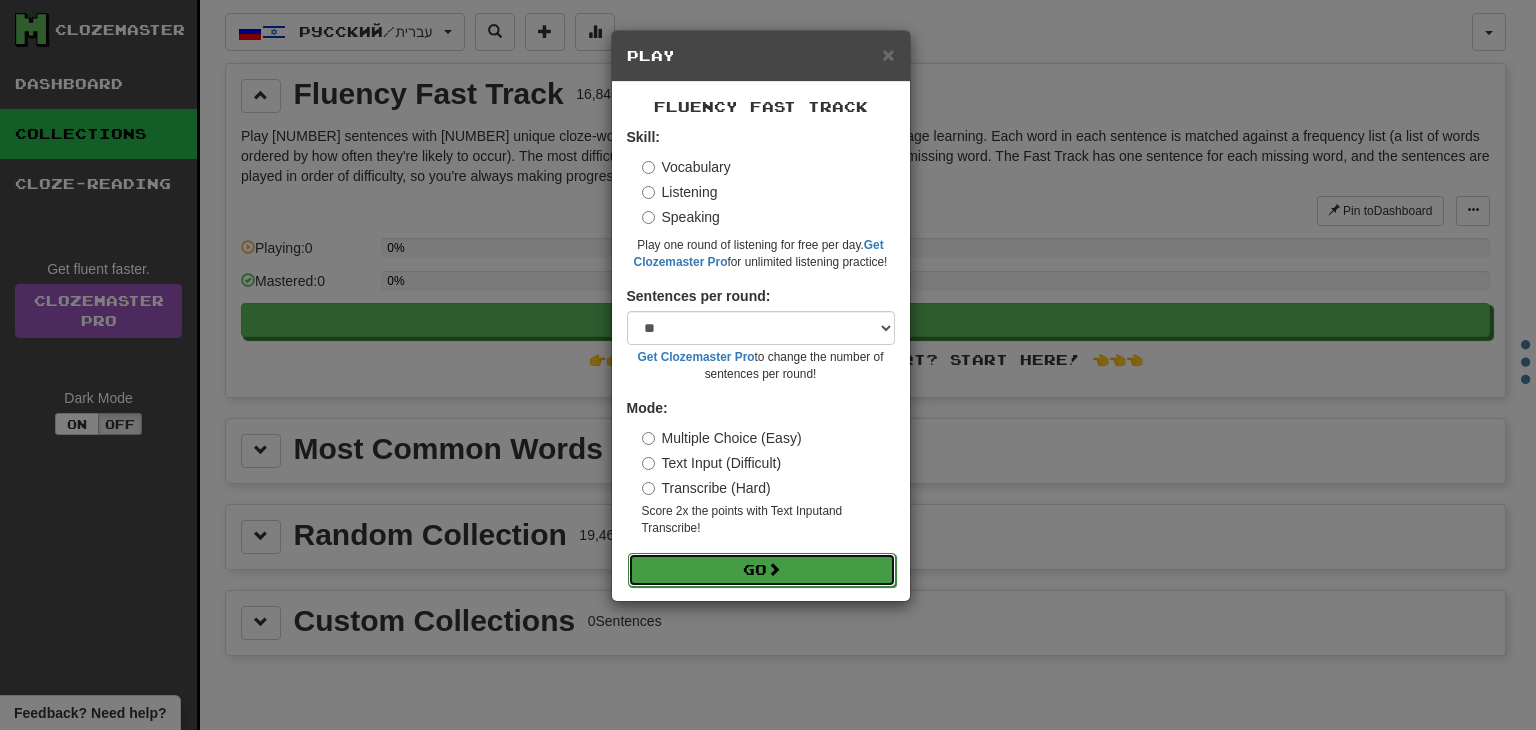 click on "Go" at bounding box center [762, 570] 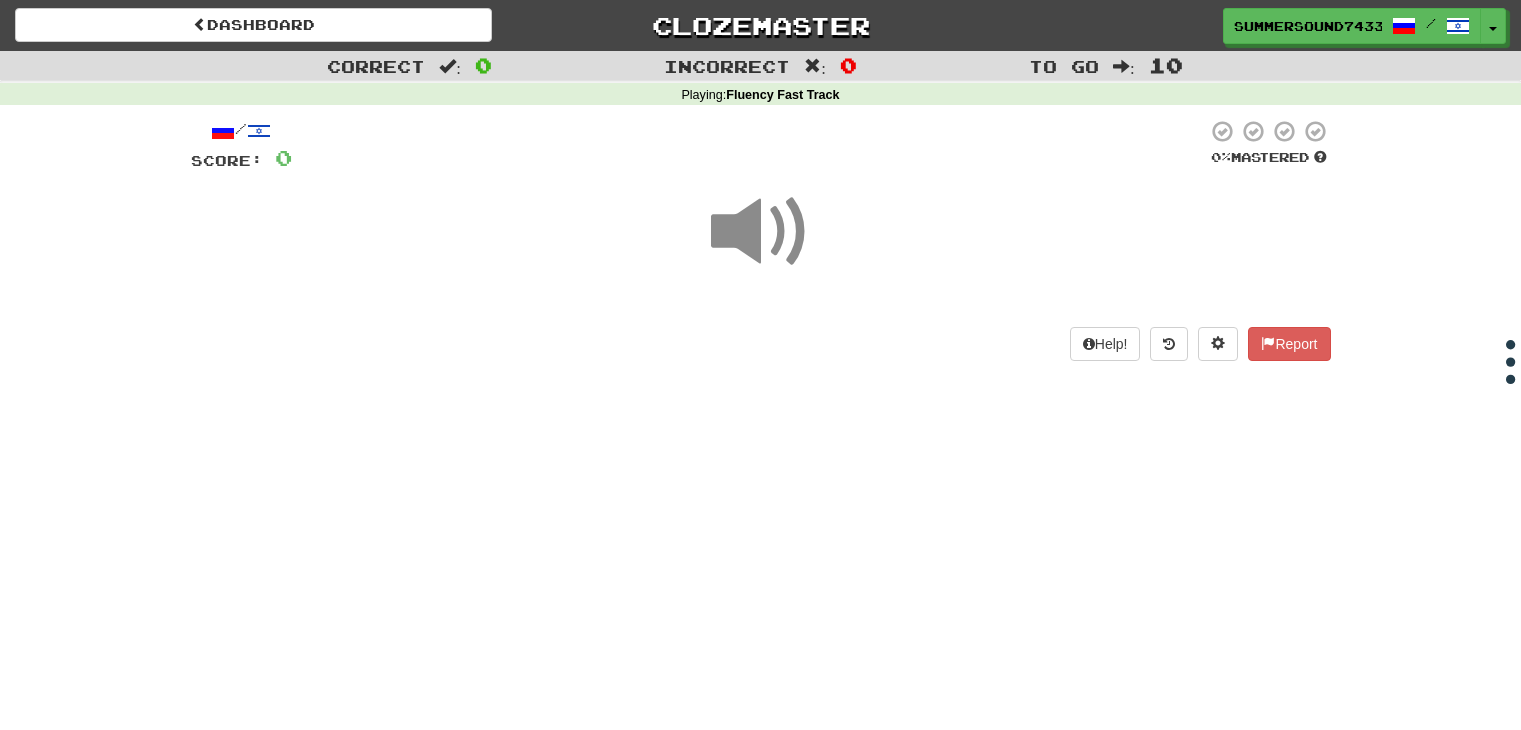 scroll, scrollTop: 0, scrollLeft: 0, axis: both 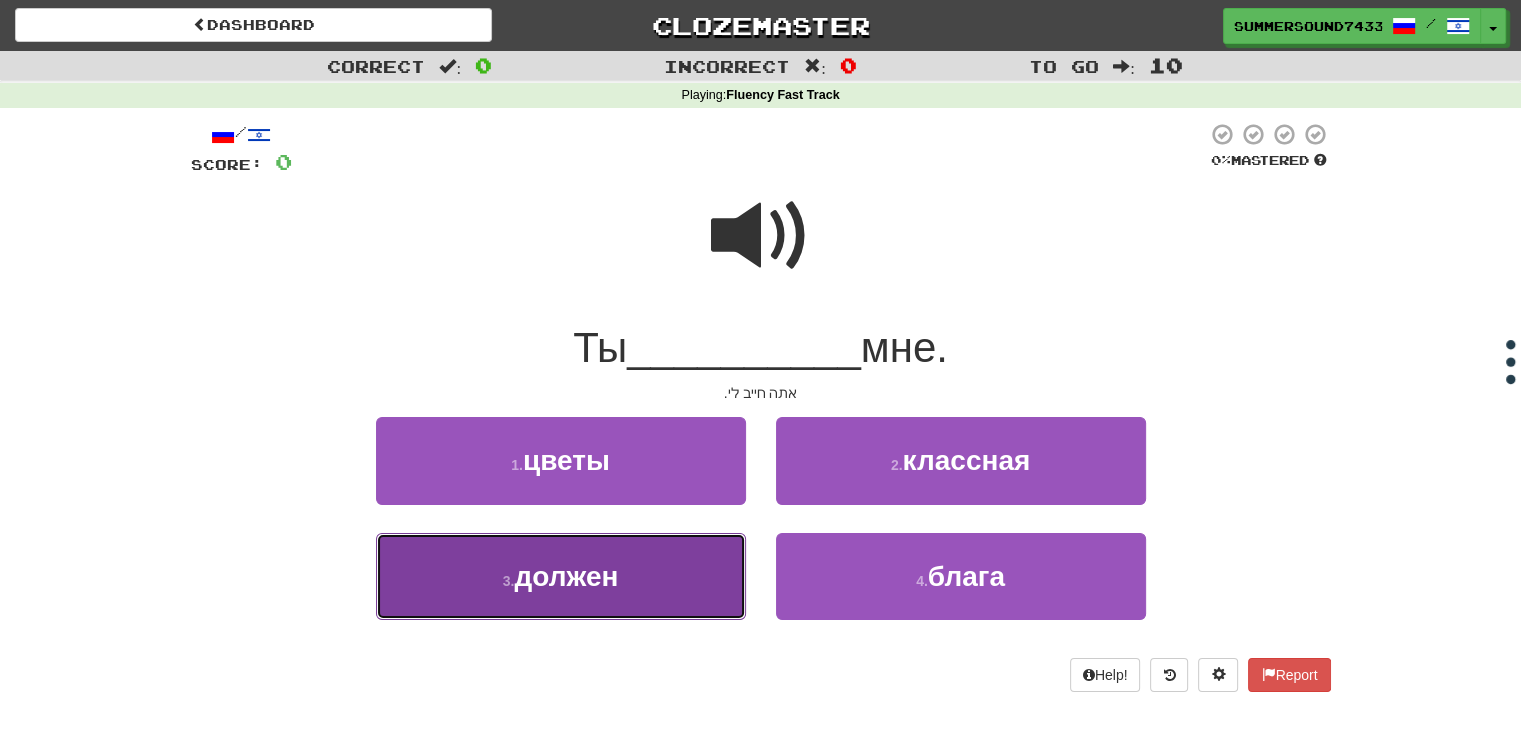 click on "3 .  должен" at bounding box center [561, 576] 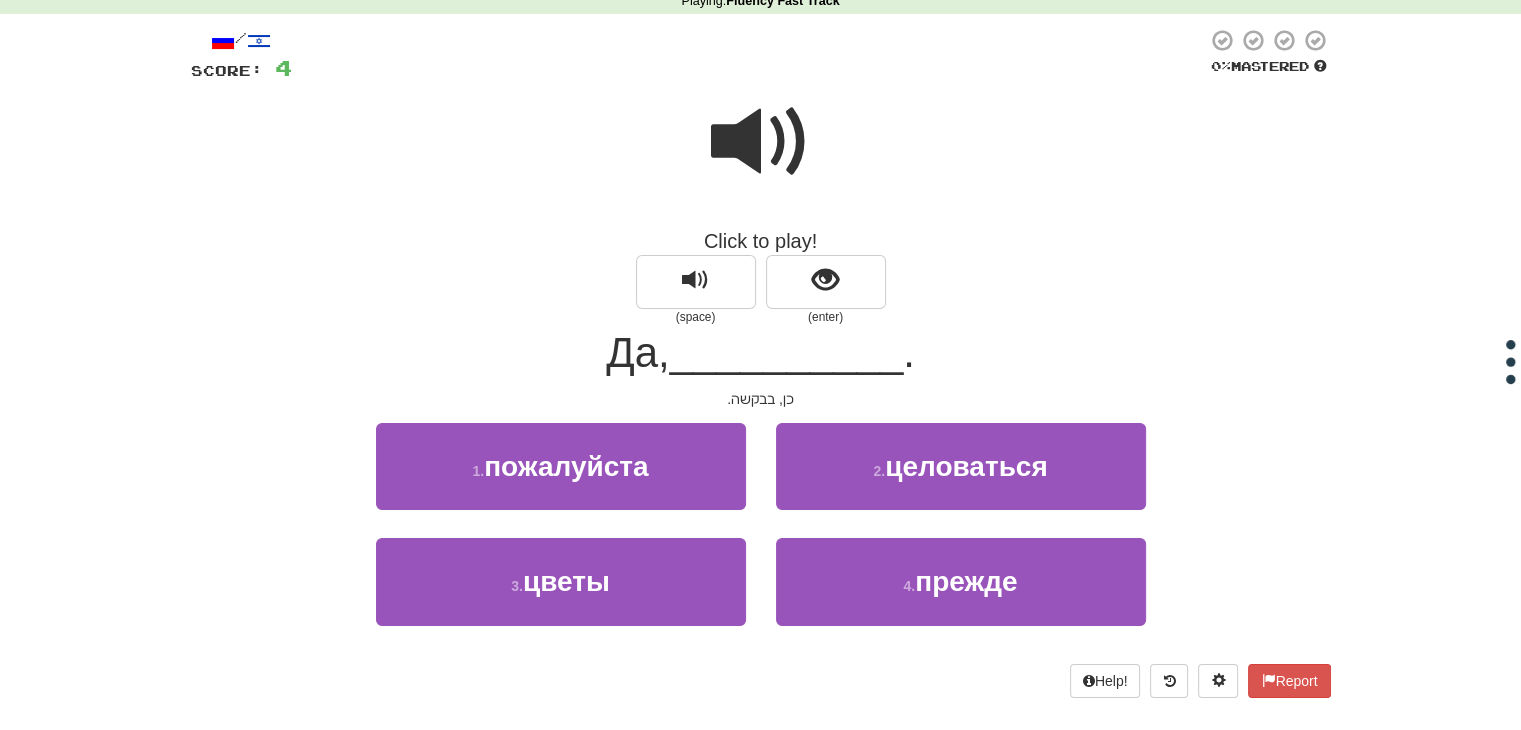 scroll, scrollTop: 102, scrollLeft: 0, axis: vertical 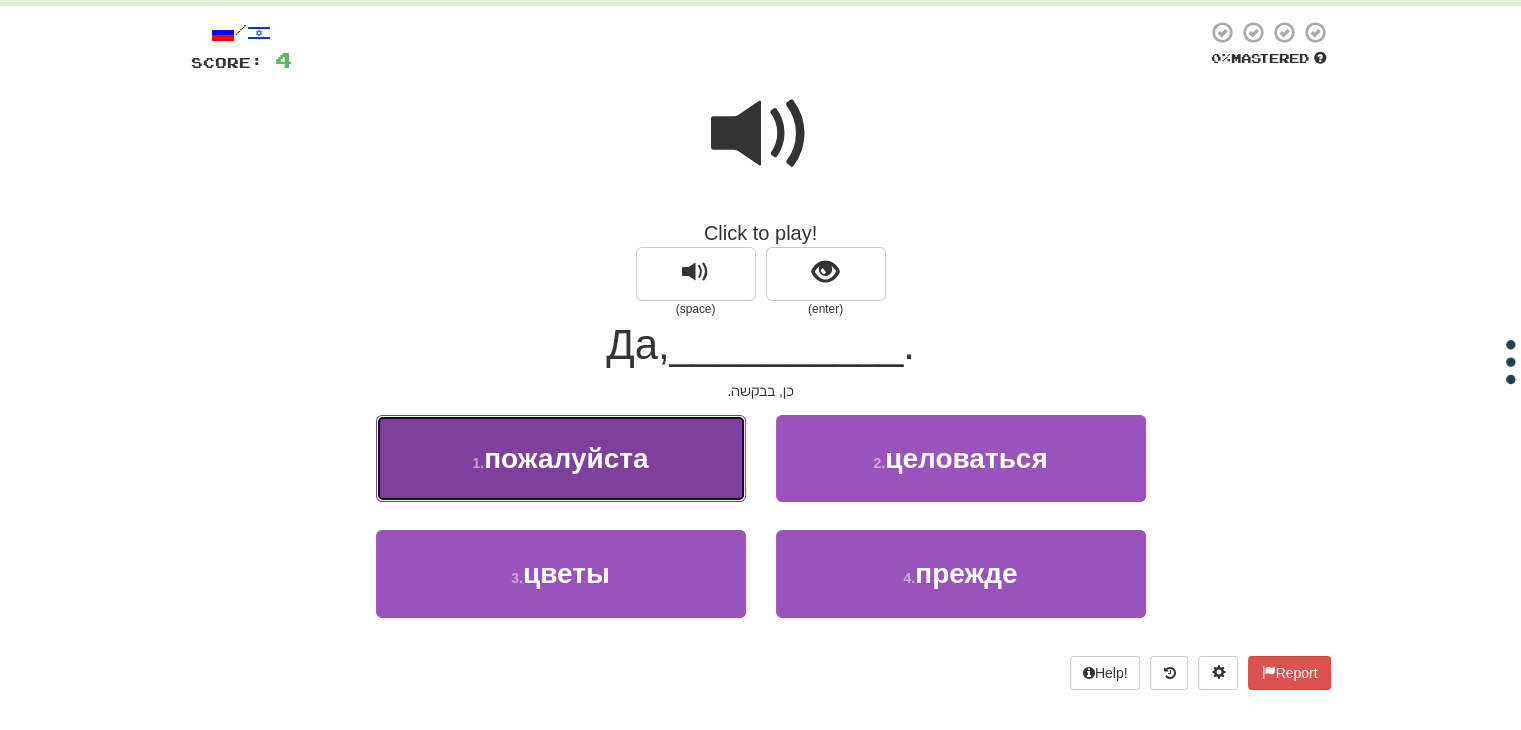 click on "1 .  пожалуйста" at bounding box center [561, 458] 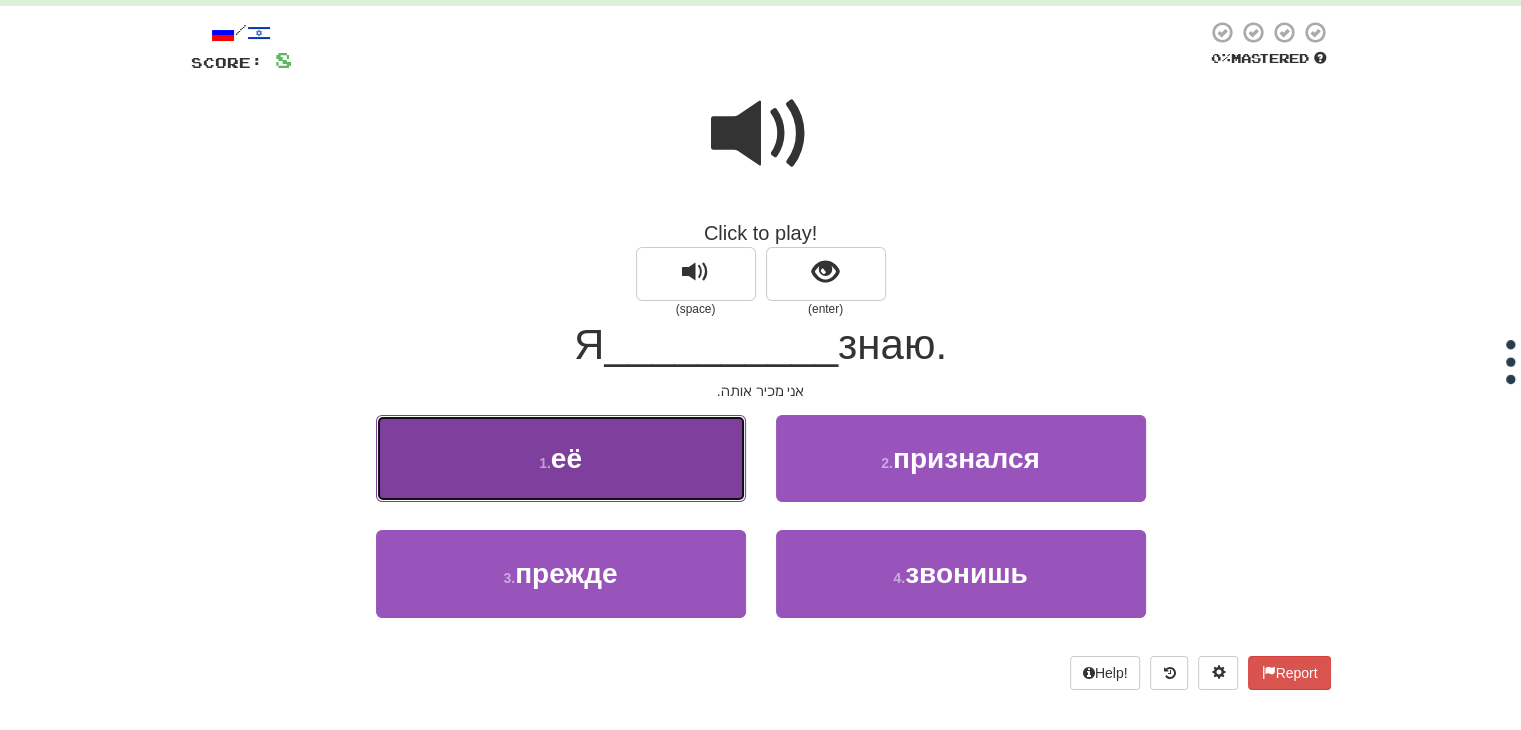 click on "1 .  её" at bounding box center (561, 458) 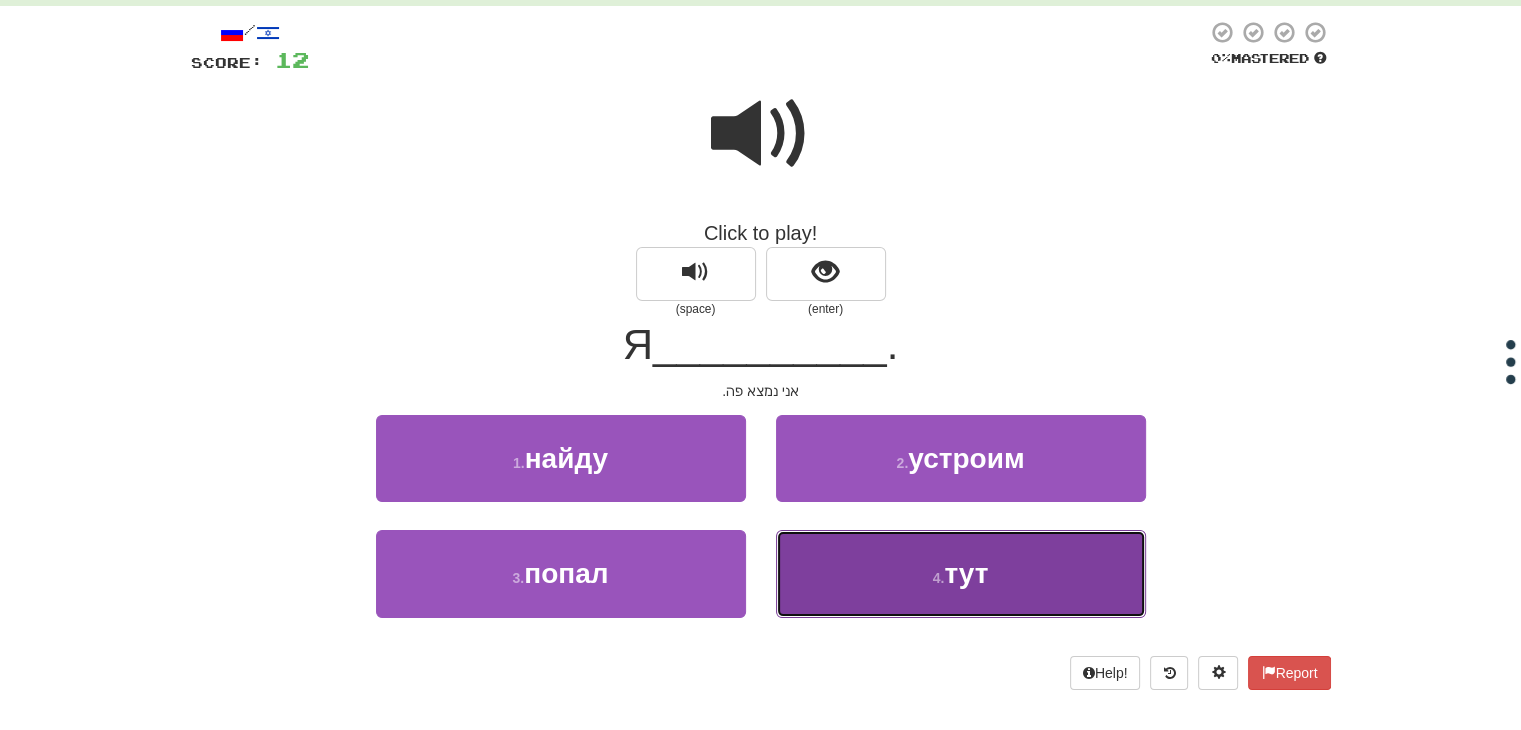 click on "4 .  тут" at bounding box center (961, 573) 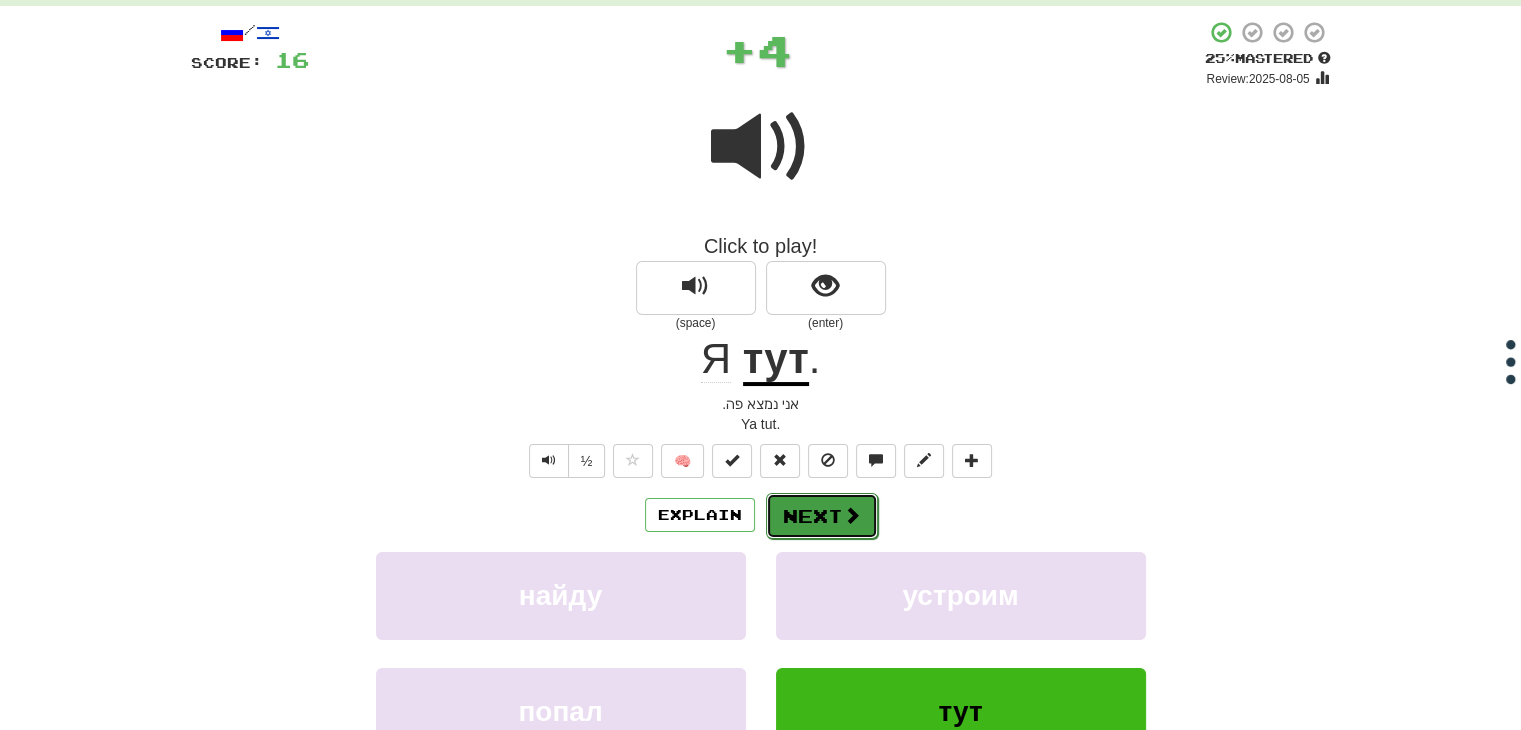 click on "Next" at bounding box center [822, 516] 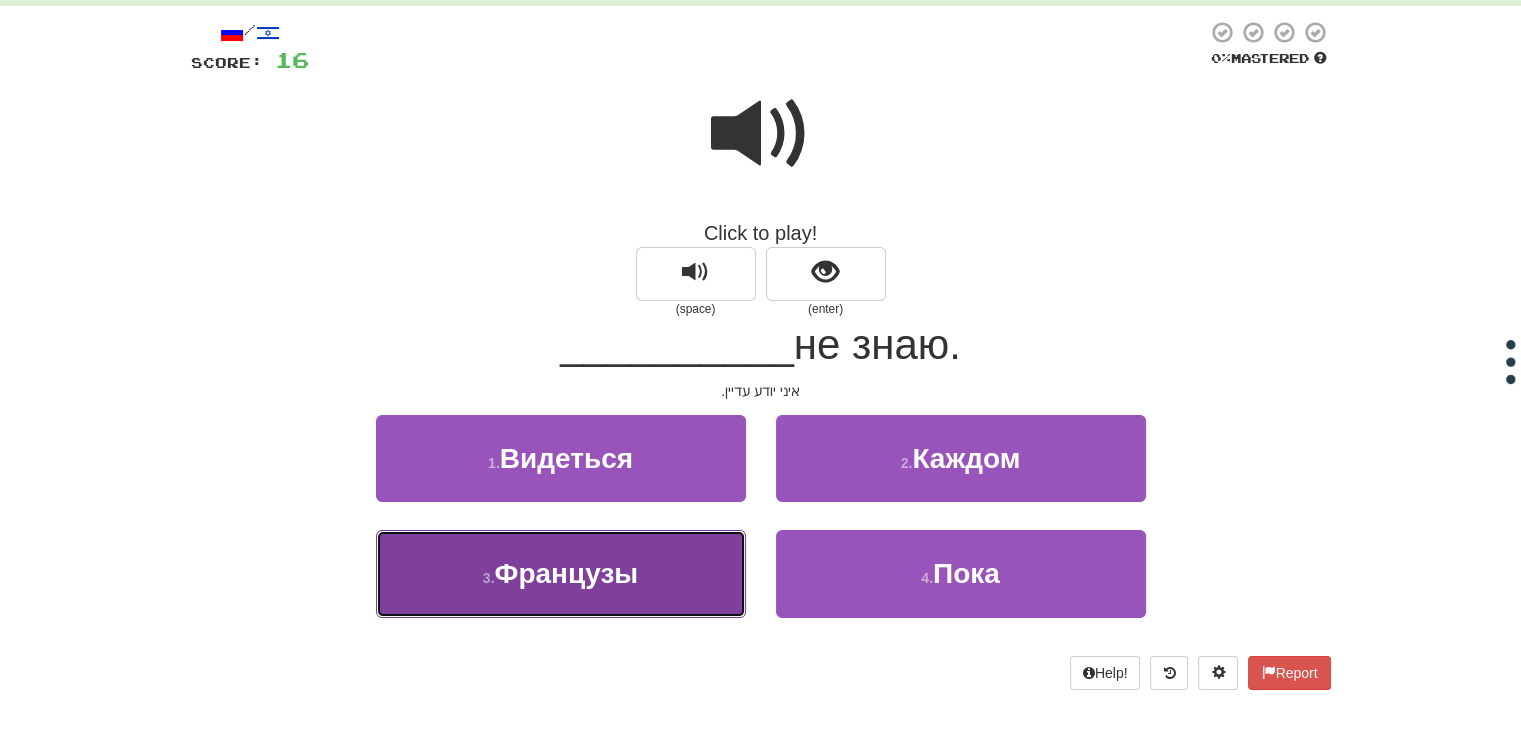 click on "3 .  Французы" at bounding box center (561, 573) 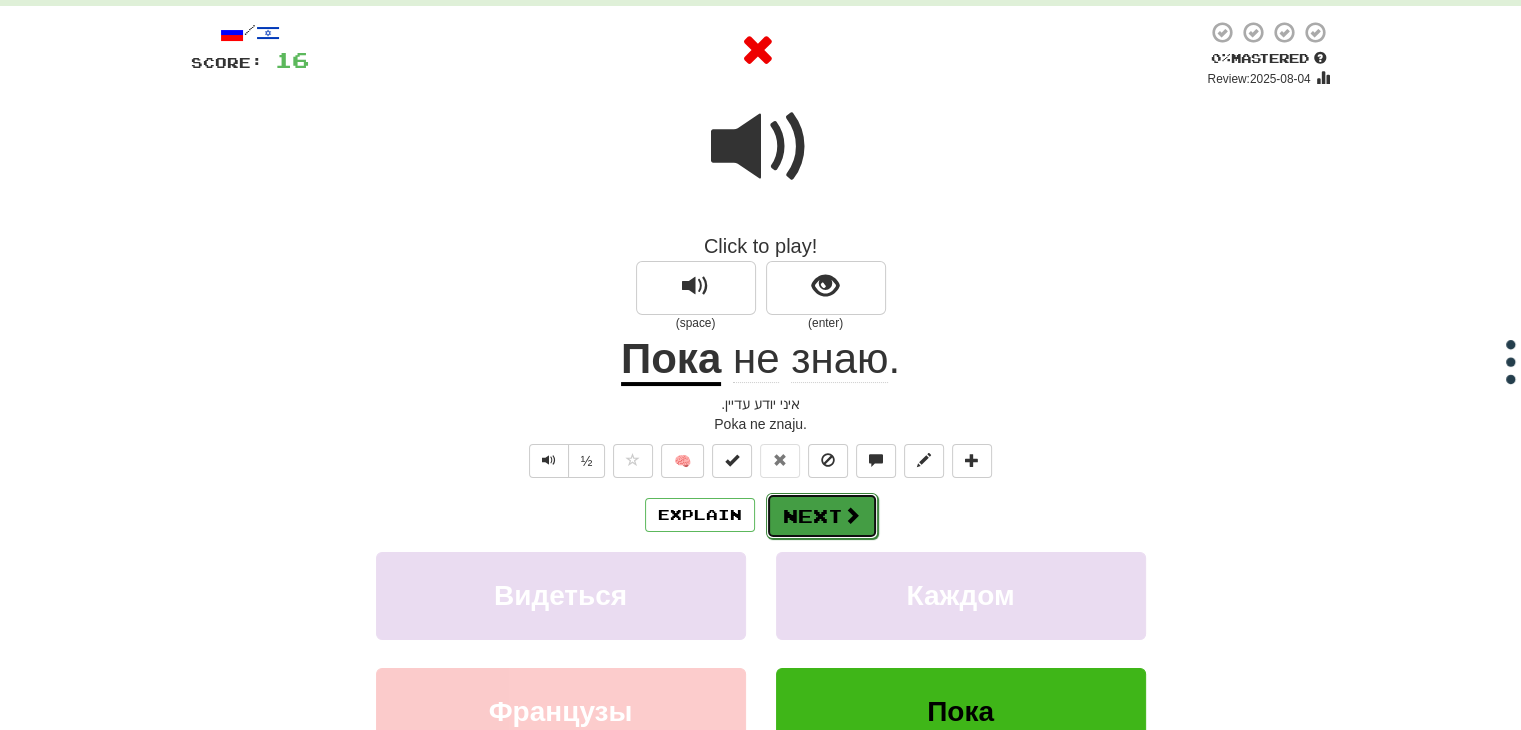 click at bounding box center (852, 515) 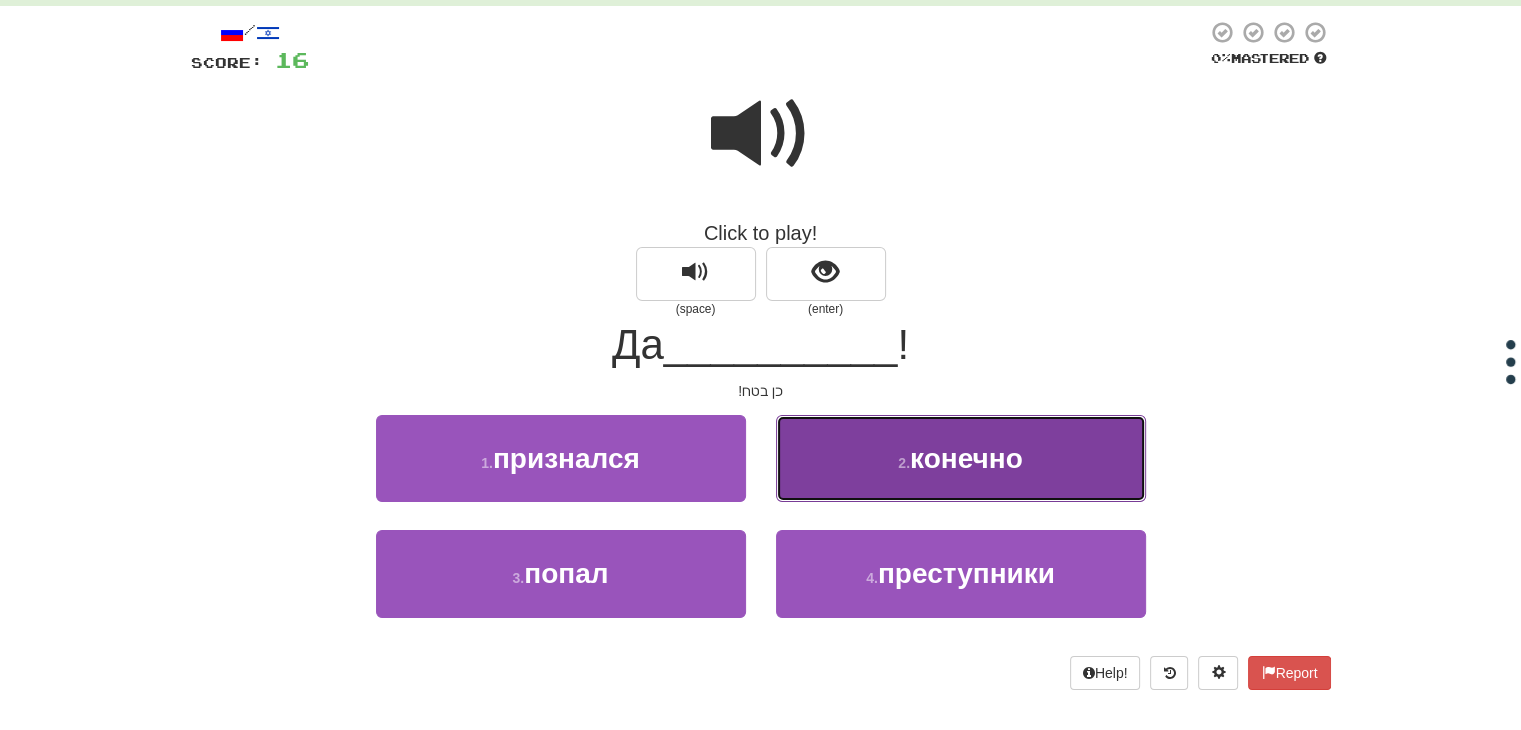 click on "2 .  конечно" at bounding box center [961, 458] 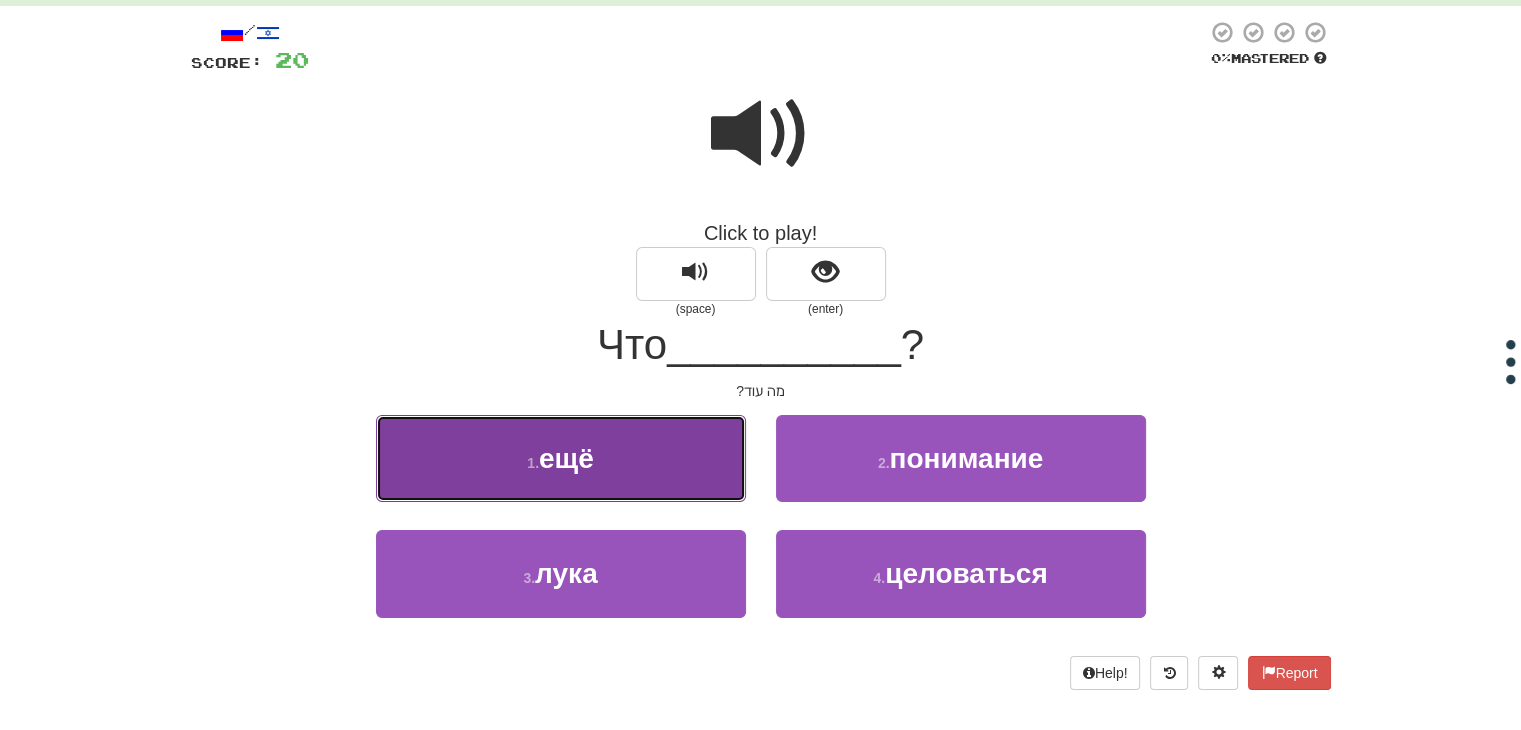 click on "1 .  ещё" at bounding box center (561, 458) 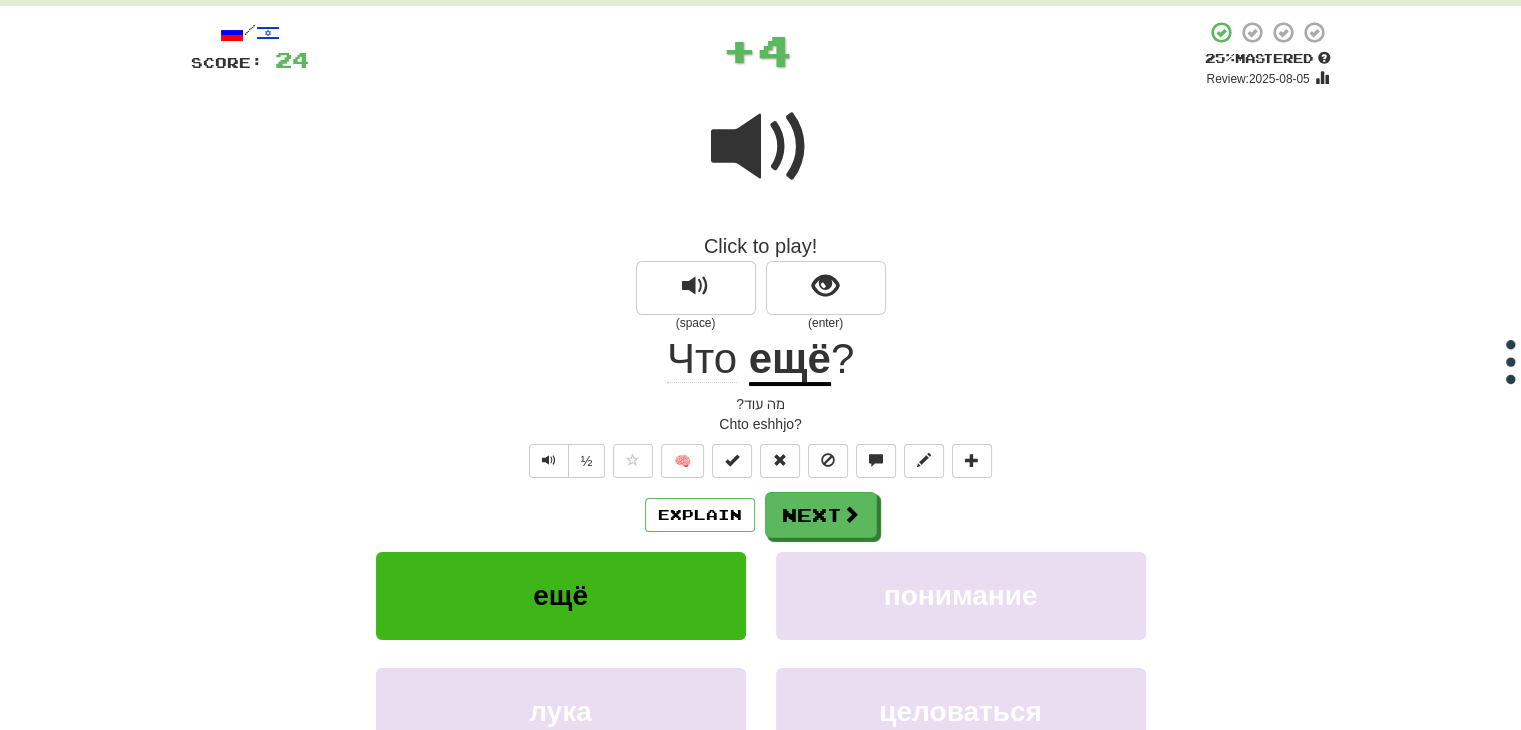 click on "Explain Next" at bounding box center [761, 515] 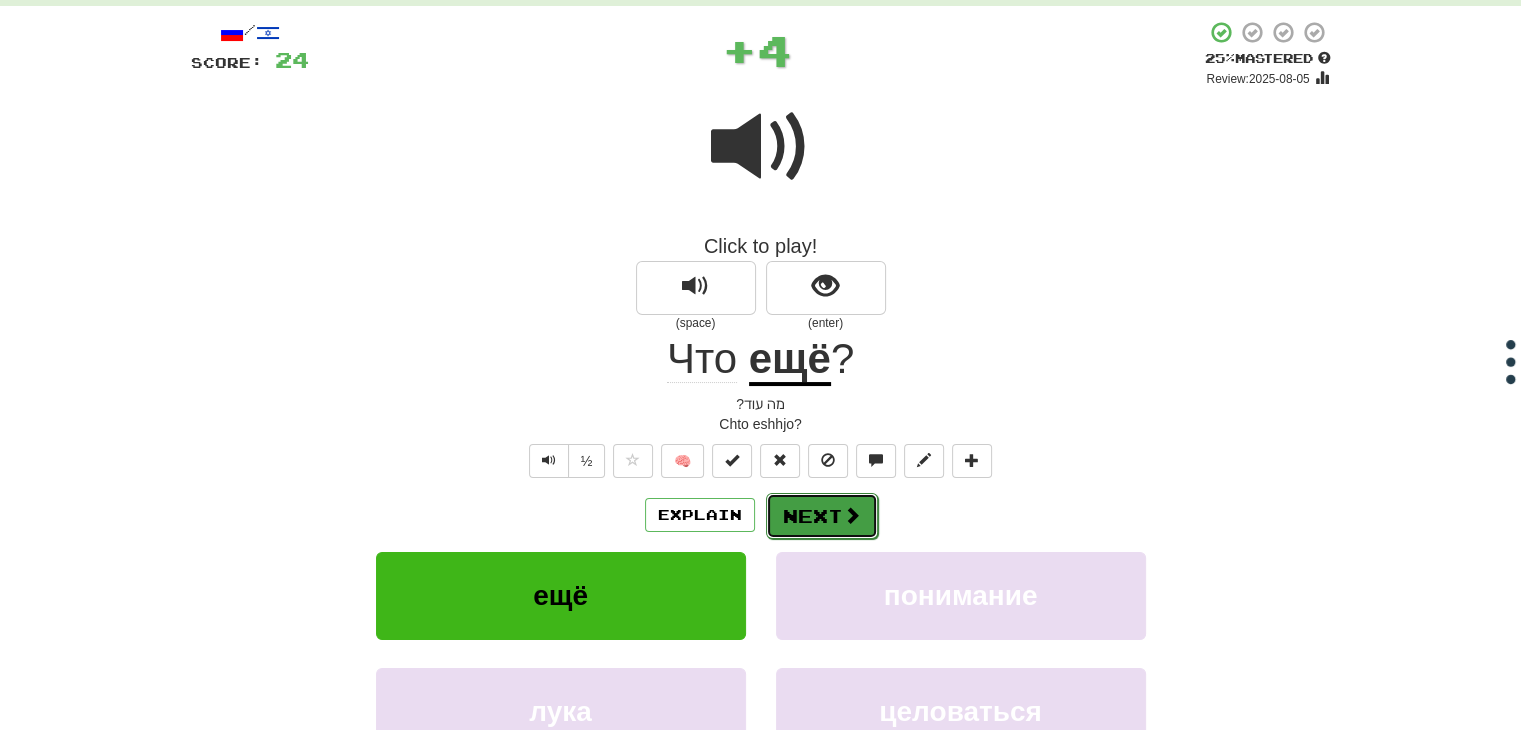 click on "Next" at bounding box center [822, 516] 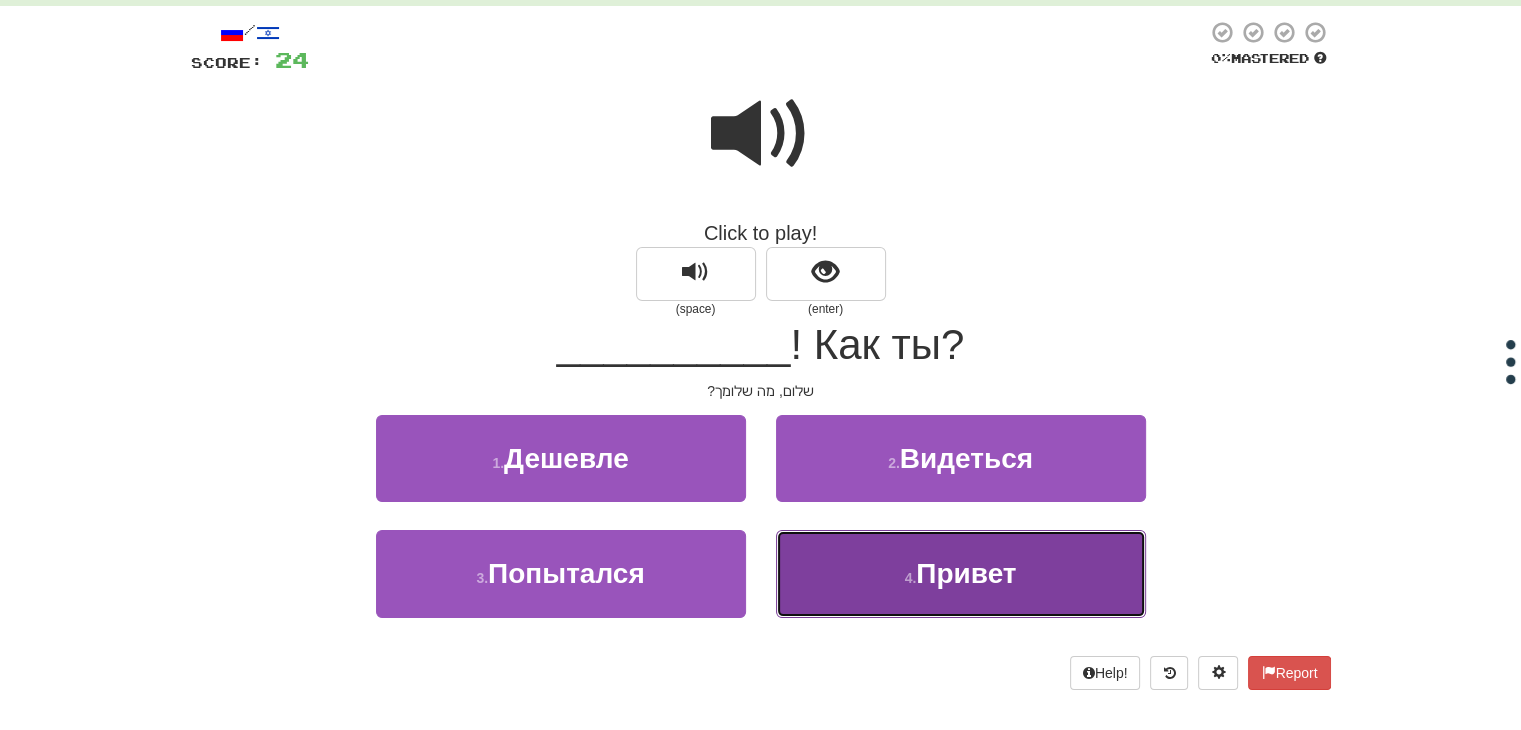 click on "Привет" at bounding box center (966, 573) 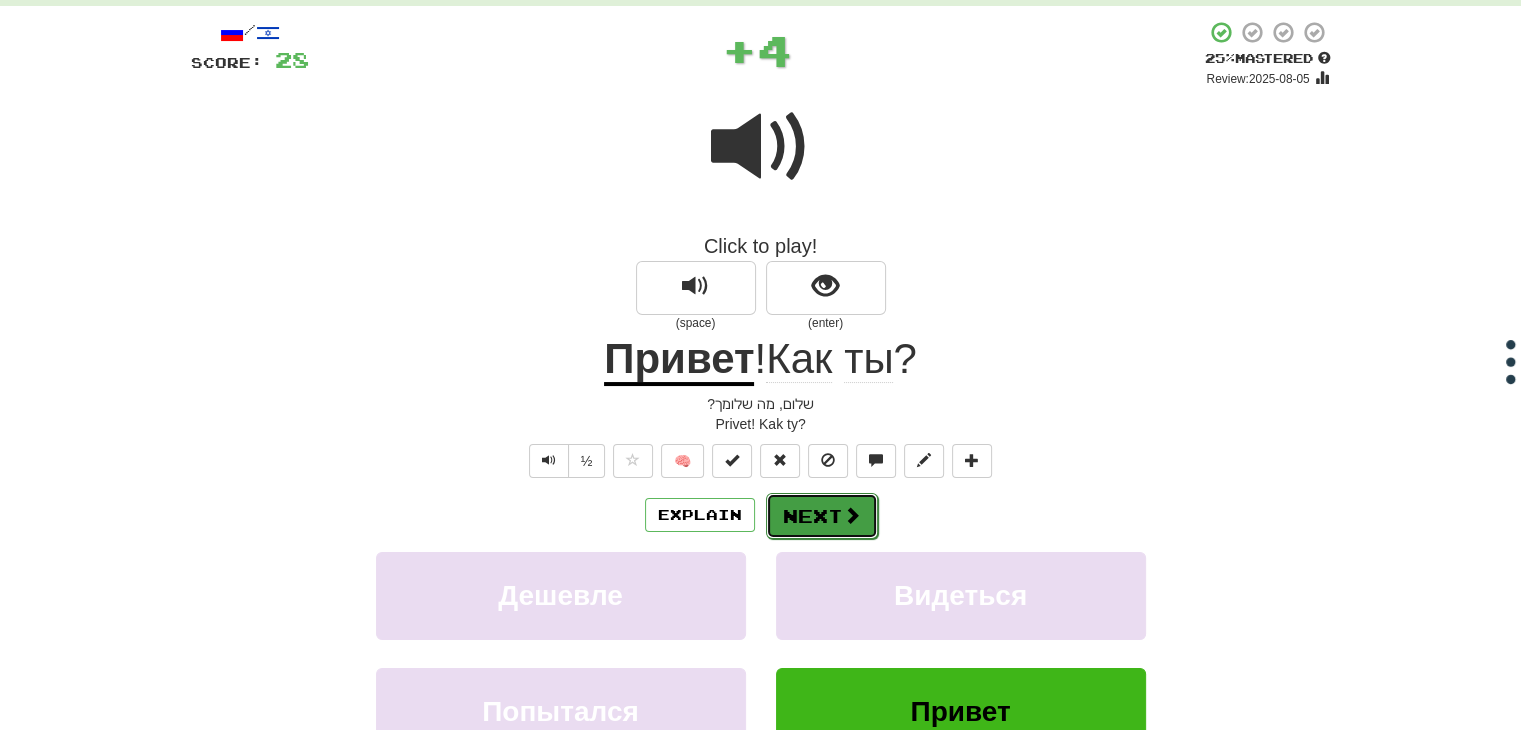 click at bounding box center (852, 515) 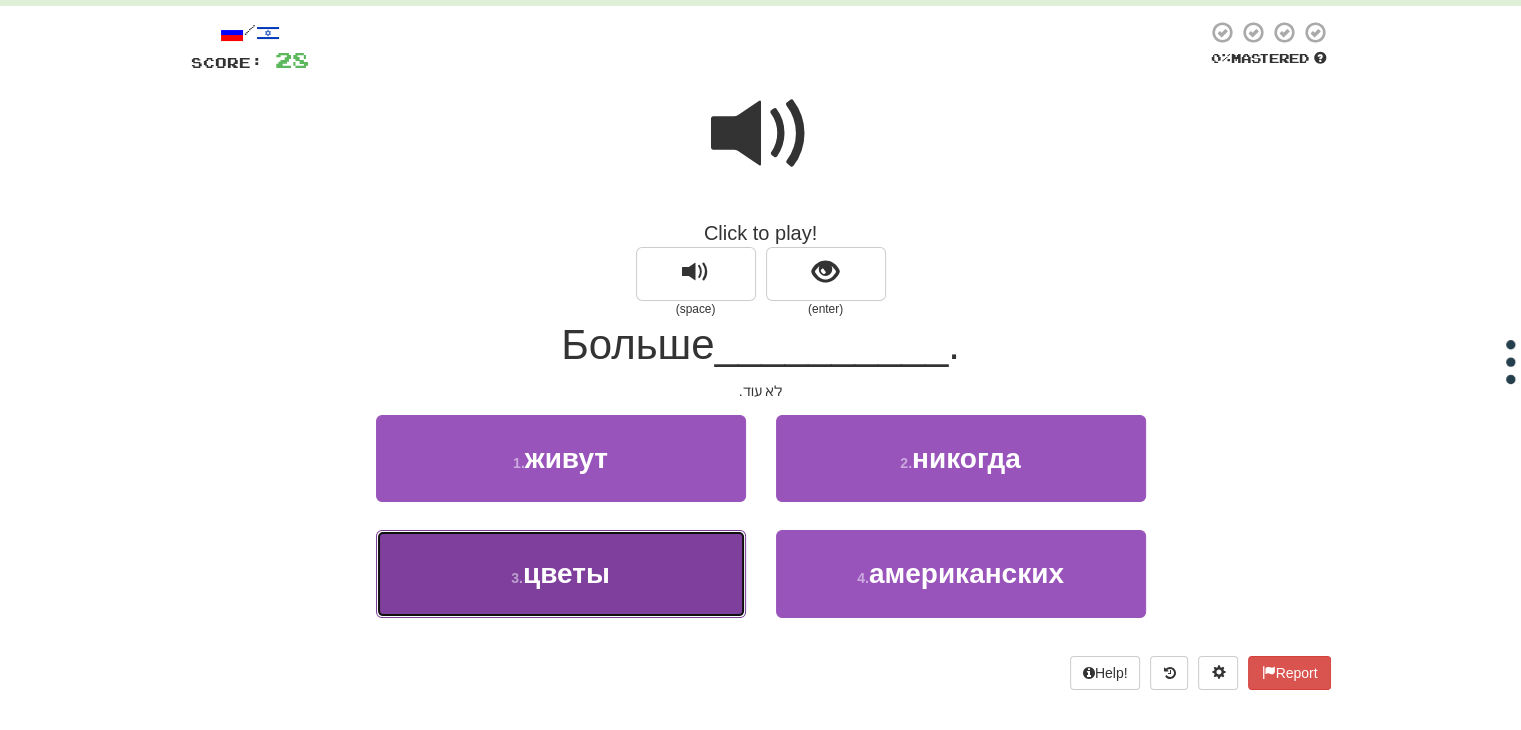 click on "3 .  цветы" at bounding box center [561, 573] 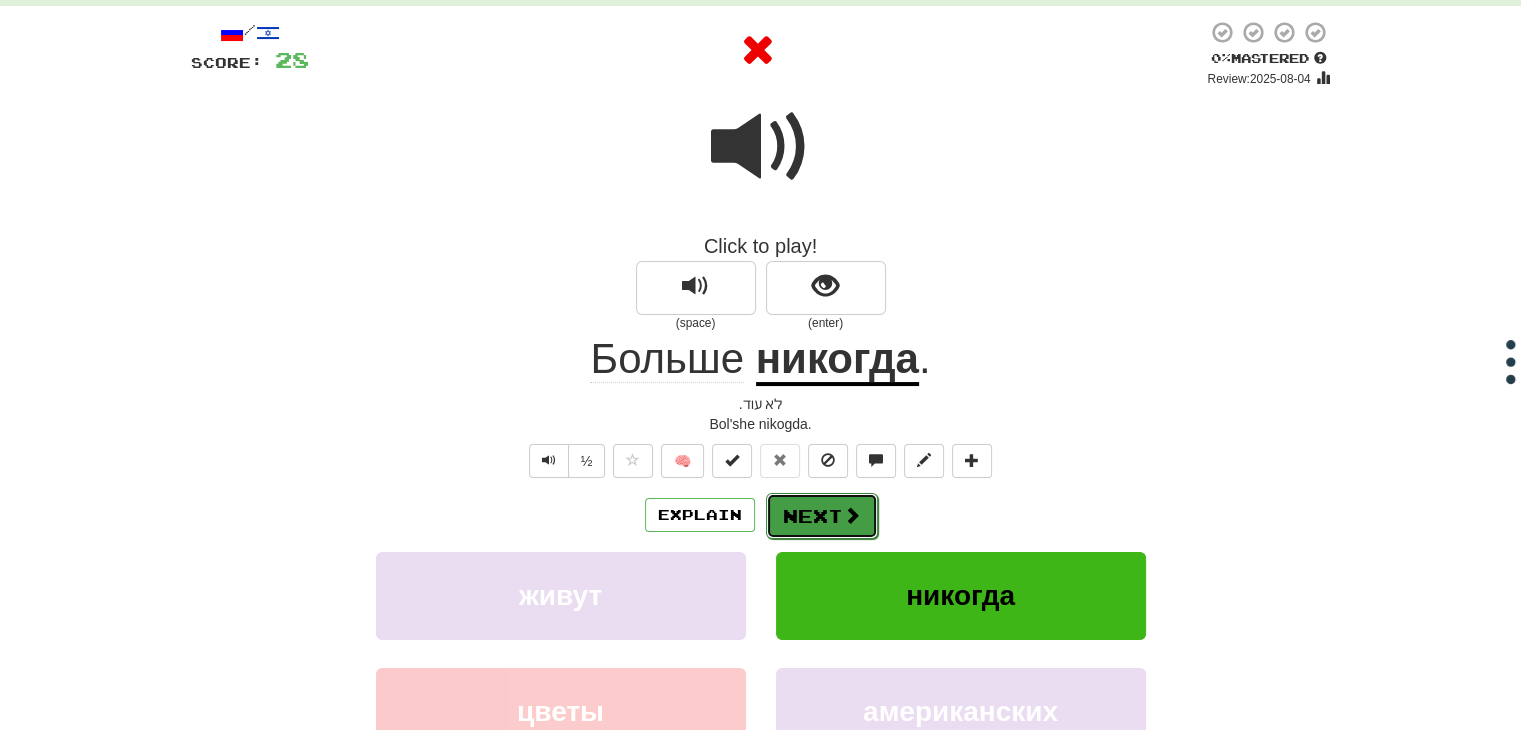 click at bounding box center [852, 515] 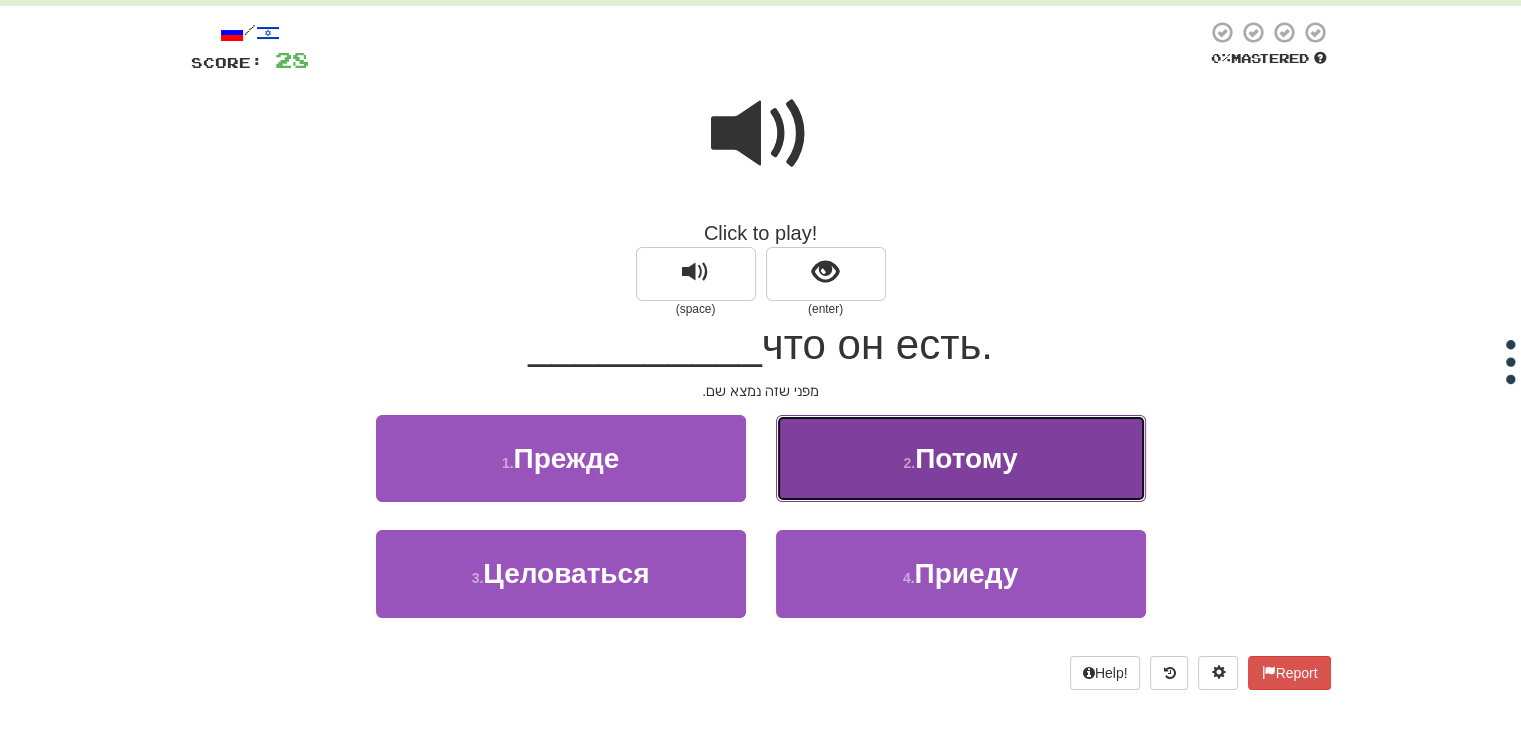 click on "2 .  Потому" at bounding box center (961, 458) 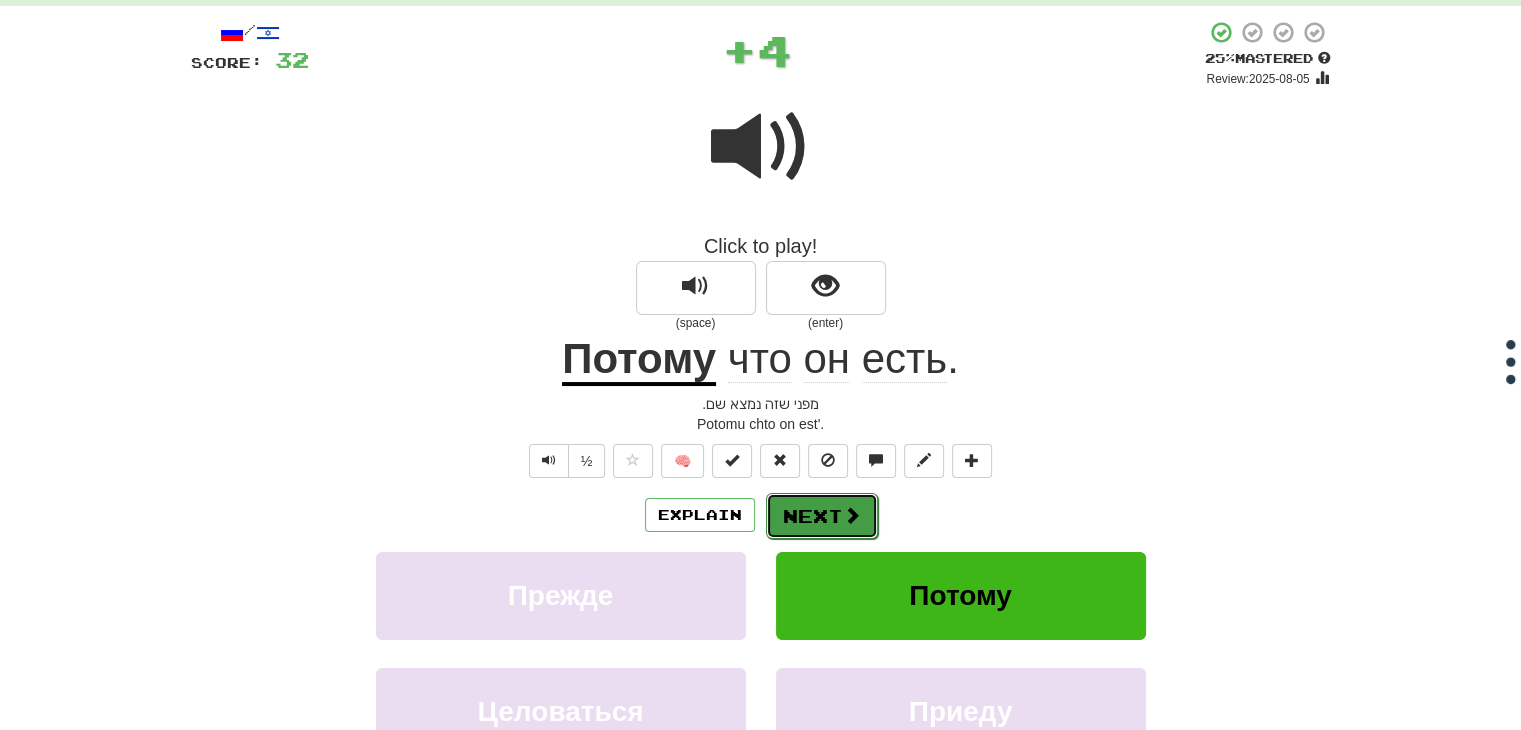 click on "Next" at bounding box center [822, 516] 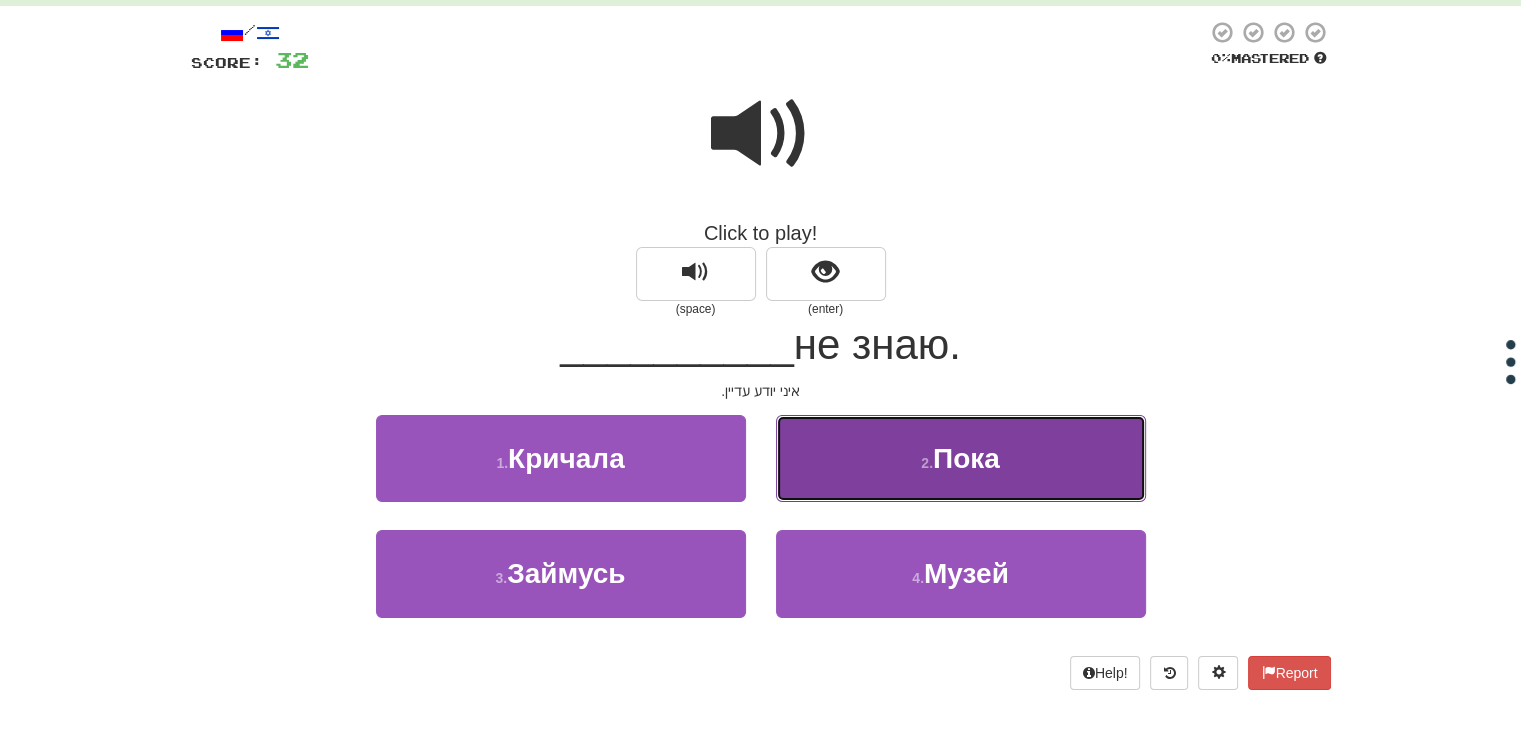 click on "2 .  Пока" at bounding box center [961, 458] 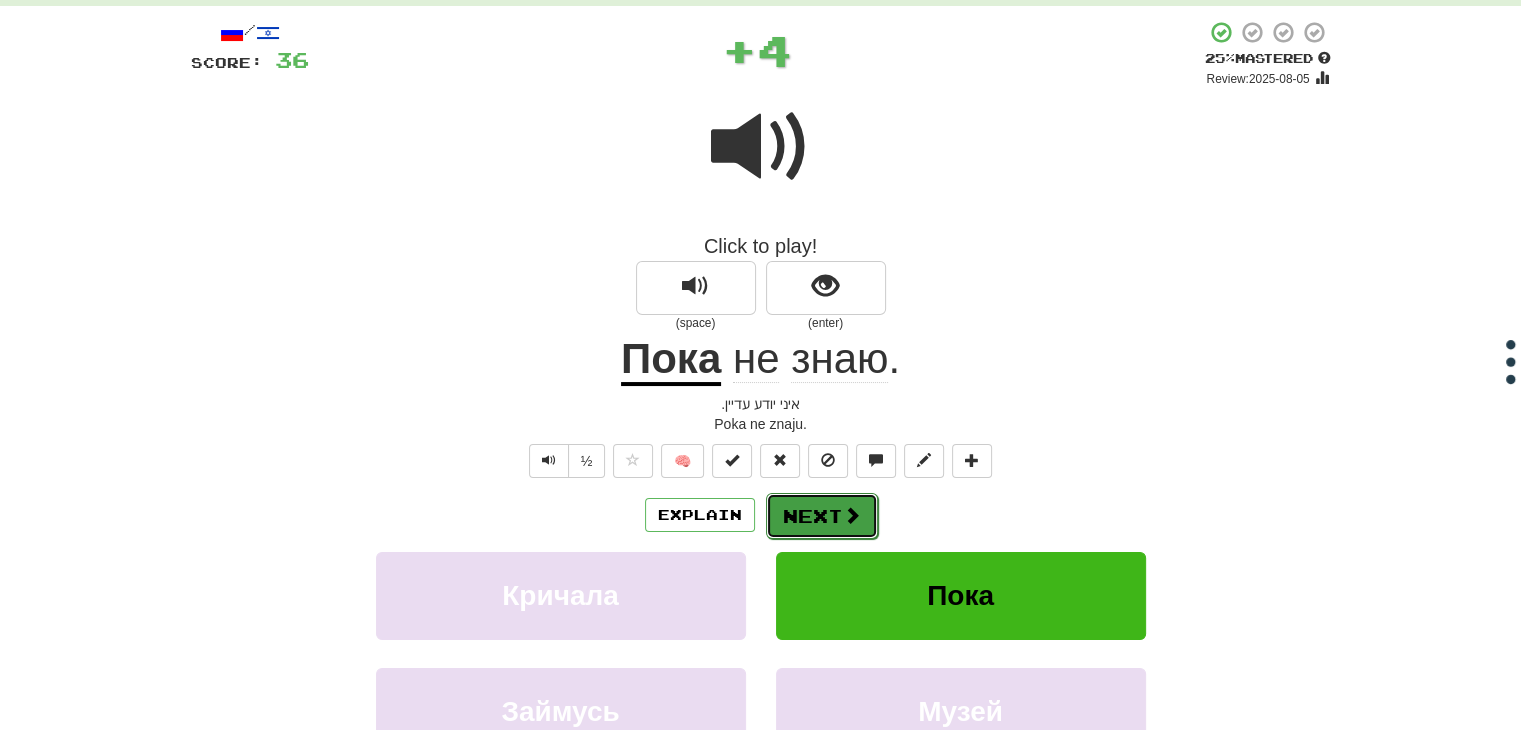 click on "Next" at bounding box center [822, 516] 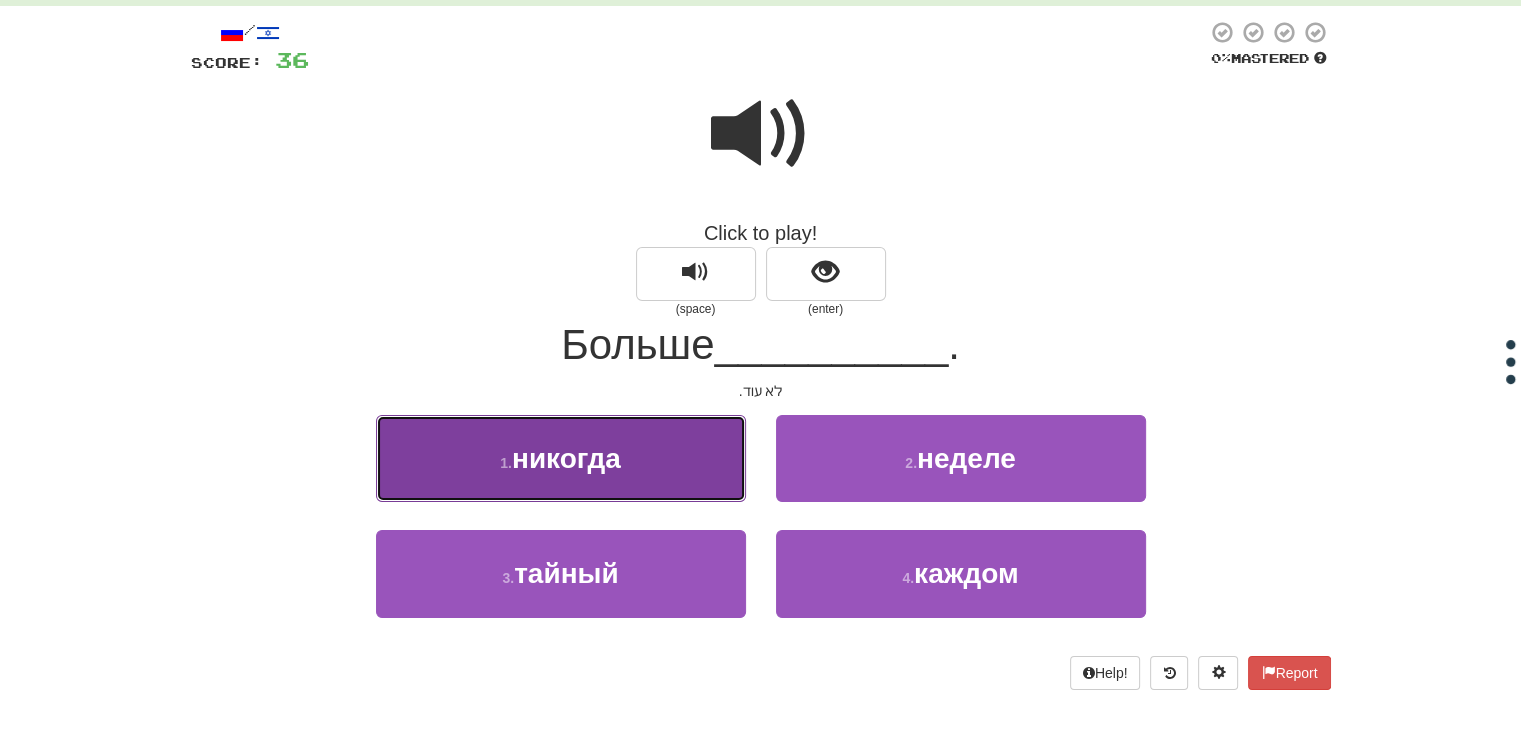 click on "1 .  никогда" at bounding box center (561, 458) 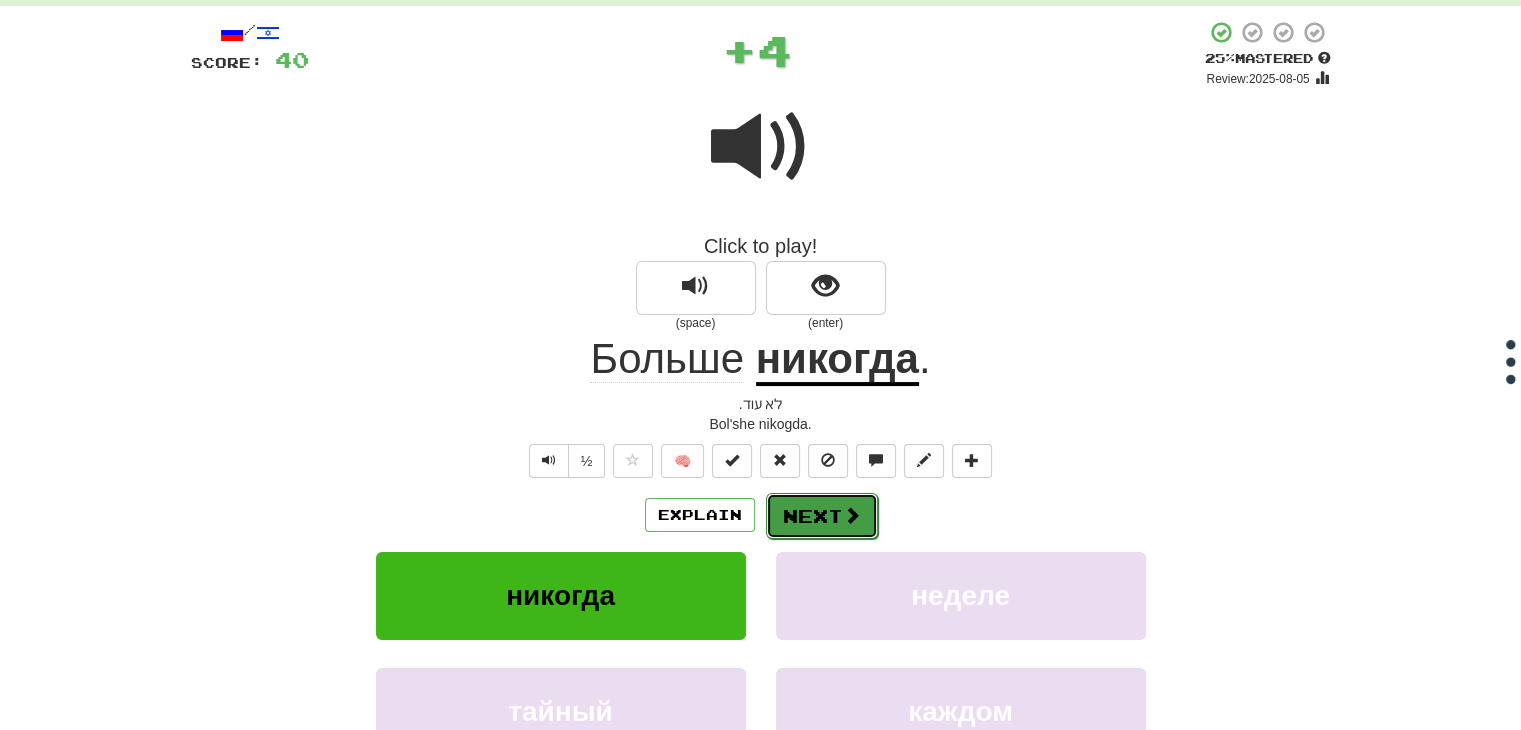 click on "Next" at bounding box center [822, 516] 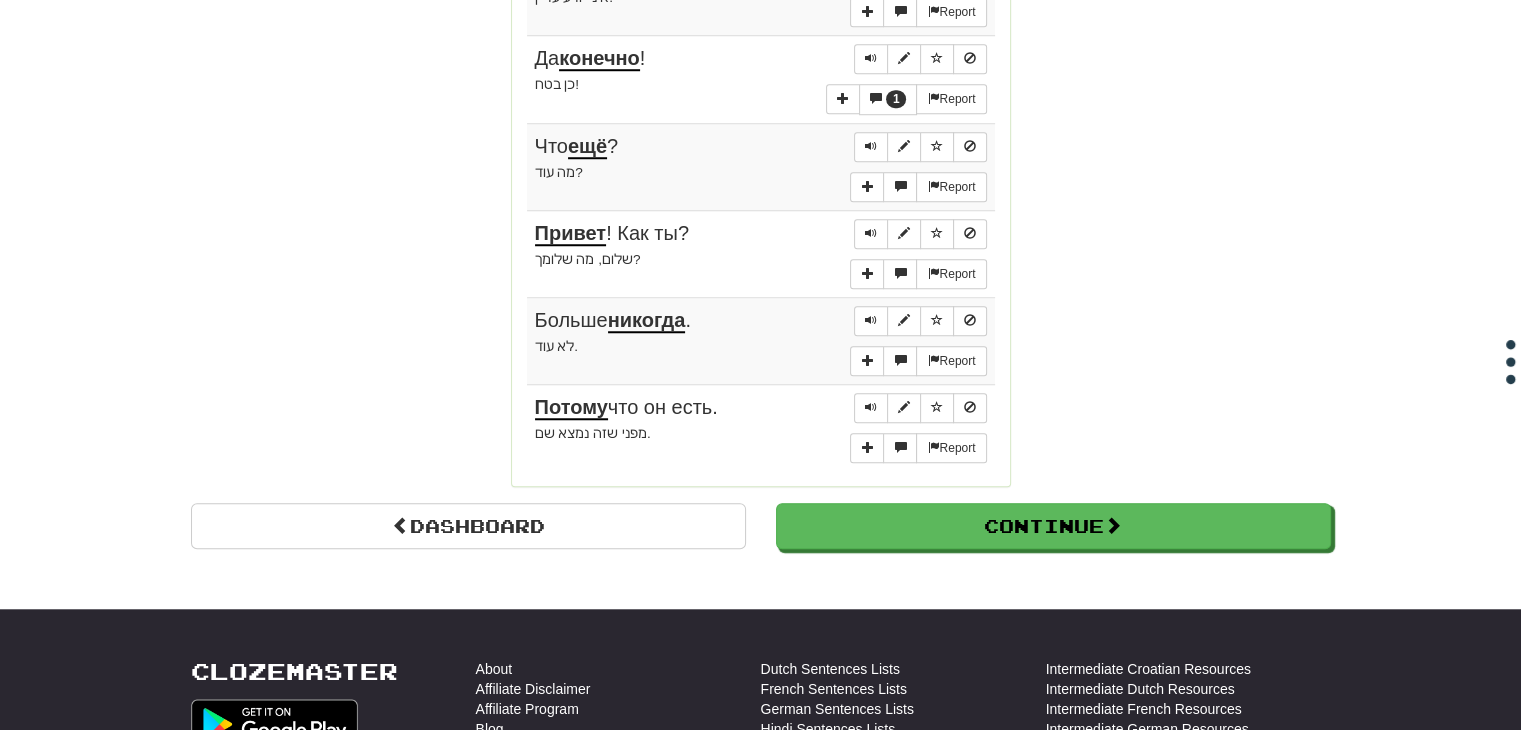 scroll, scrollTop: 1616, scrollLeft: 0, axis: vertical 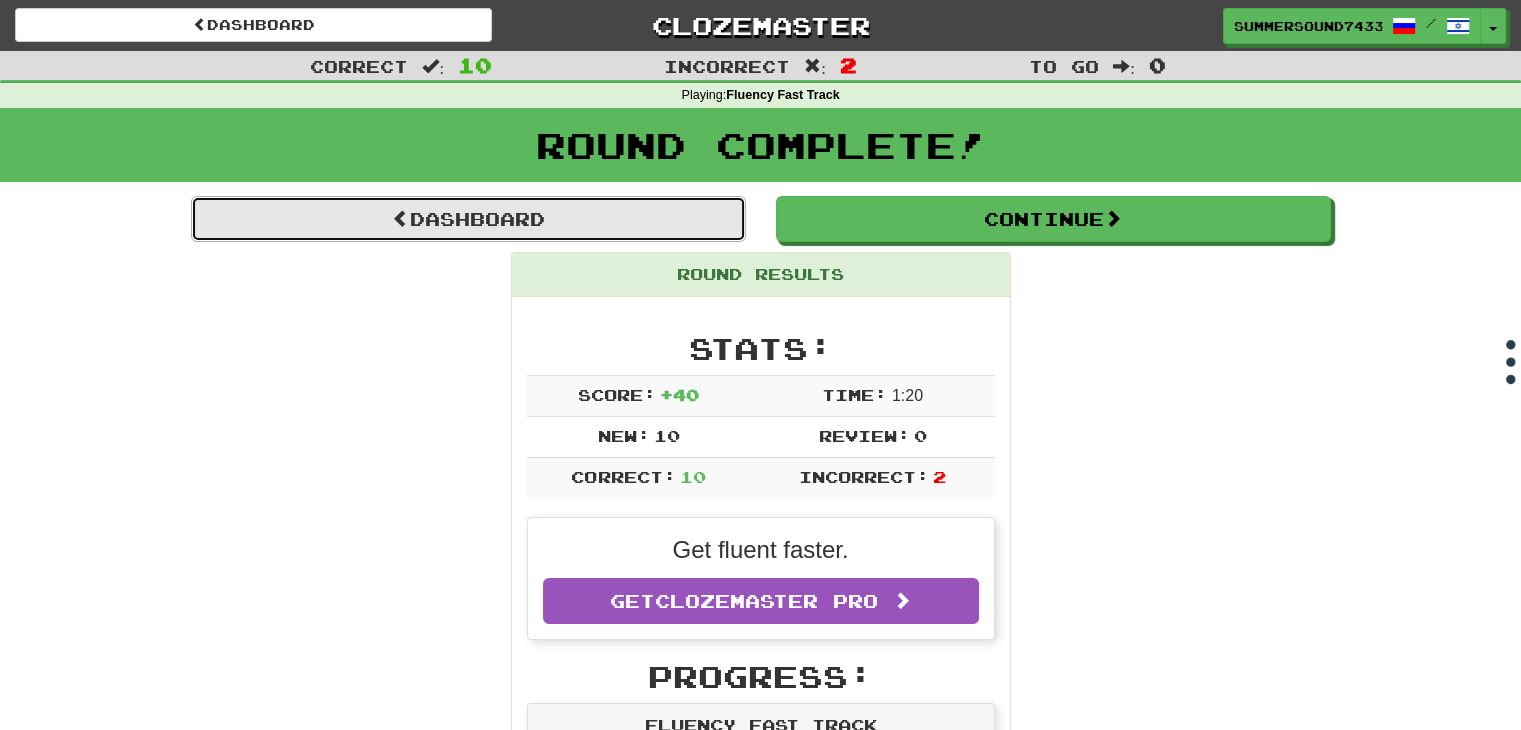 click on "Dashboard" at bounding box center [468, 219] 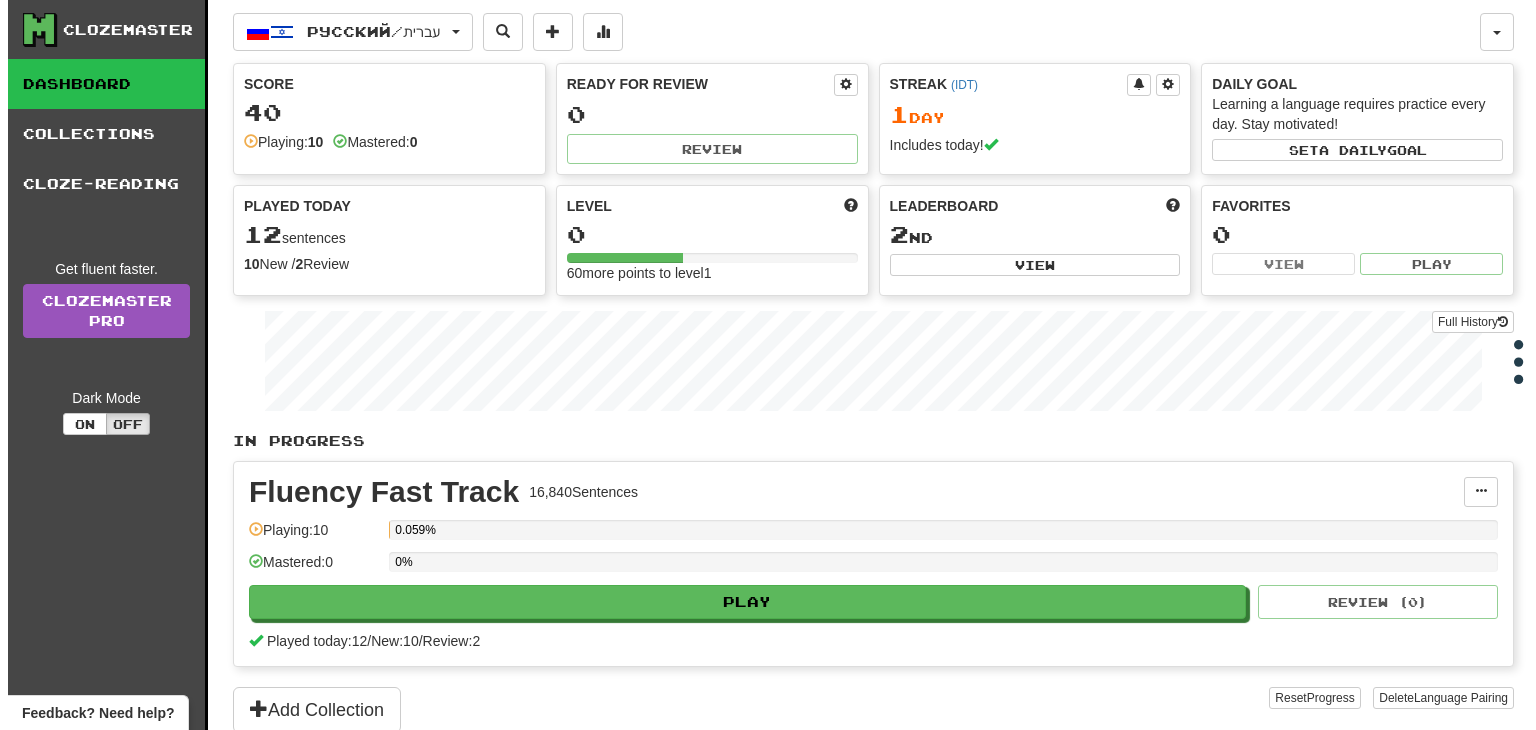 scroll, scrollTop: 0, scrollLeft: 0, axis: both 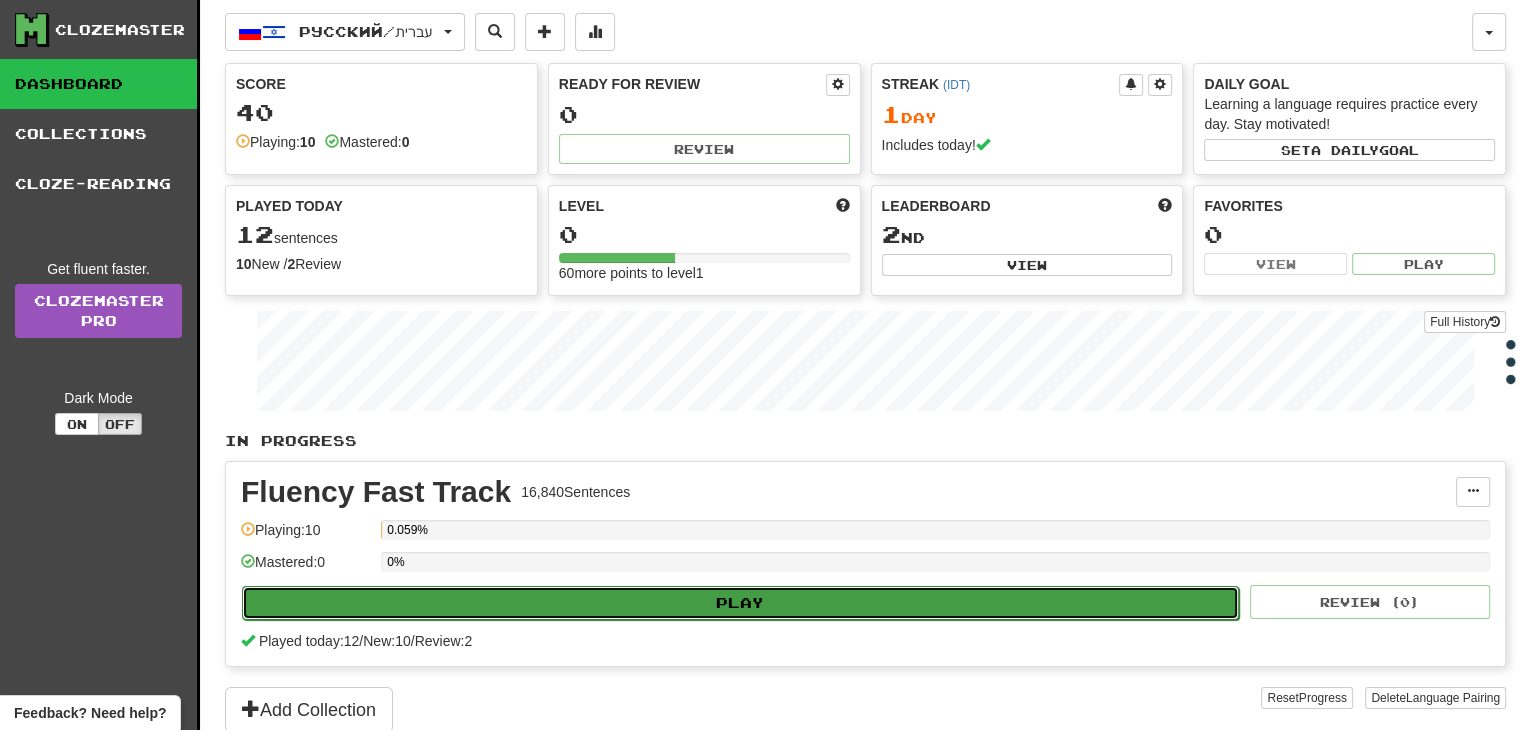 click on "Play" at bounding box center (740, 603) 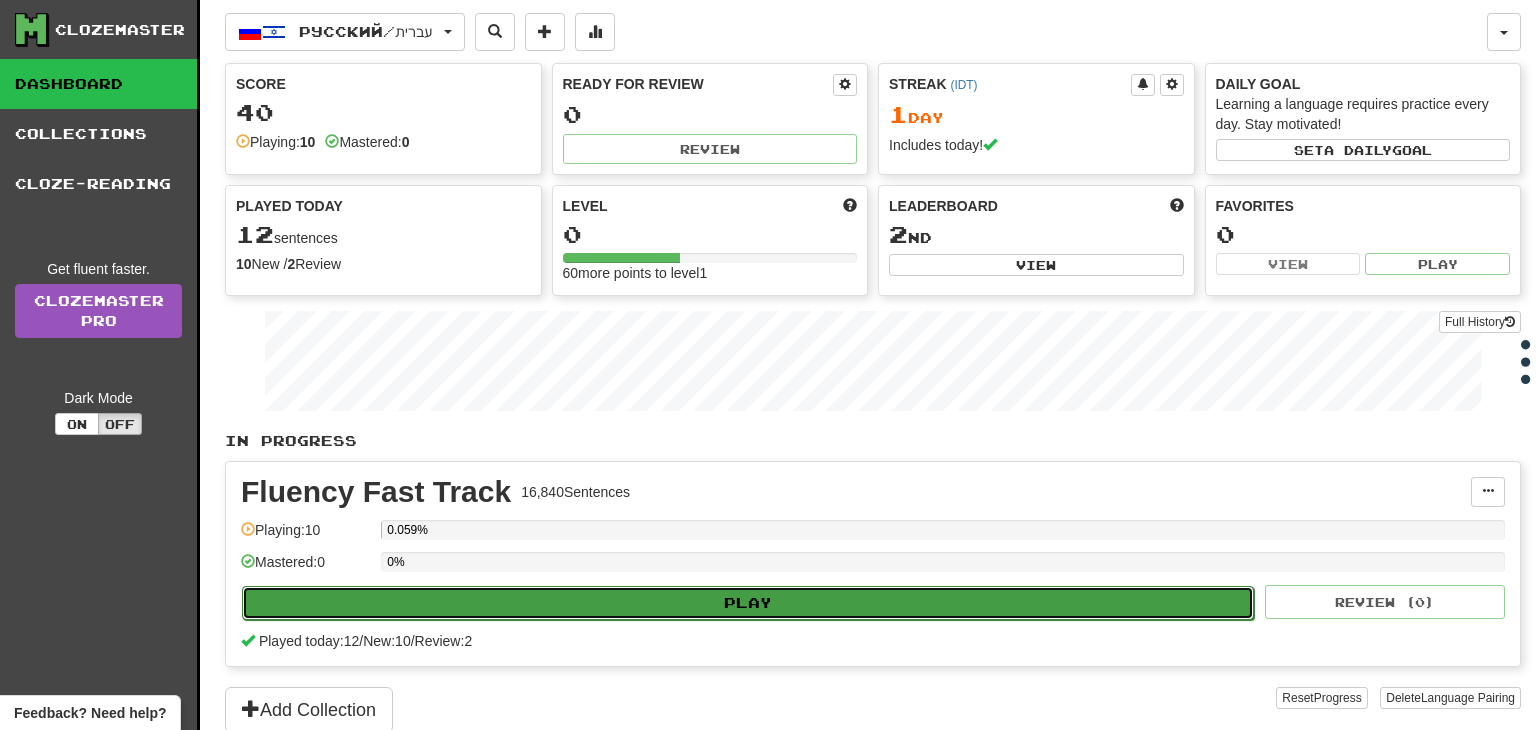 select on "**" 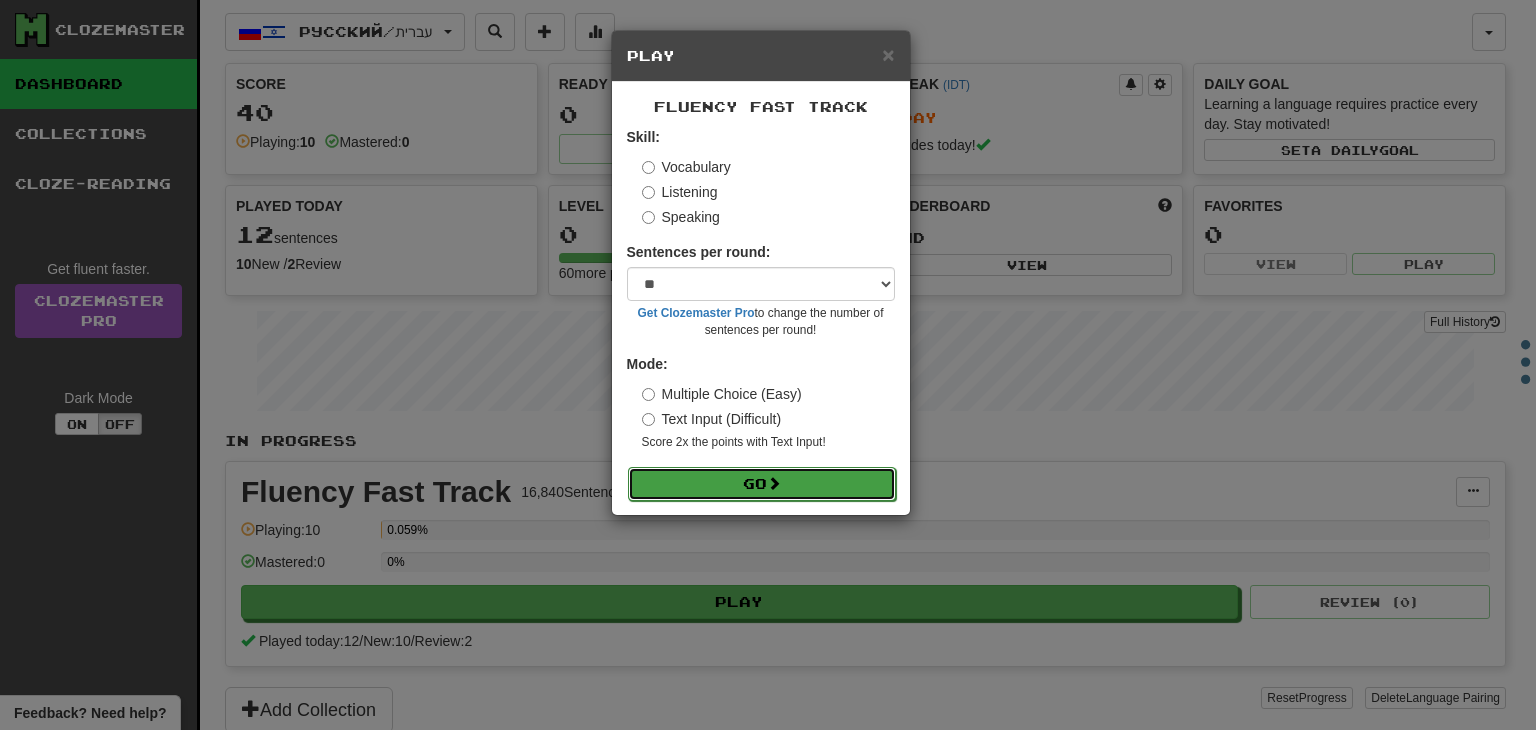 click on "Go" at bounding box center (762, 484) 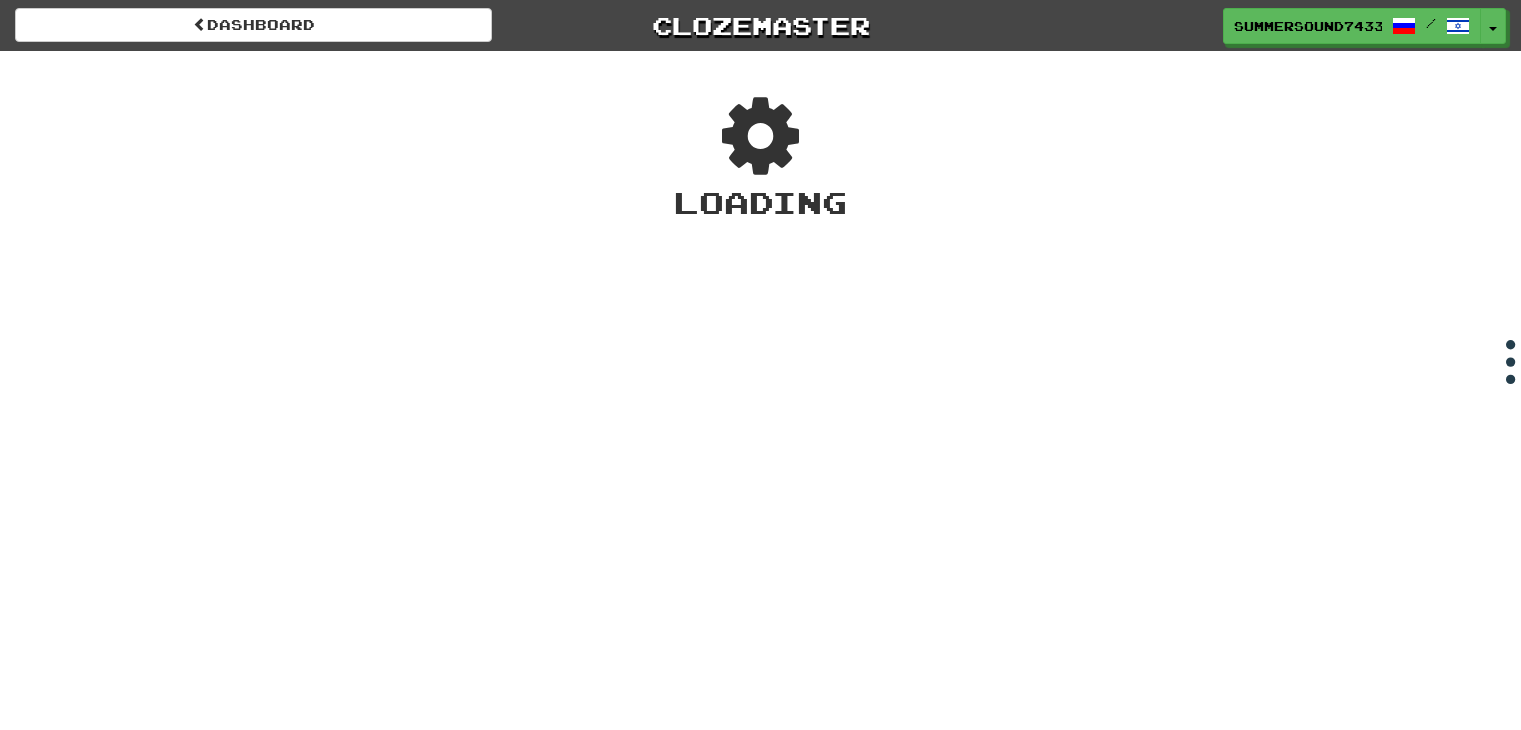 scroll, scrollTop: 0, scrollLeft: 0, axis: both 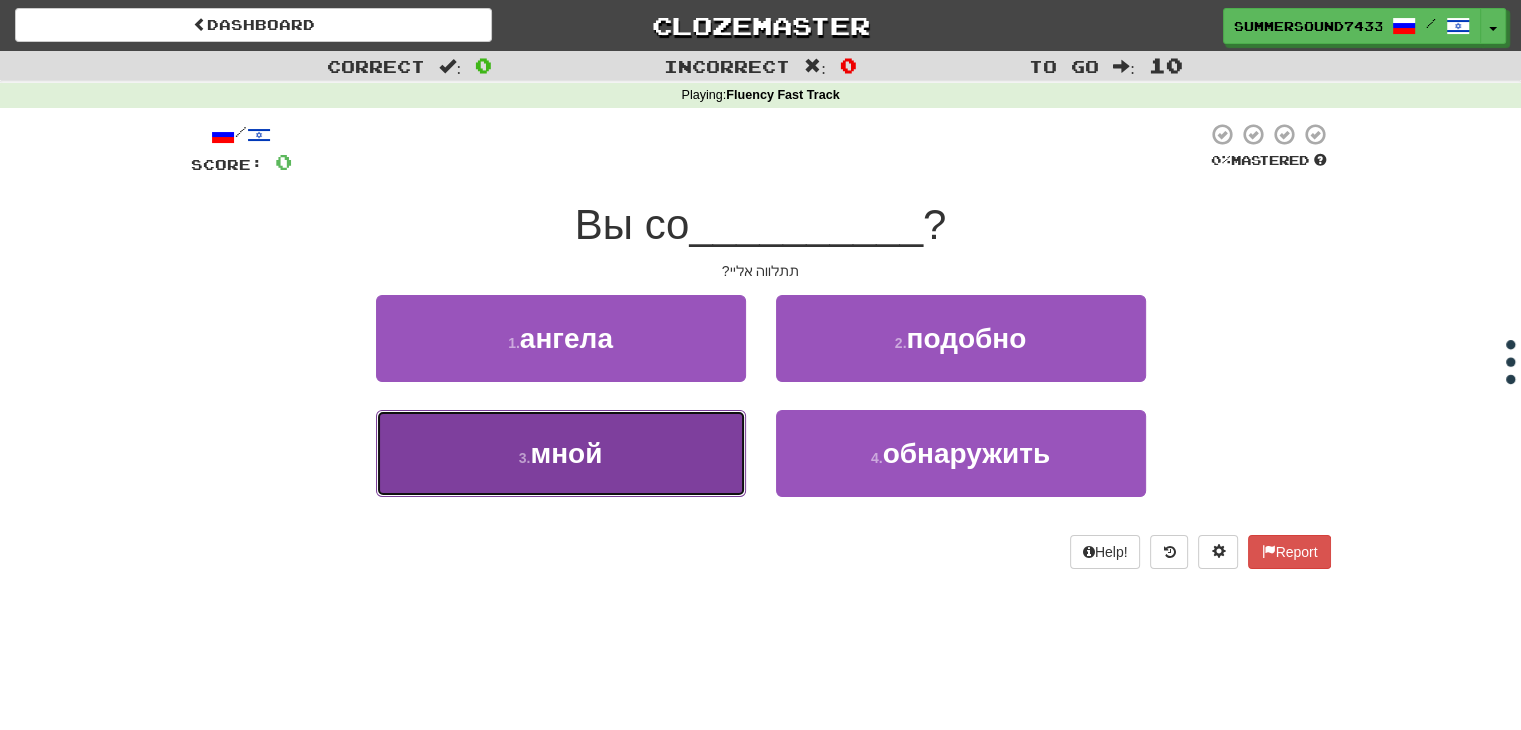 click on "3 .  мной" at bounding box center [561, 453] 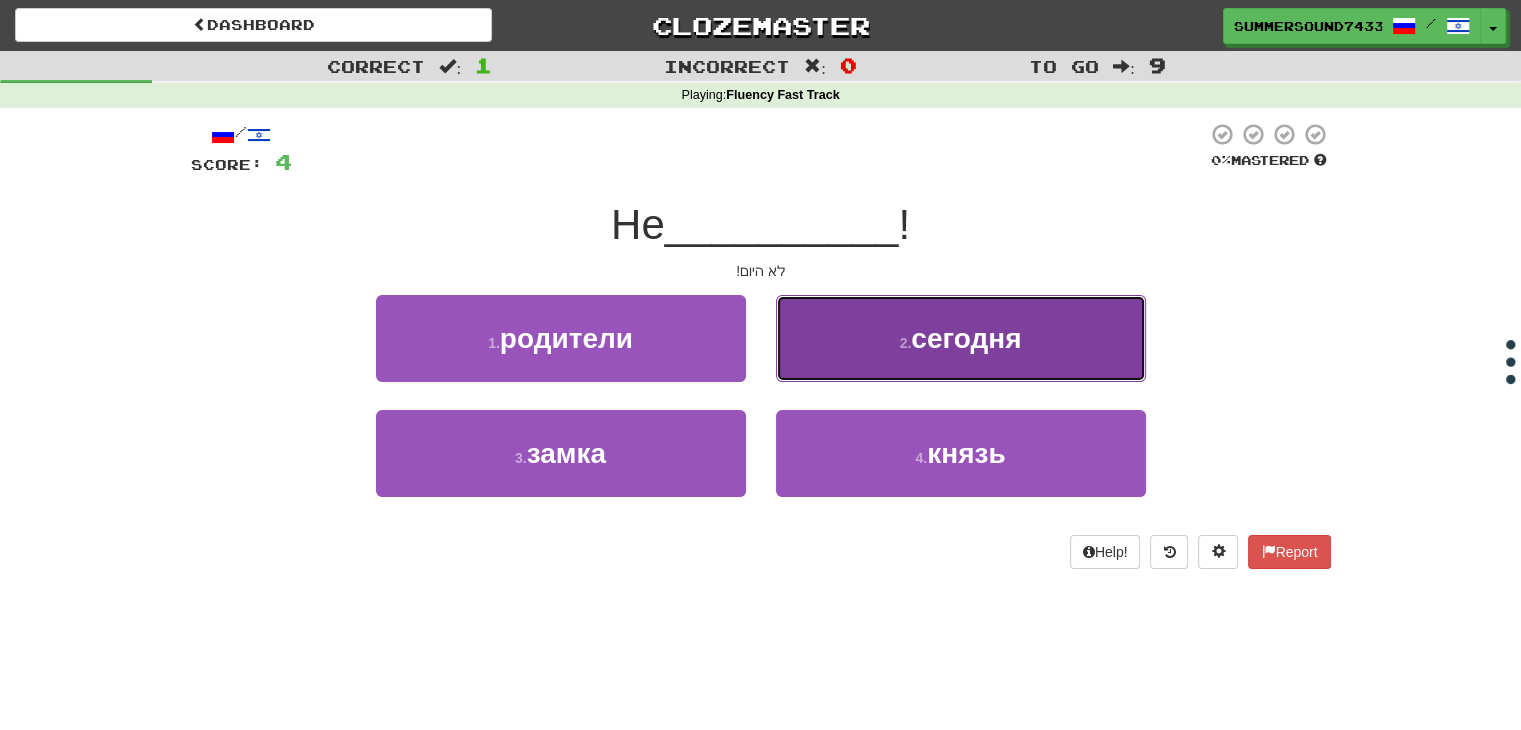 click on "сегодня" at bounding box center [966, 338] 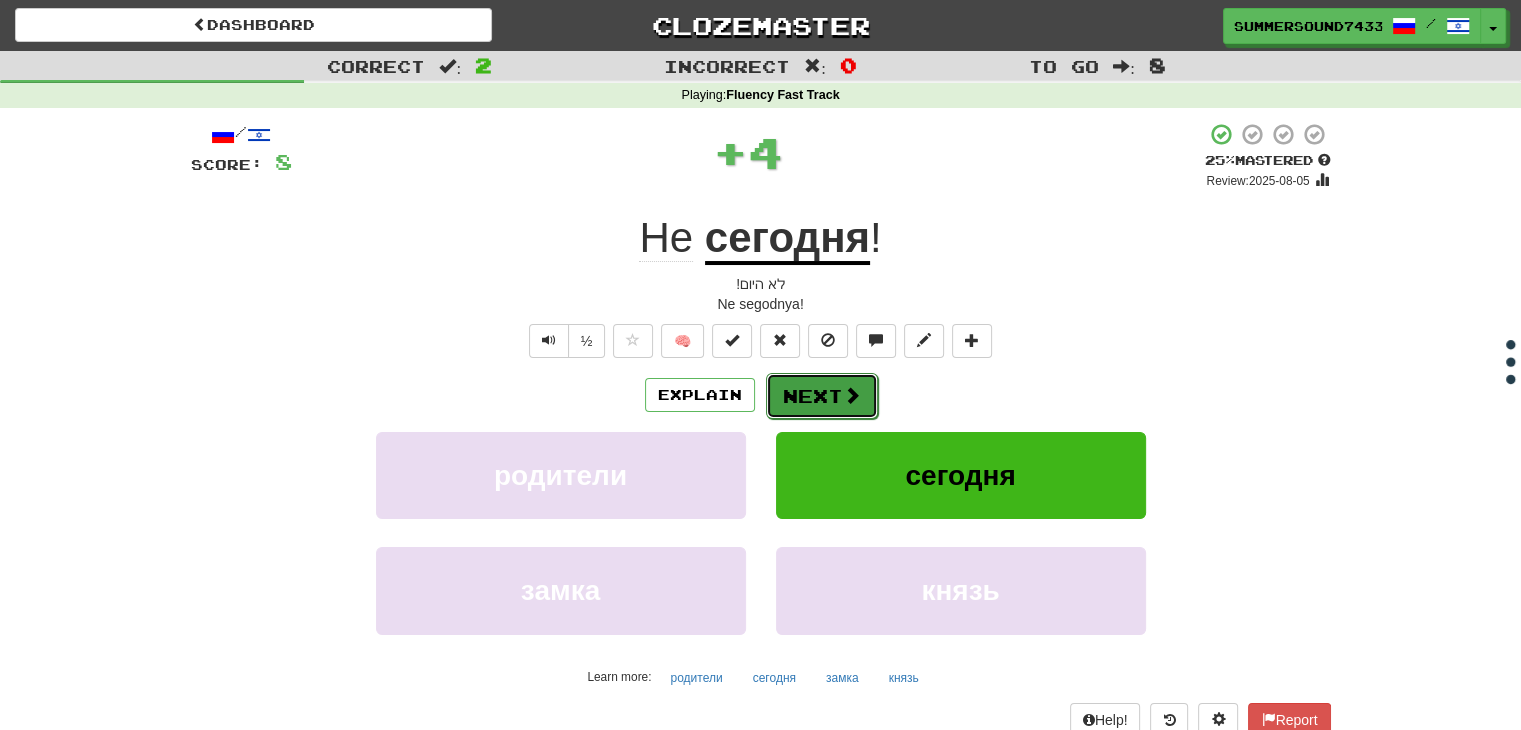 click on "Next" at bounding box center (822, 396) 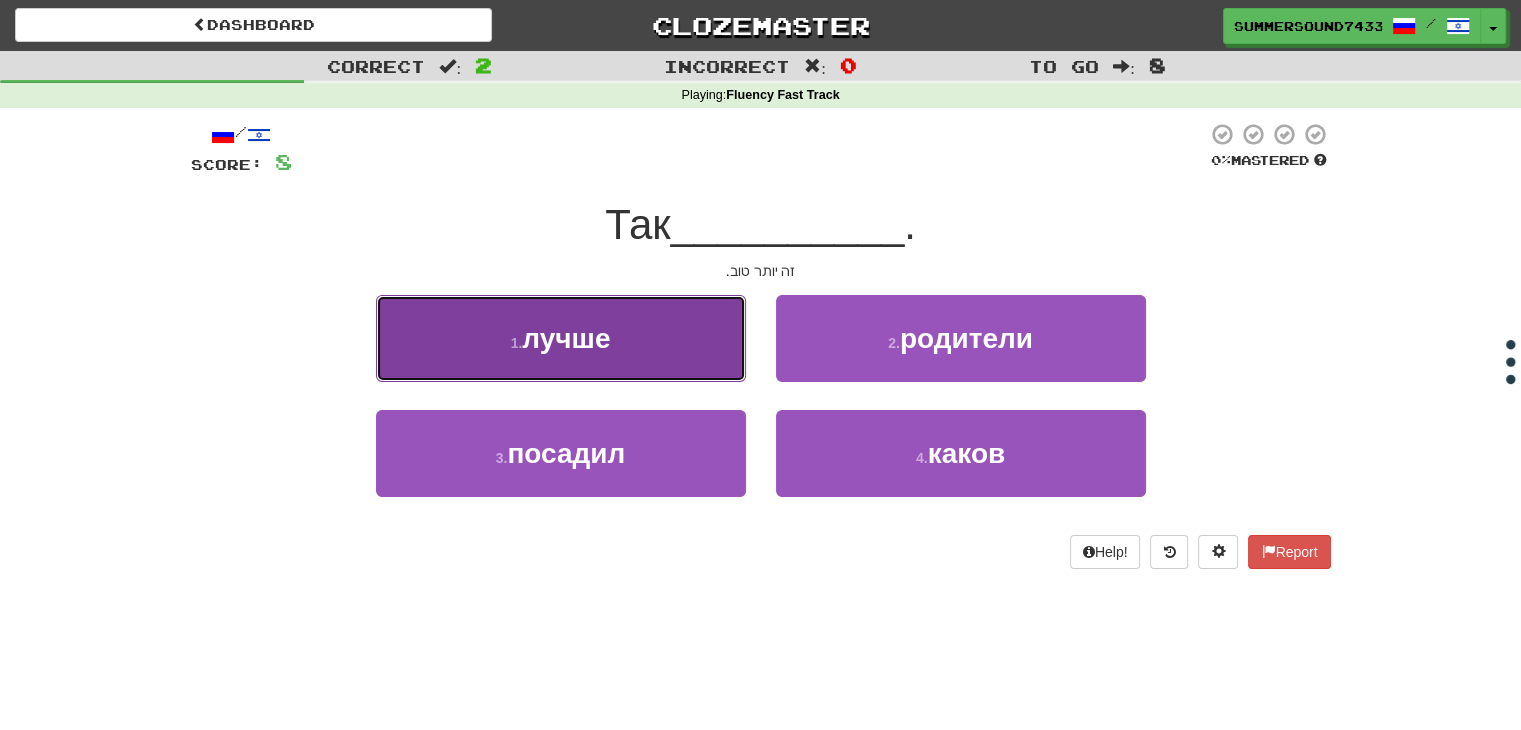 click on "1 .  лучше" at bounding box center (561, 338) 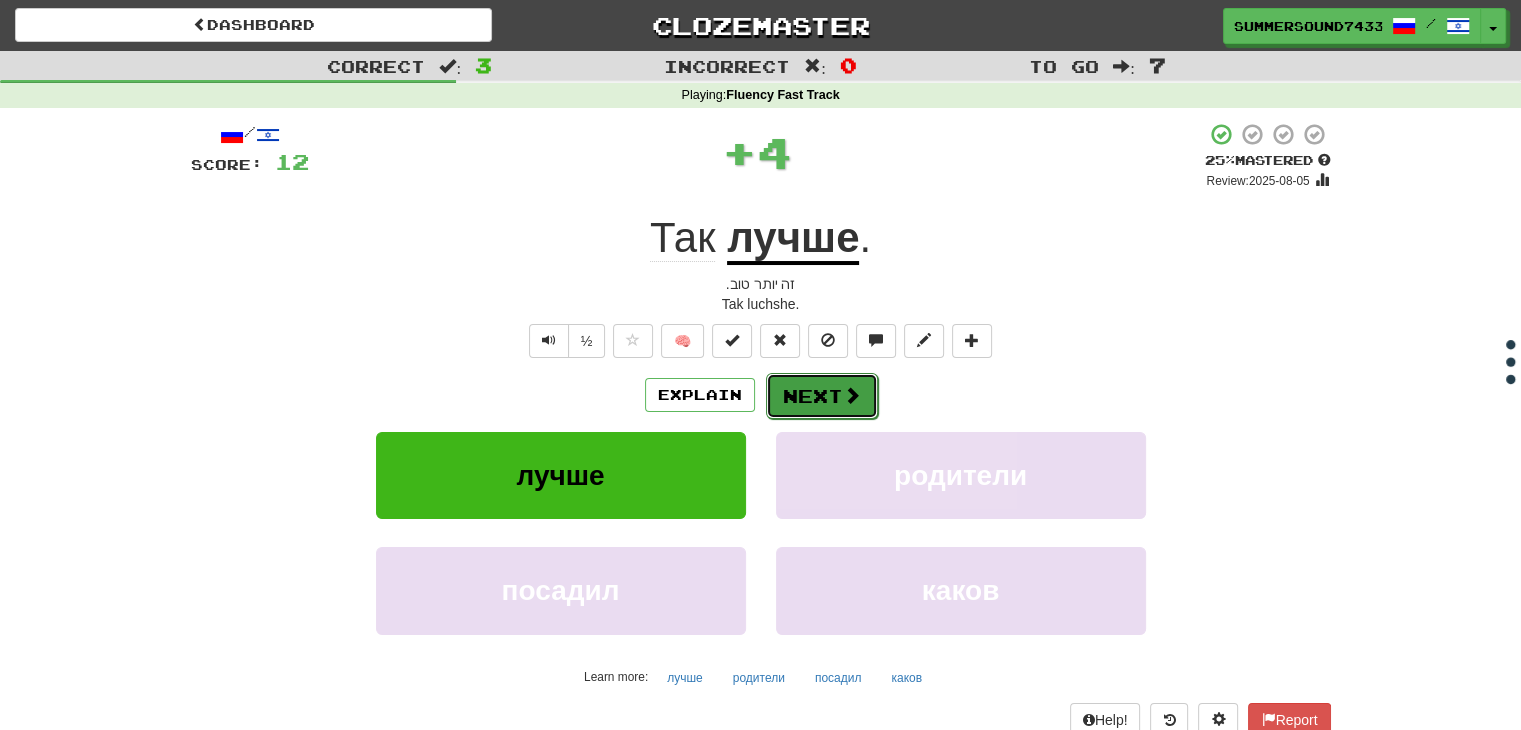 click on "Next" at bounding box center (822, 396) 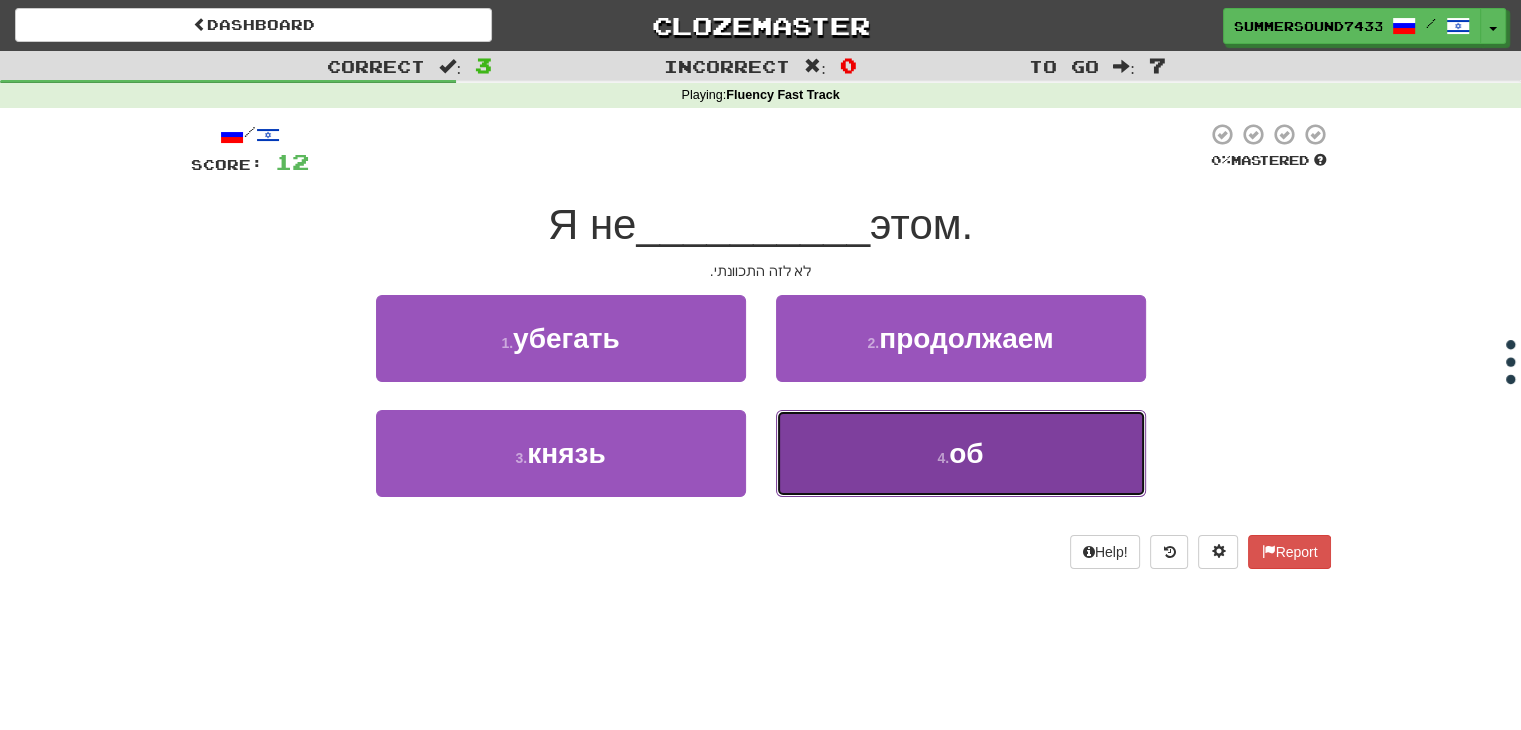 click on "4 .  об" at bounding box center [961, 453] 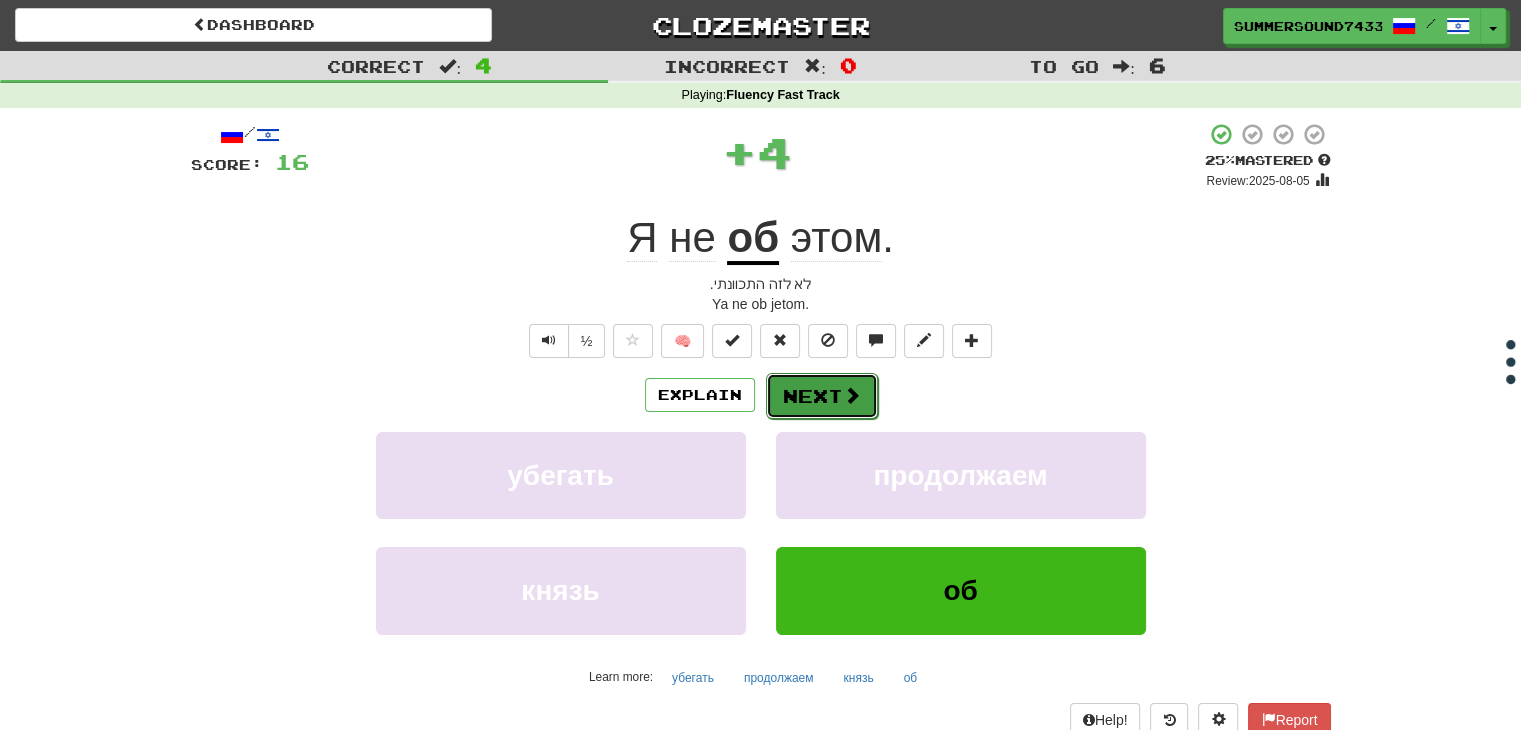 click on "Next" at bounding box center [822, 396] 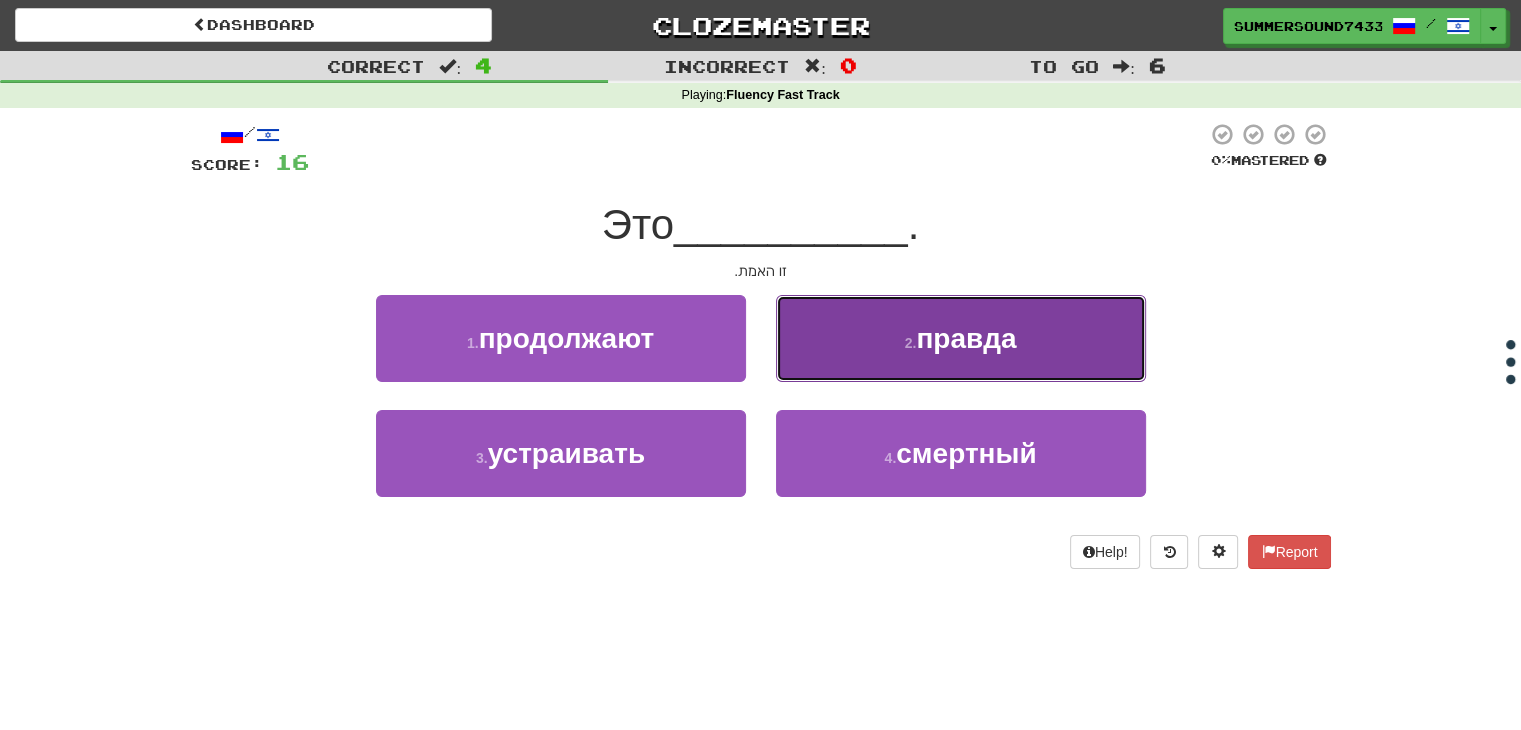click on "2 .  правда" at bounding box center [961, 338] 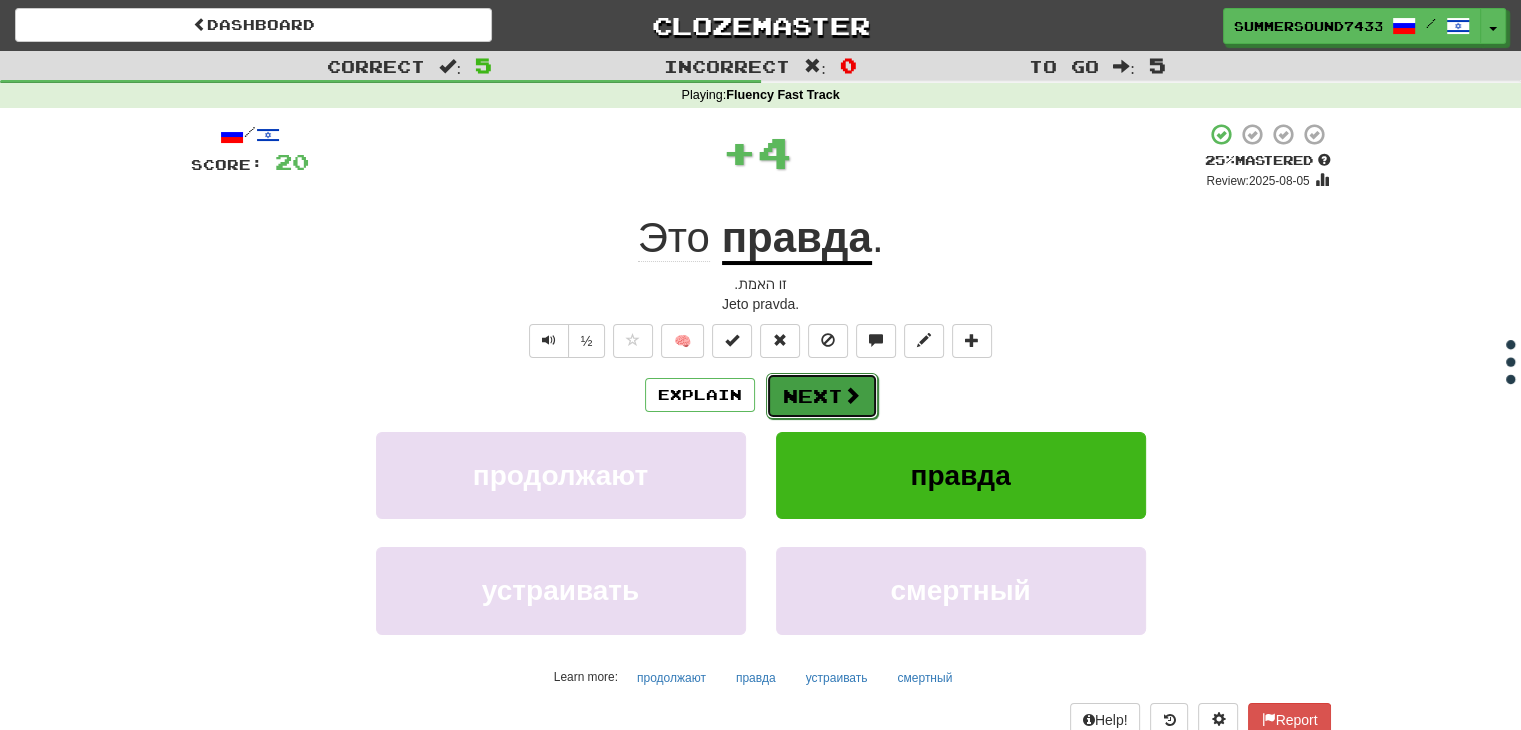 click on "Next" at bounding box center [822, 396] 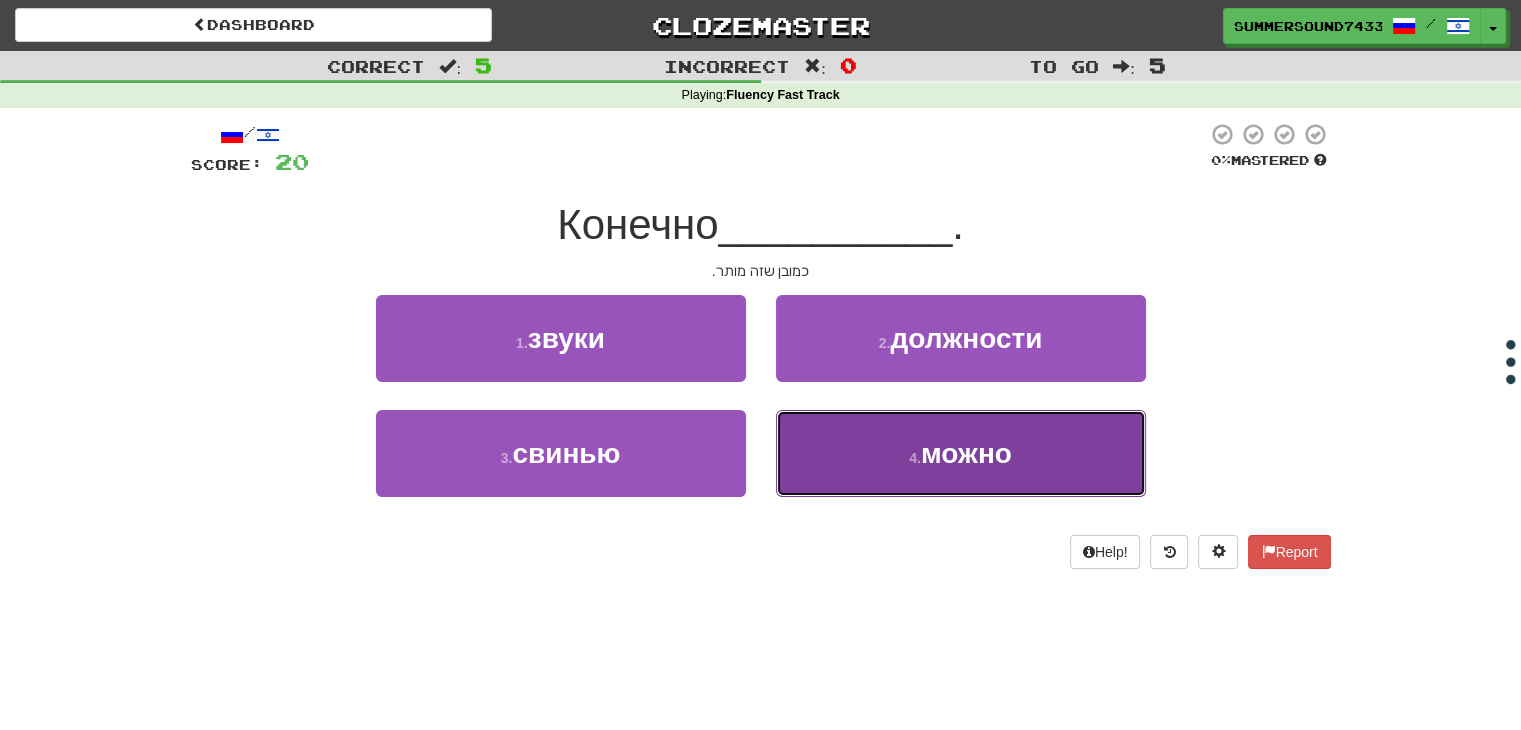 click on "4 .  можно" at bounding box center (961, 453) 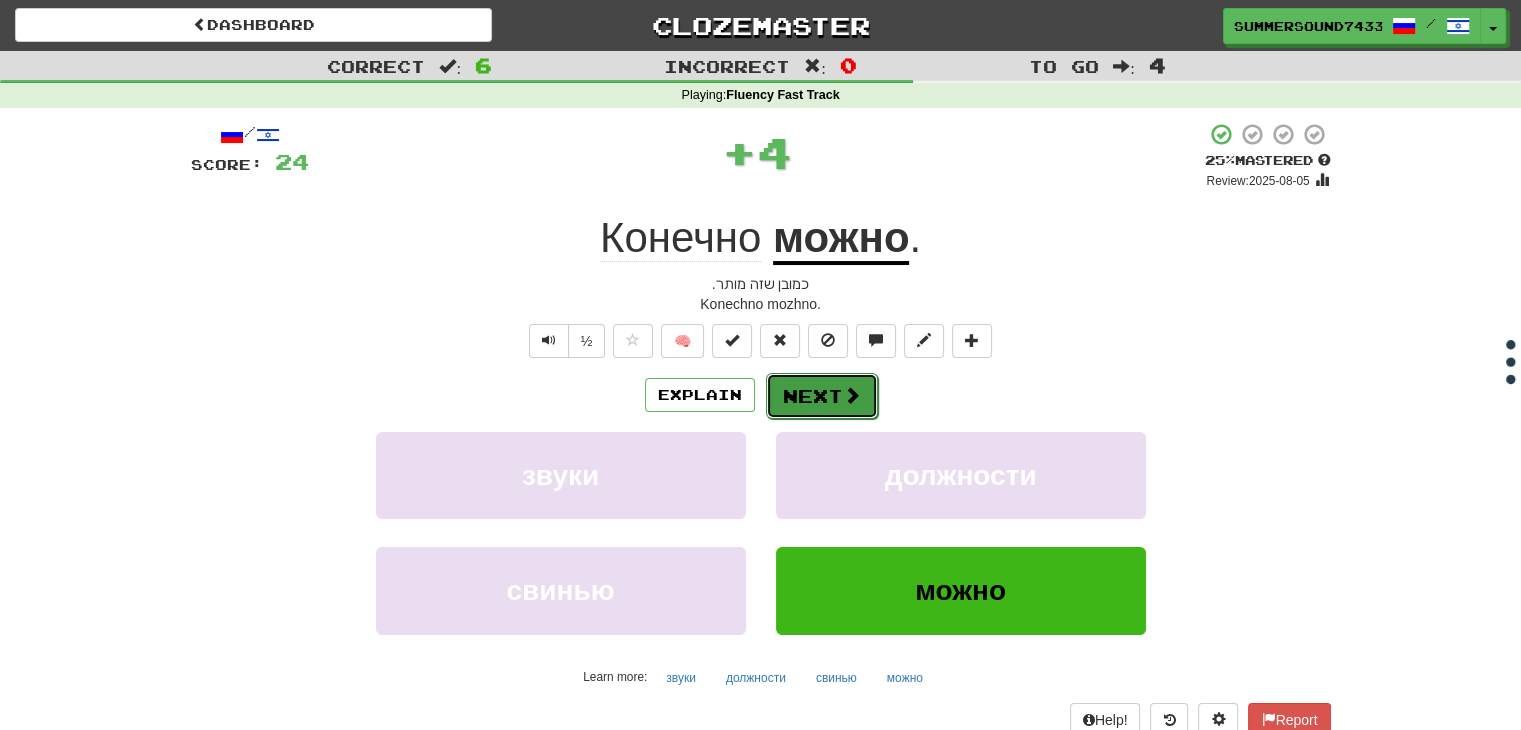 click on "Next" at bounding box center (822, 396) 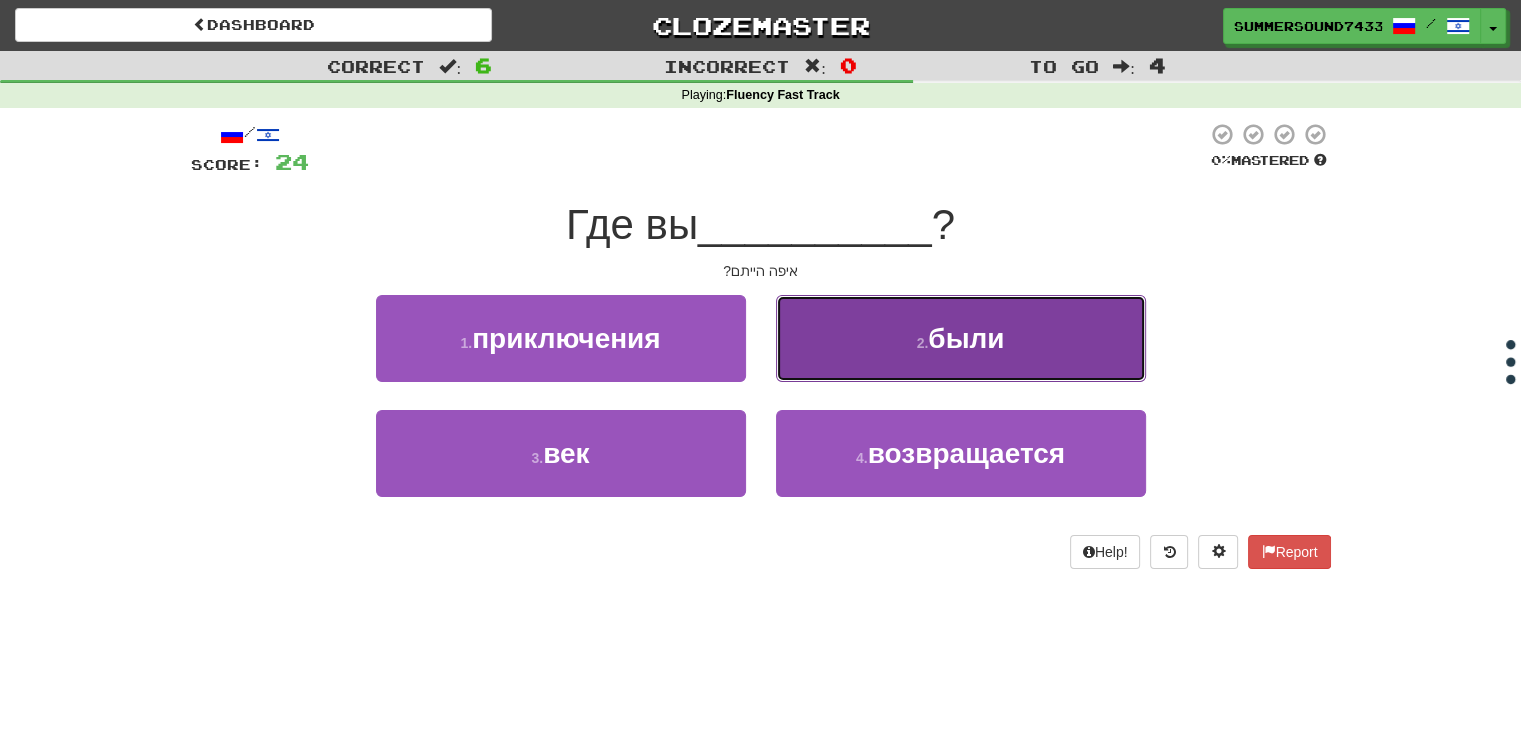 click on "2 .  были" at bounding box center [961, 338] 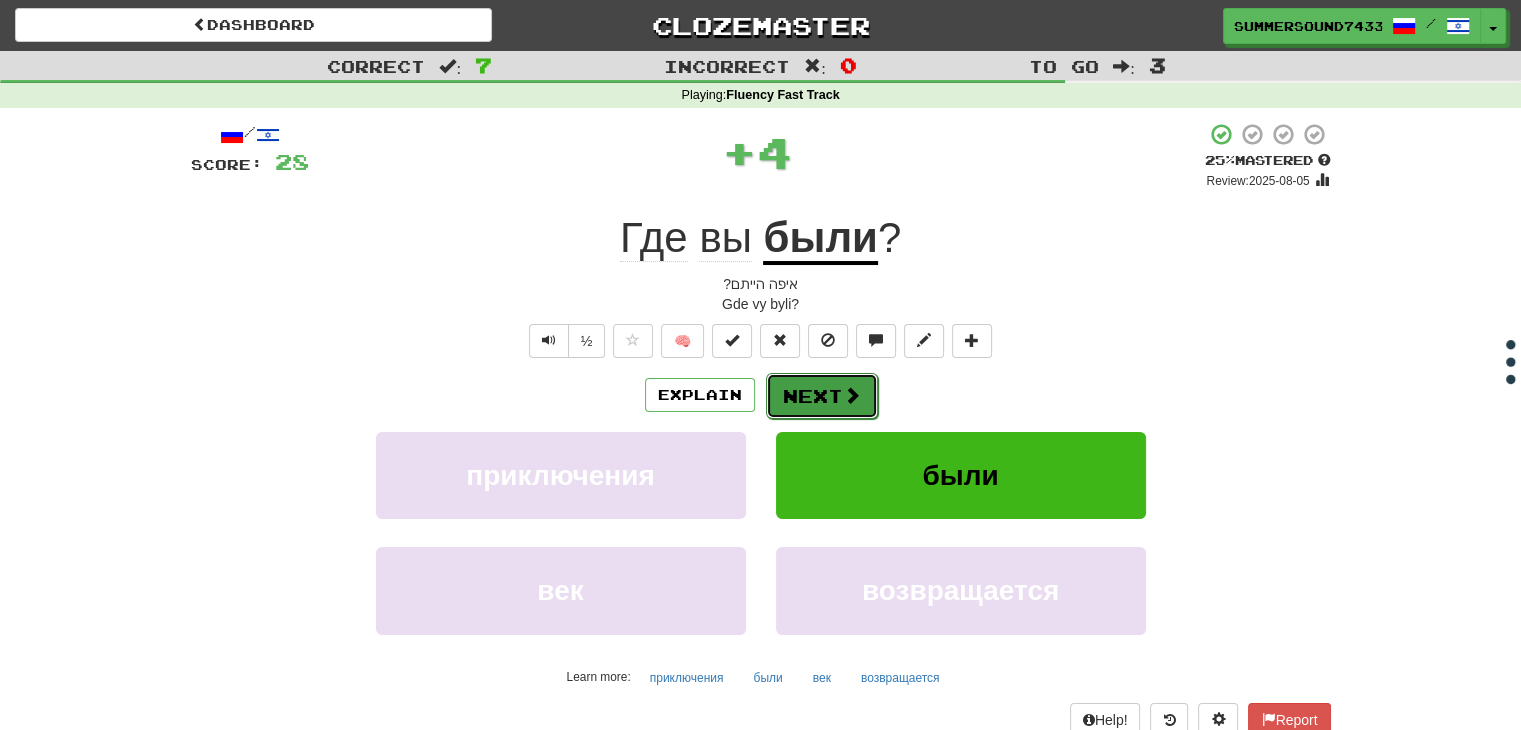 click on "Next" at bounding box center (822, 396) 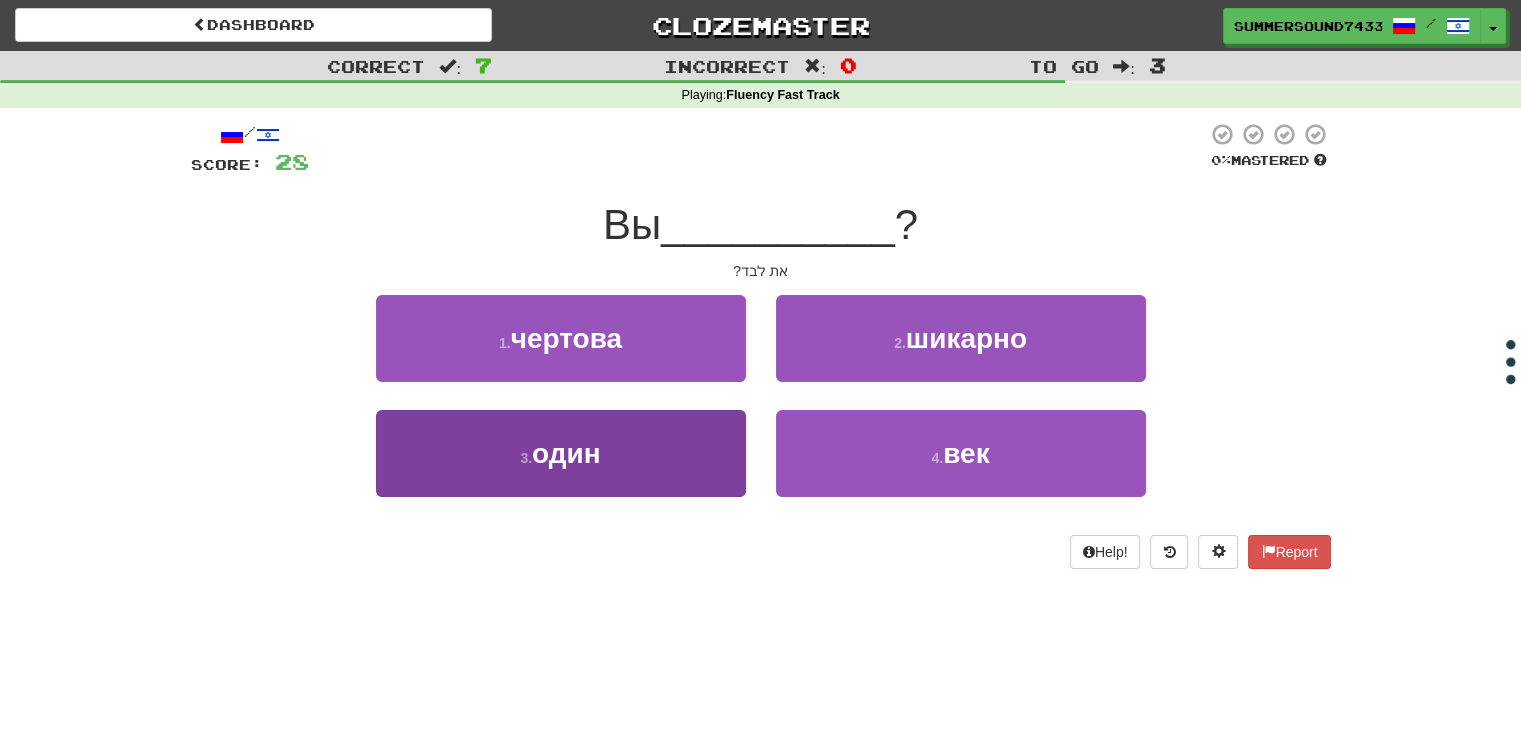 drag, startPoint x: 588, startPoint y: 518, endPoint x: 615, endPoint y: 486, distance: 41.868843 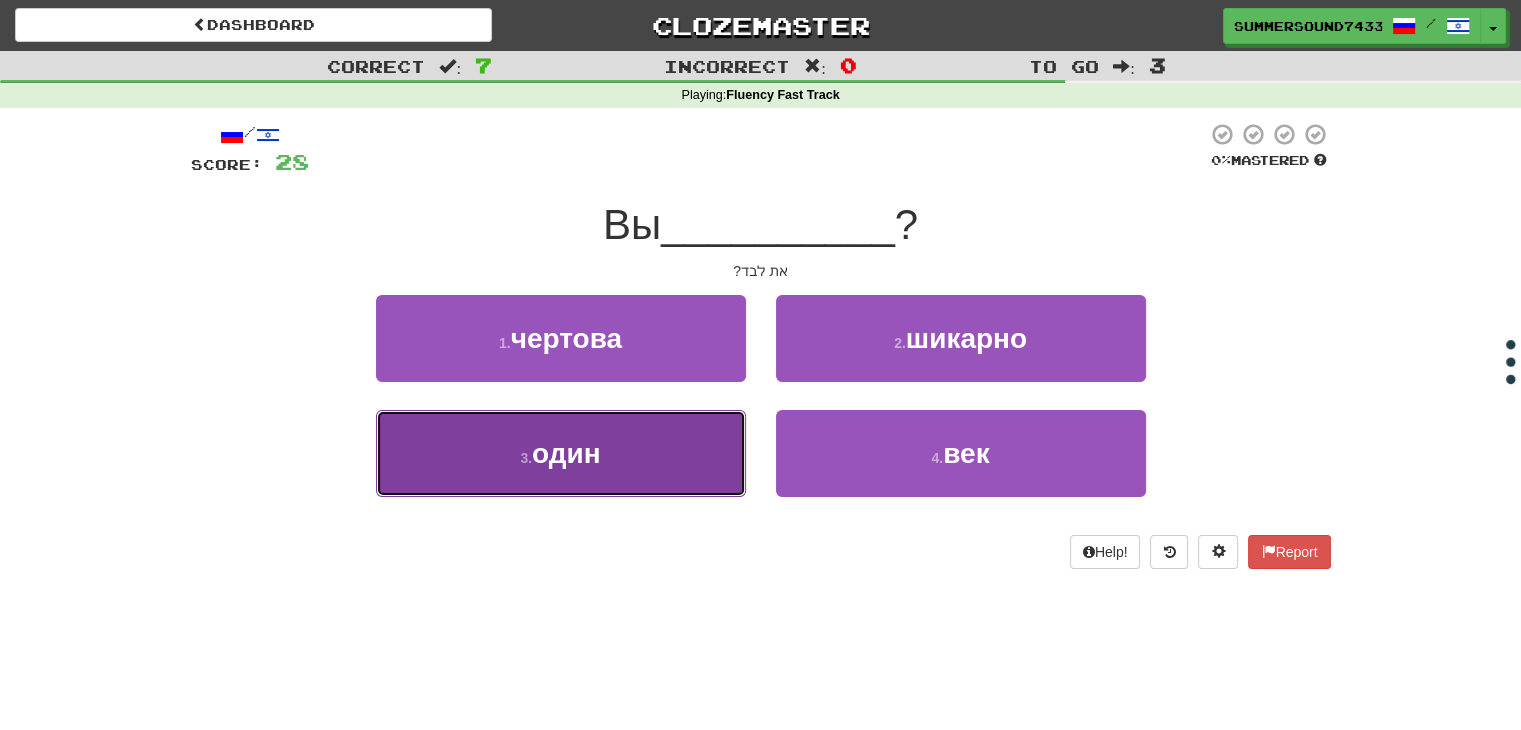 click on "3 .  один" at bounding box center [561, 453] 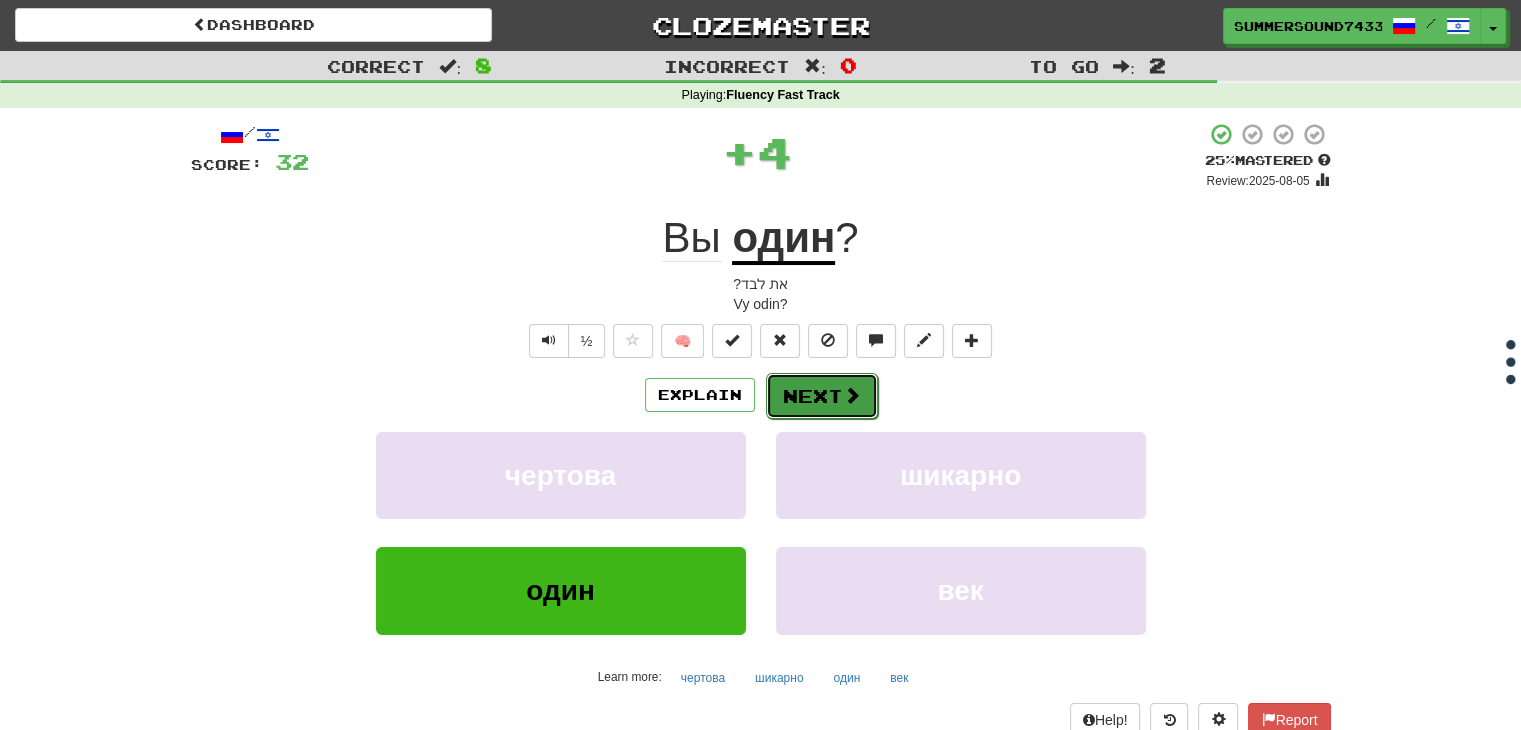 click at bounding box center (852, 395) 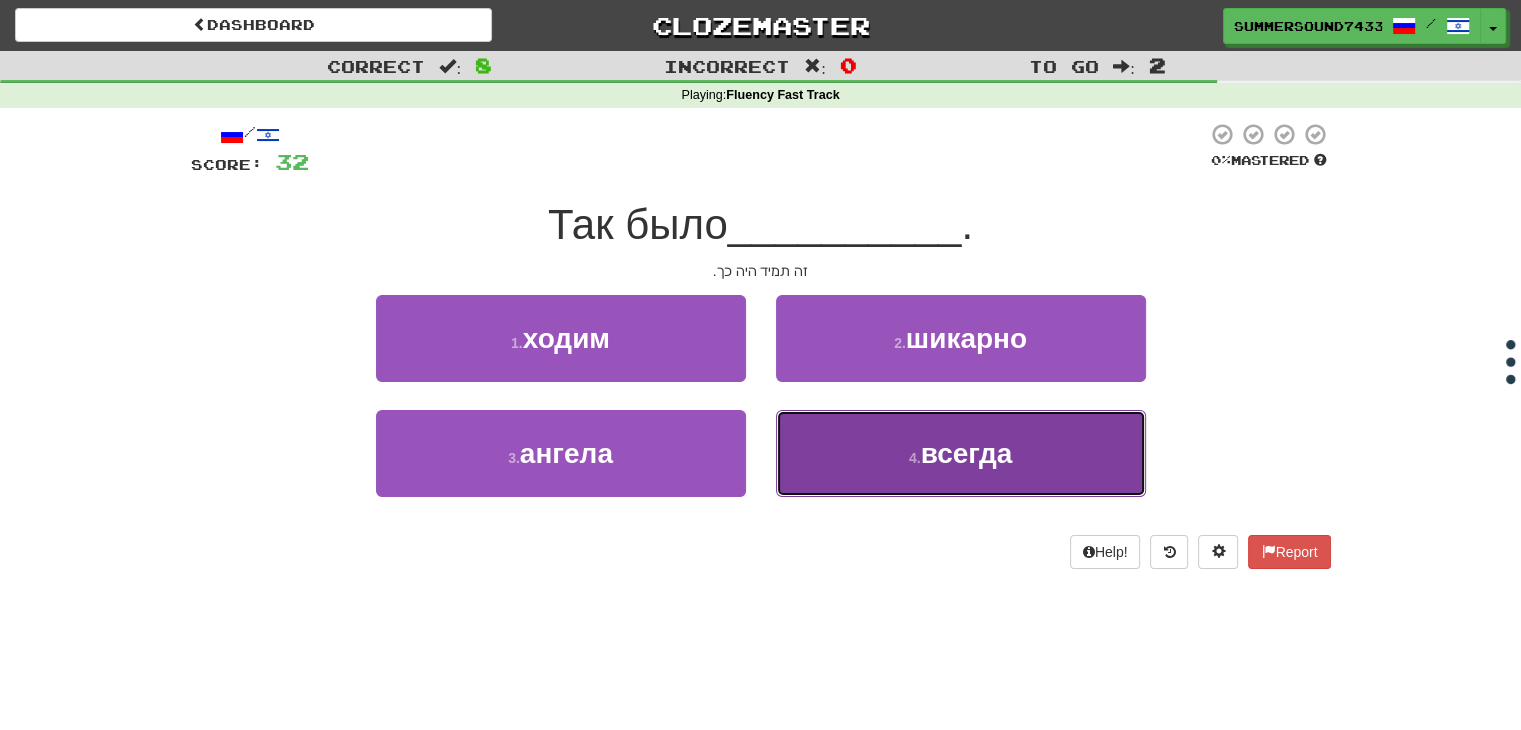 click on "4 .  всегда" at bounding box center (961, 453) 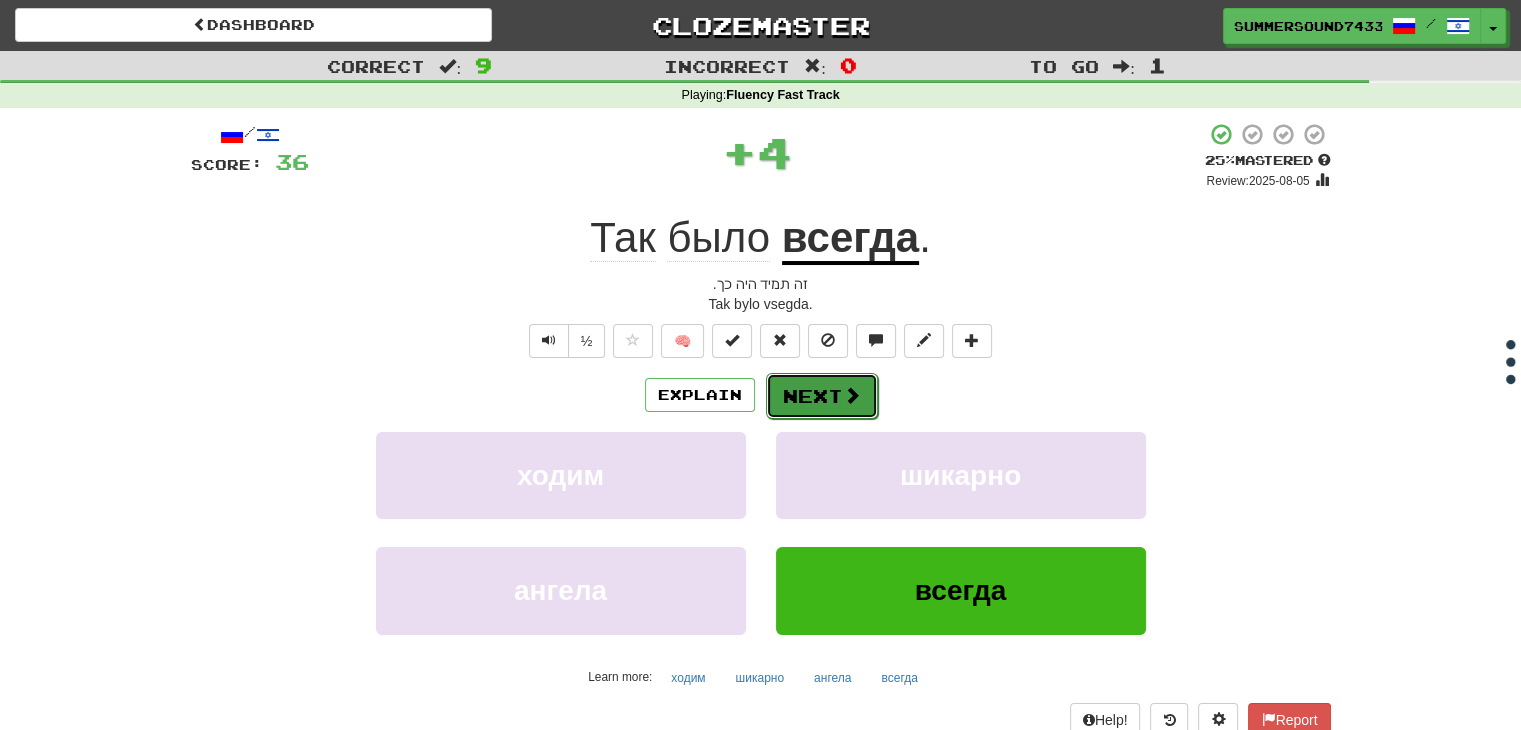 click at bounding box center (852, 395) 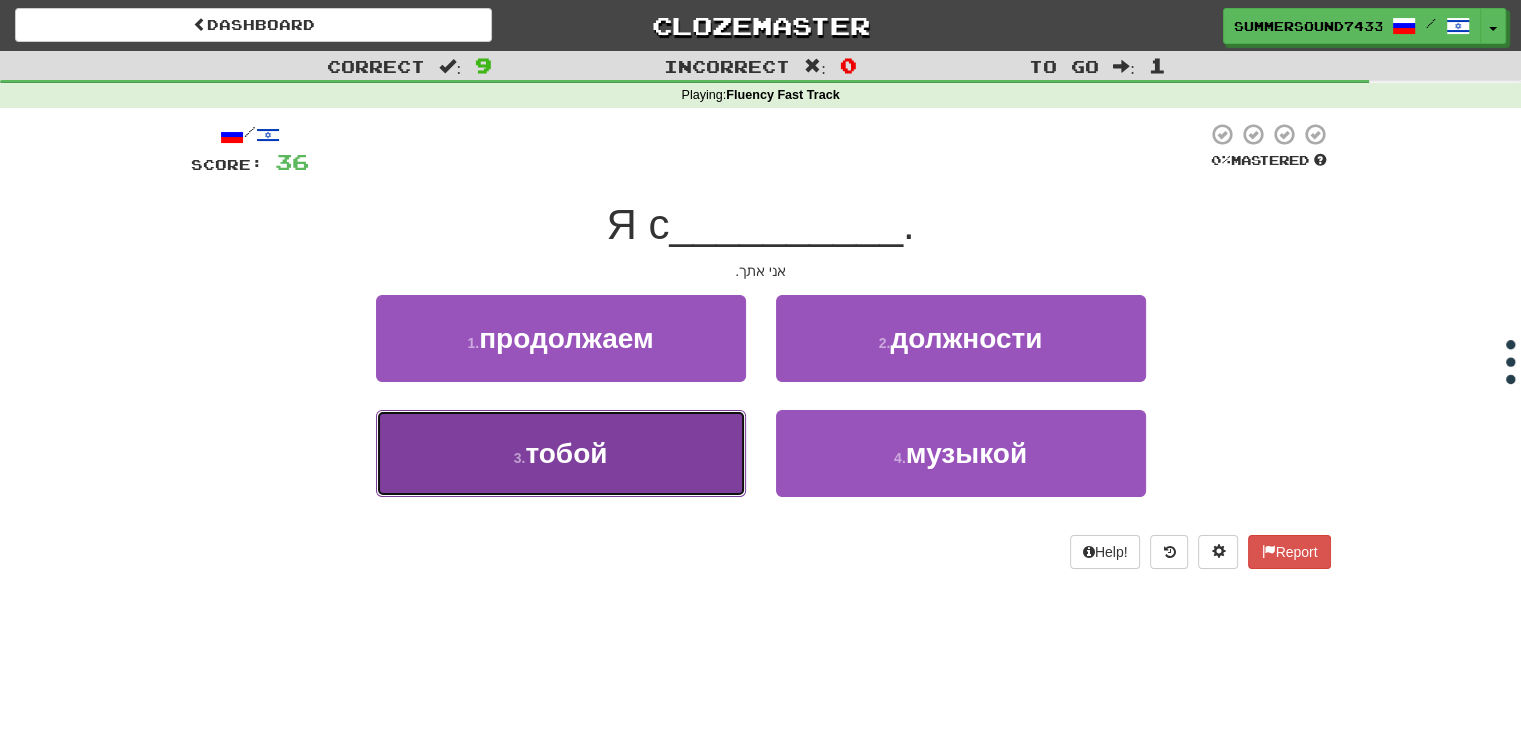 click on "3 .  тобой" at bounding box center [561, 453] 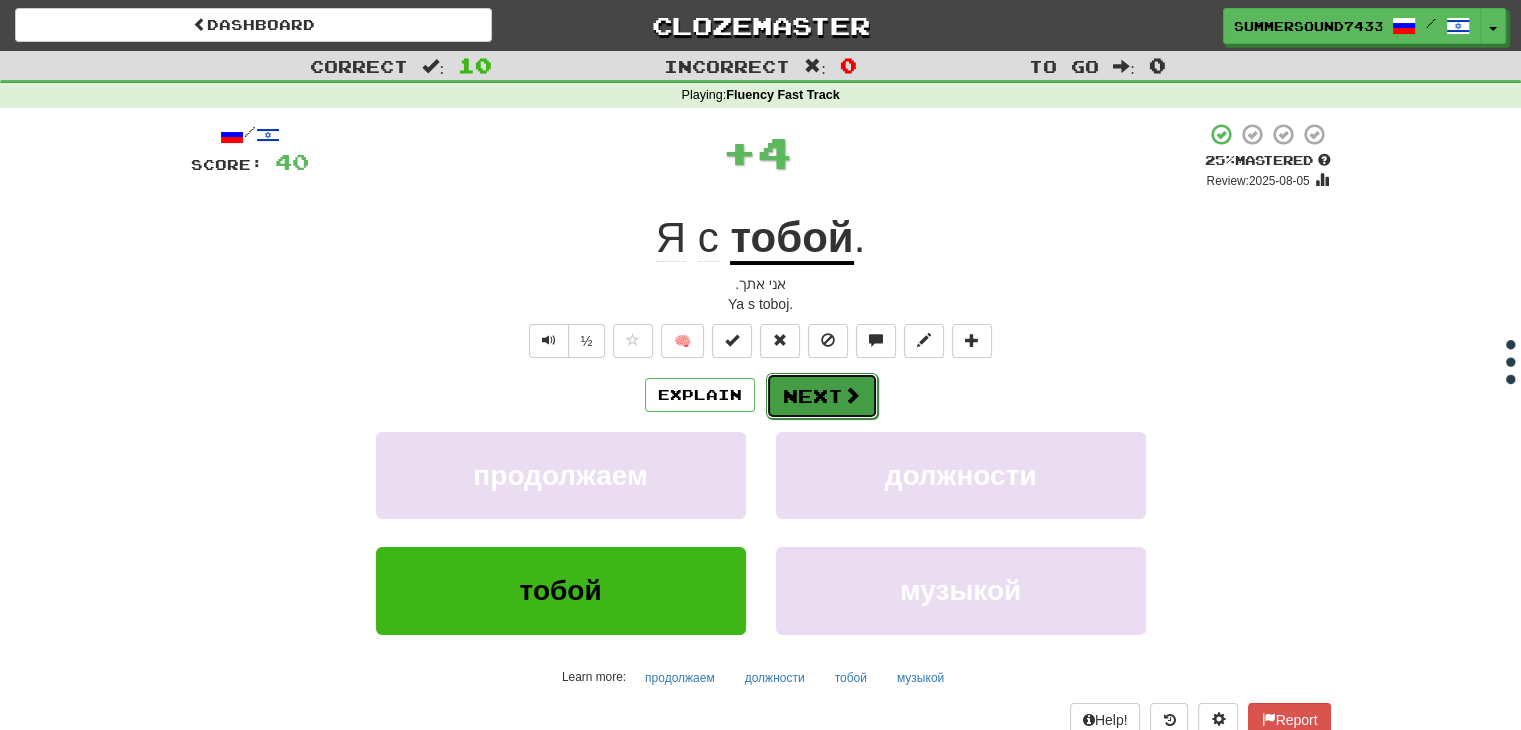 click on "Next" at bounding box center (822, 396) 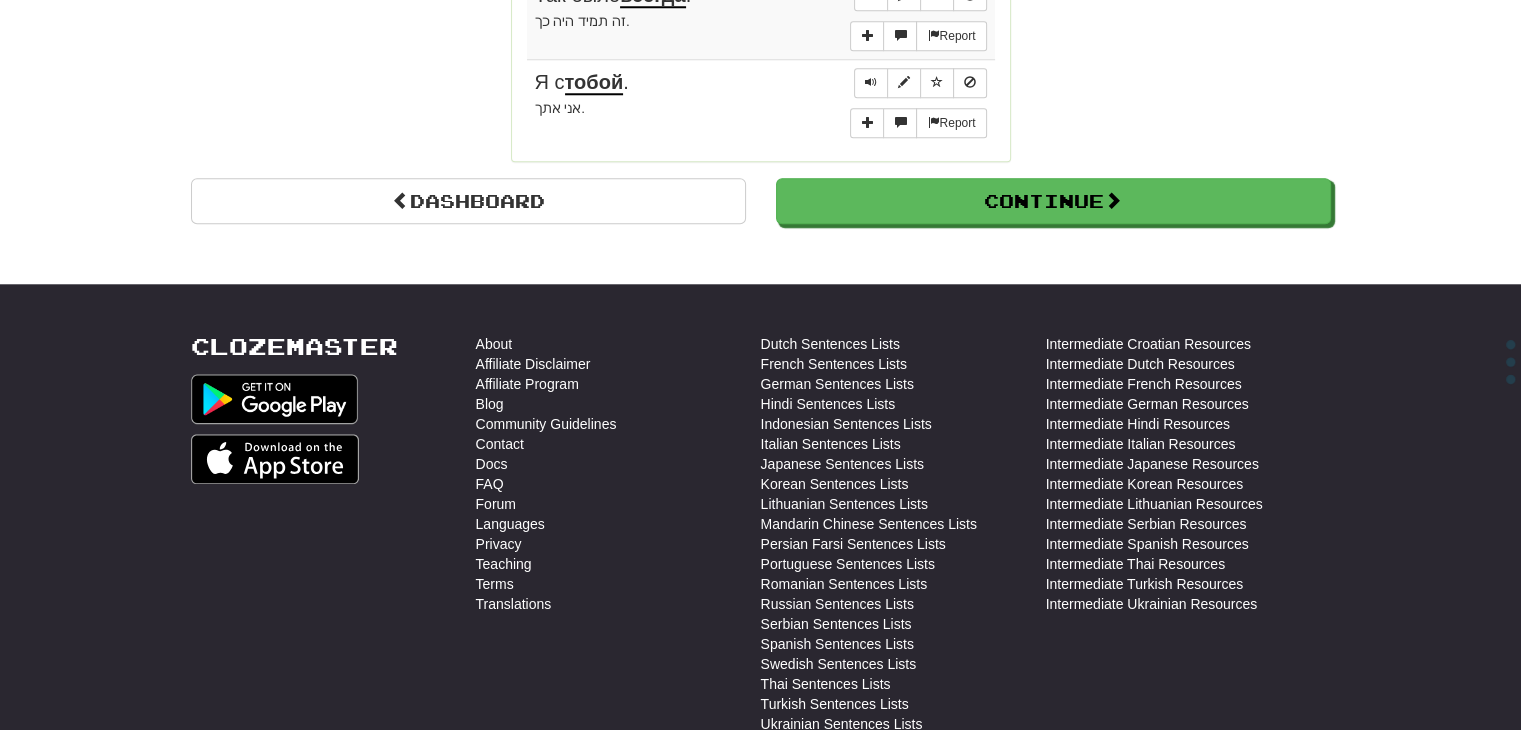 scroll, scrollTop: 1916, scrollLeft: 0, axis: vertical 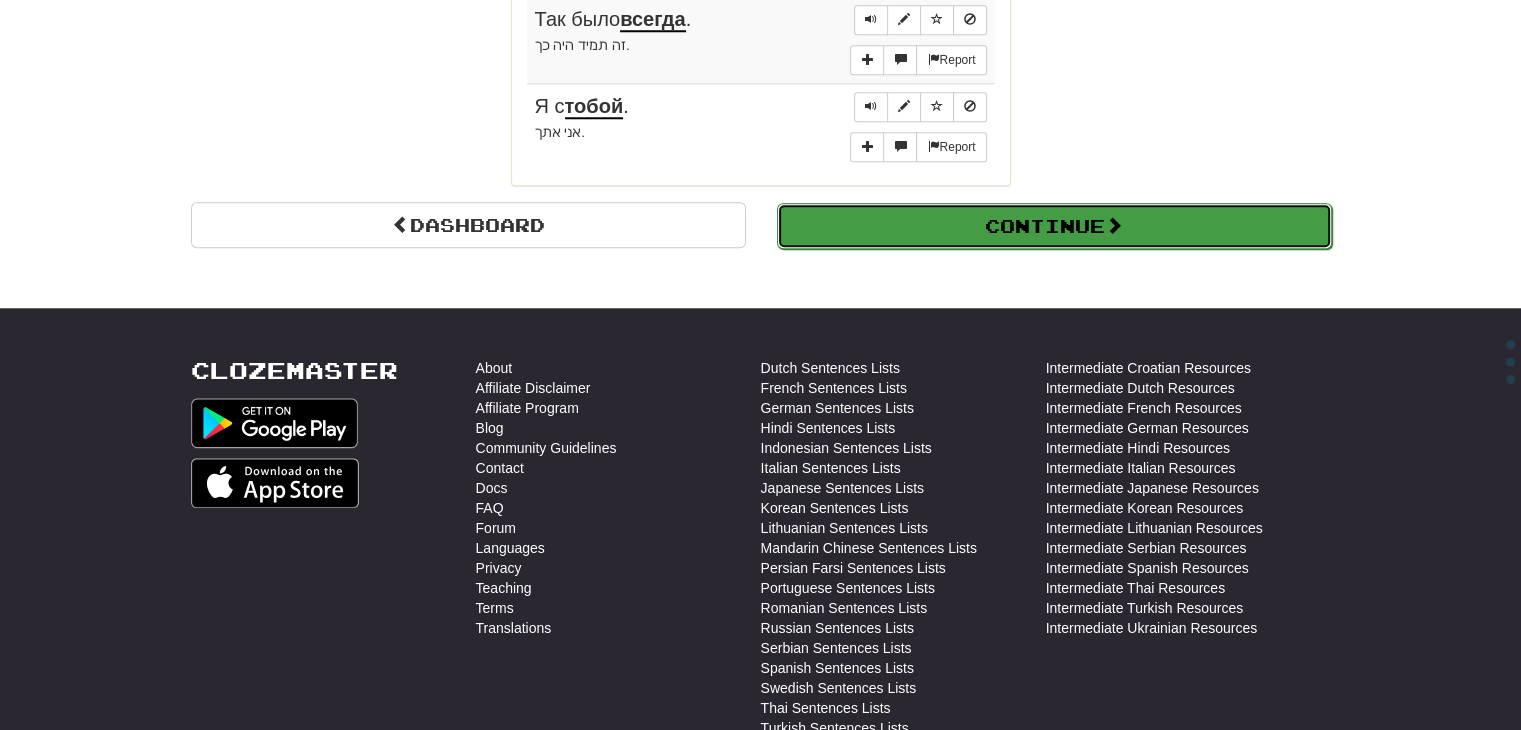 click on "Continue" at bounding box center (1054, 226) 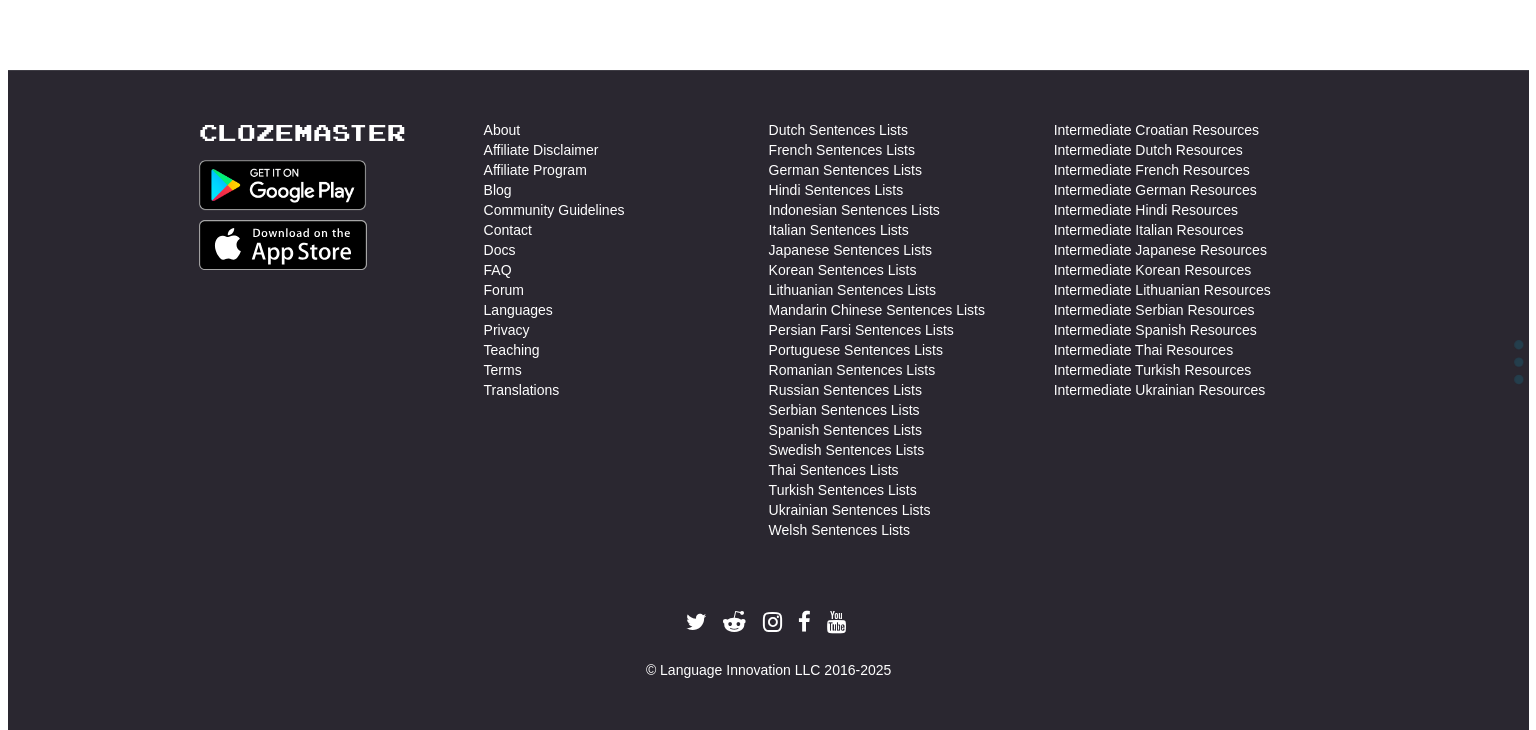 scroll, scrollTop: 0, scrollLeft: 0, axis: both 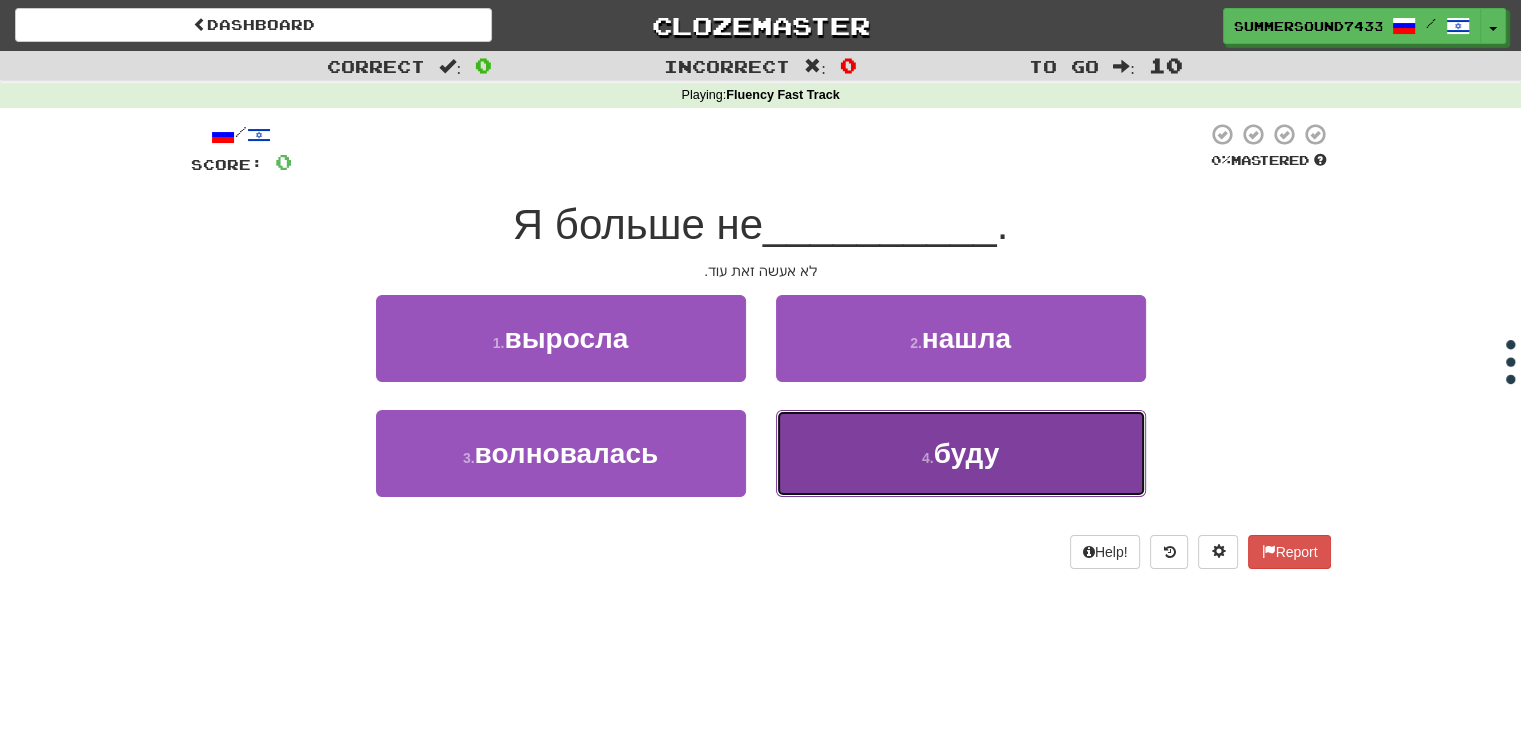 click on "4 .  буду" at bounding box center [961, 453] 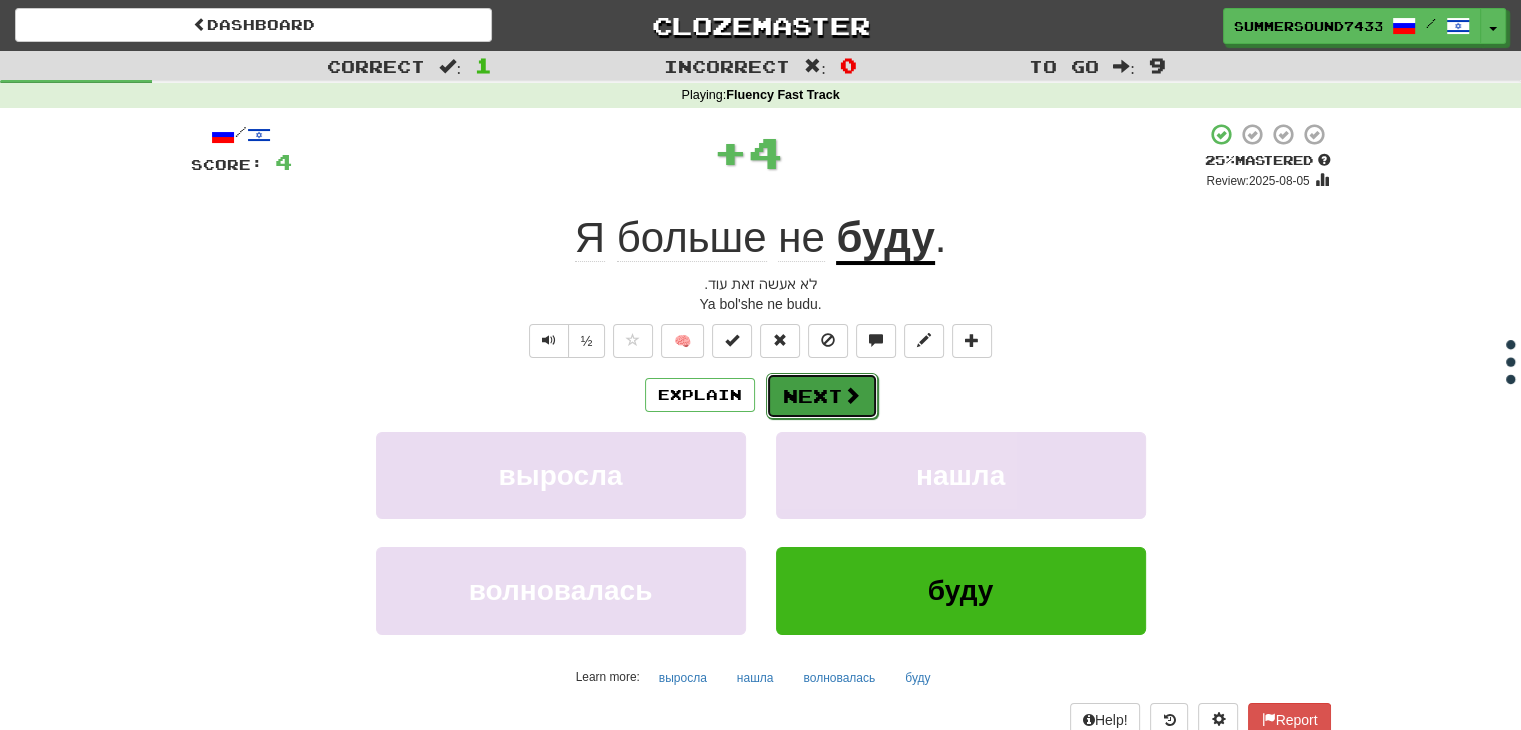 click on "Next" at bounding box center (822, 396) 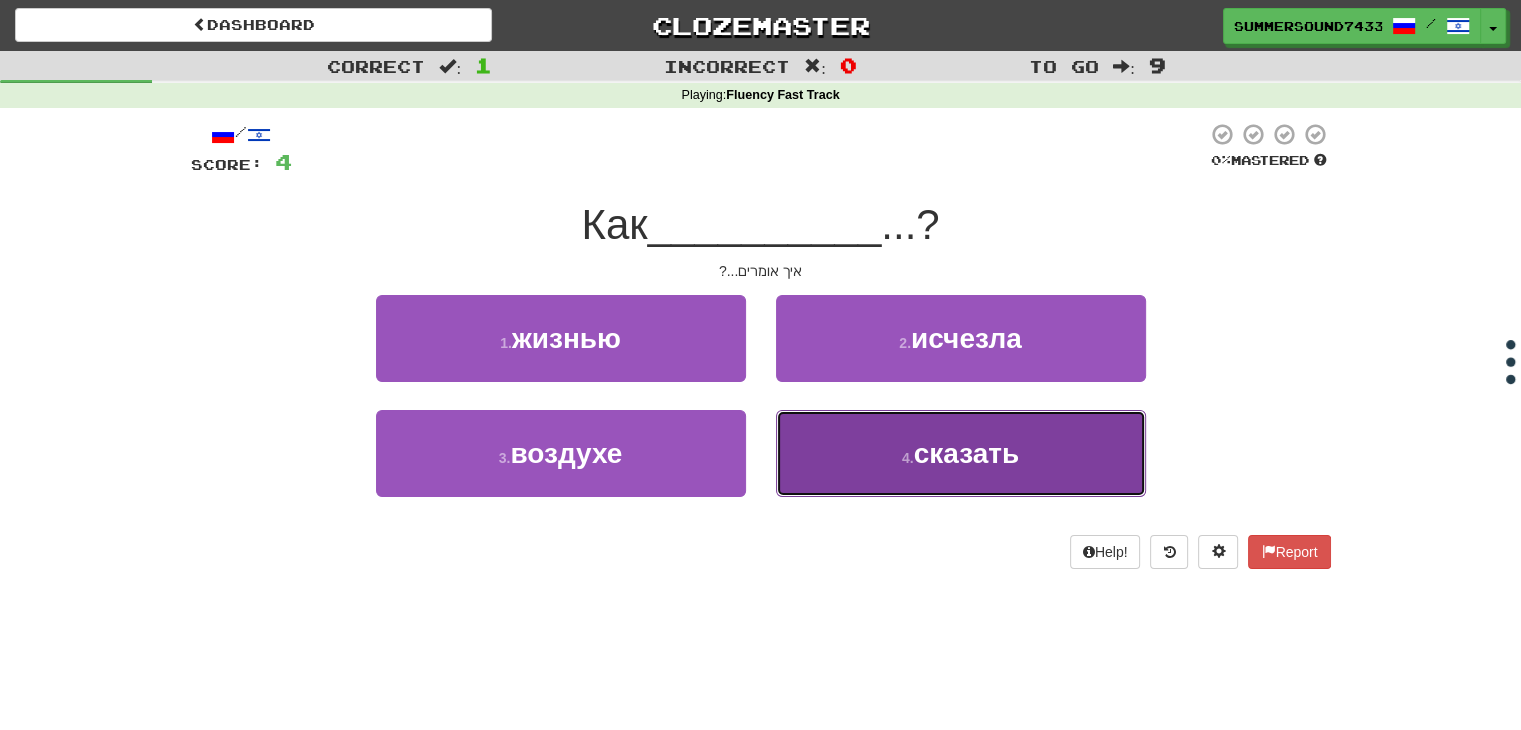 click on "4 .  сказать" at bounding box center [961, 453] 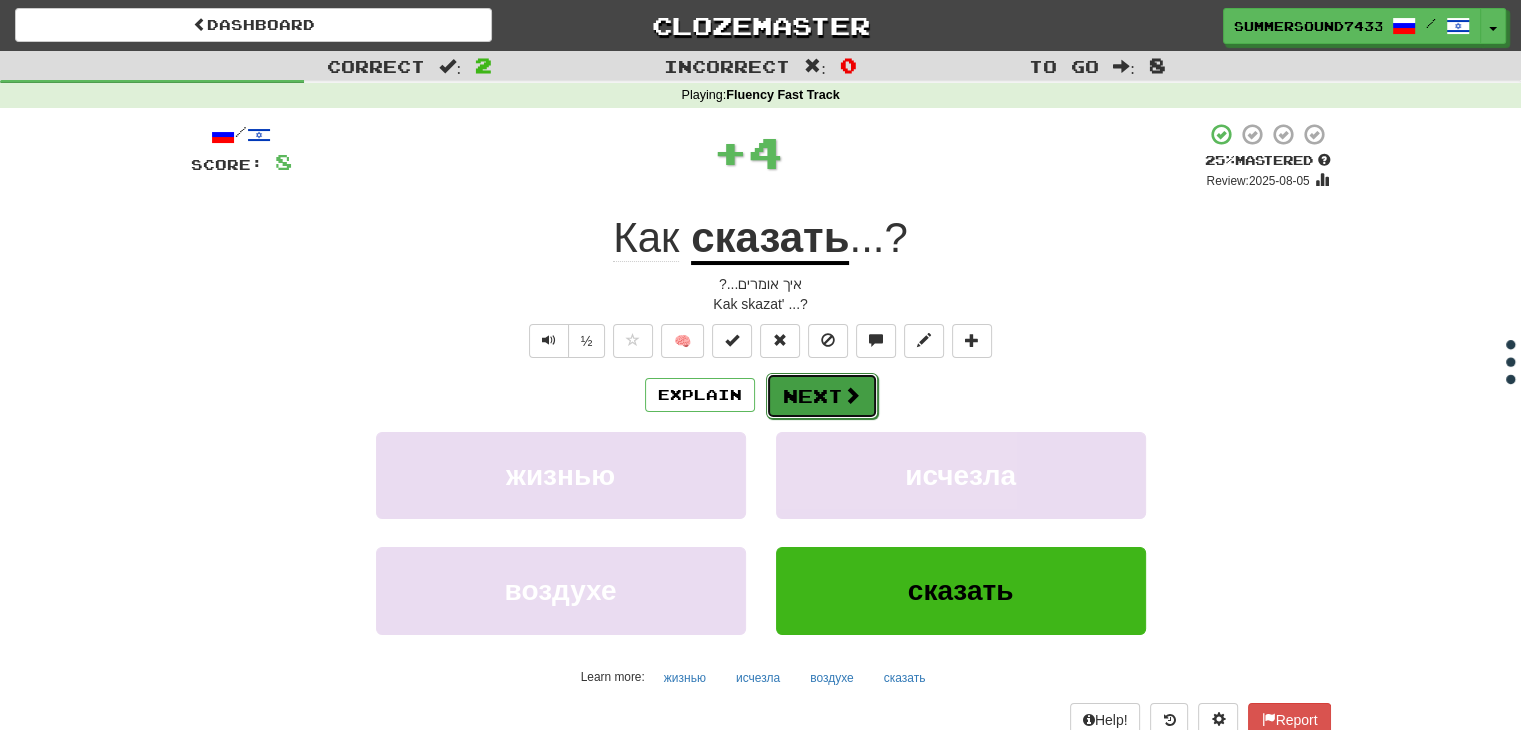 click on "Next" at bounding box center [822, 396] 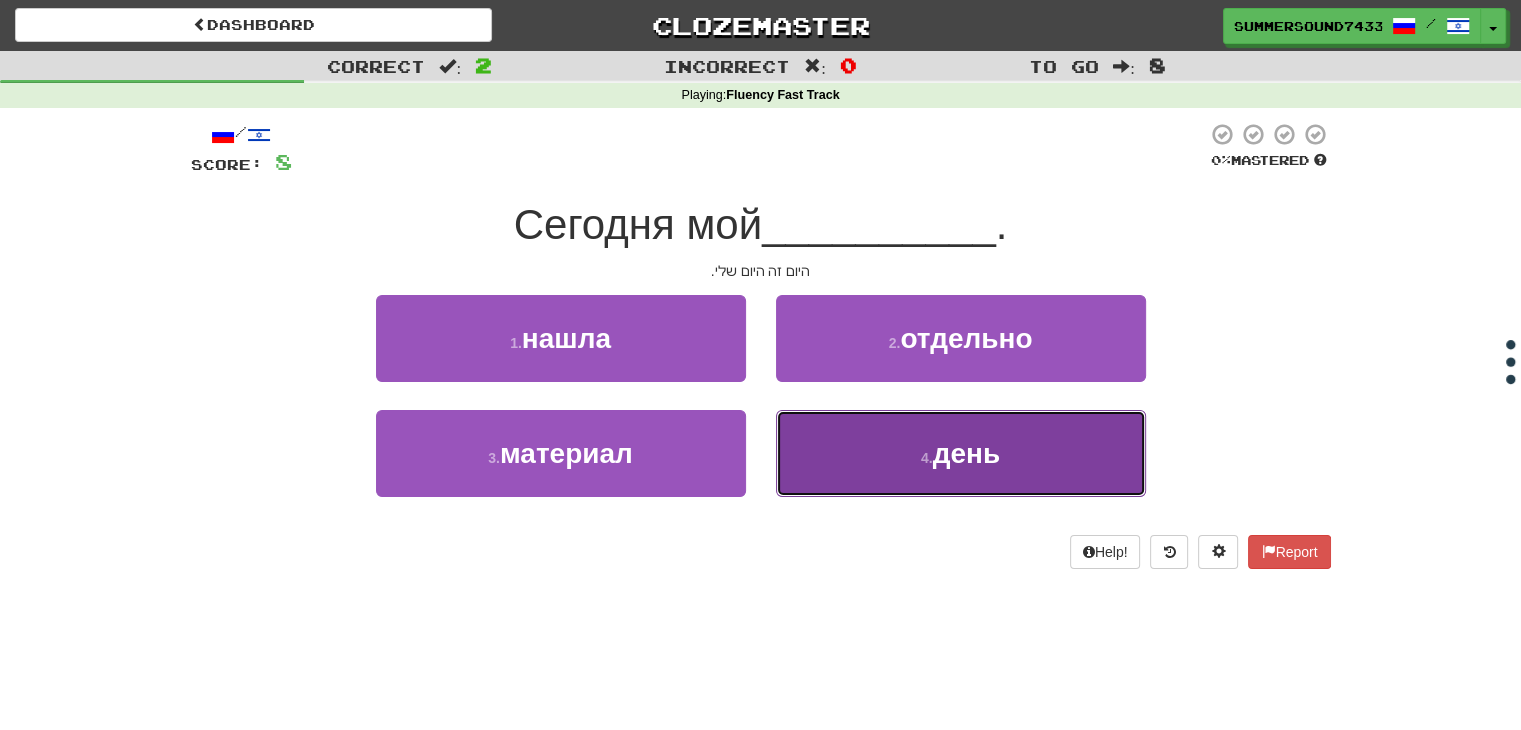 click on "4 .  день" at bounding box center [961, 453] 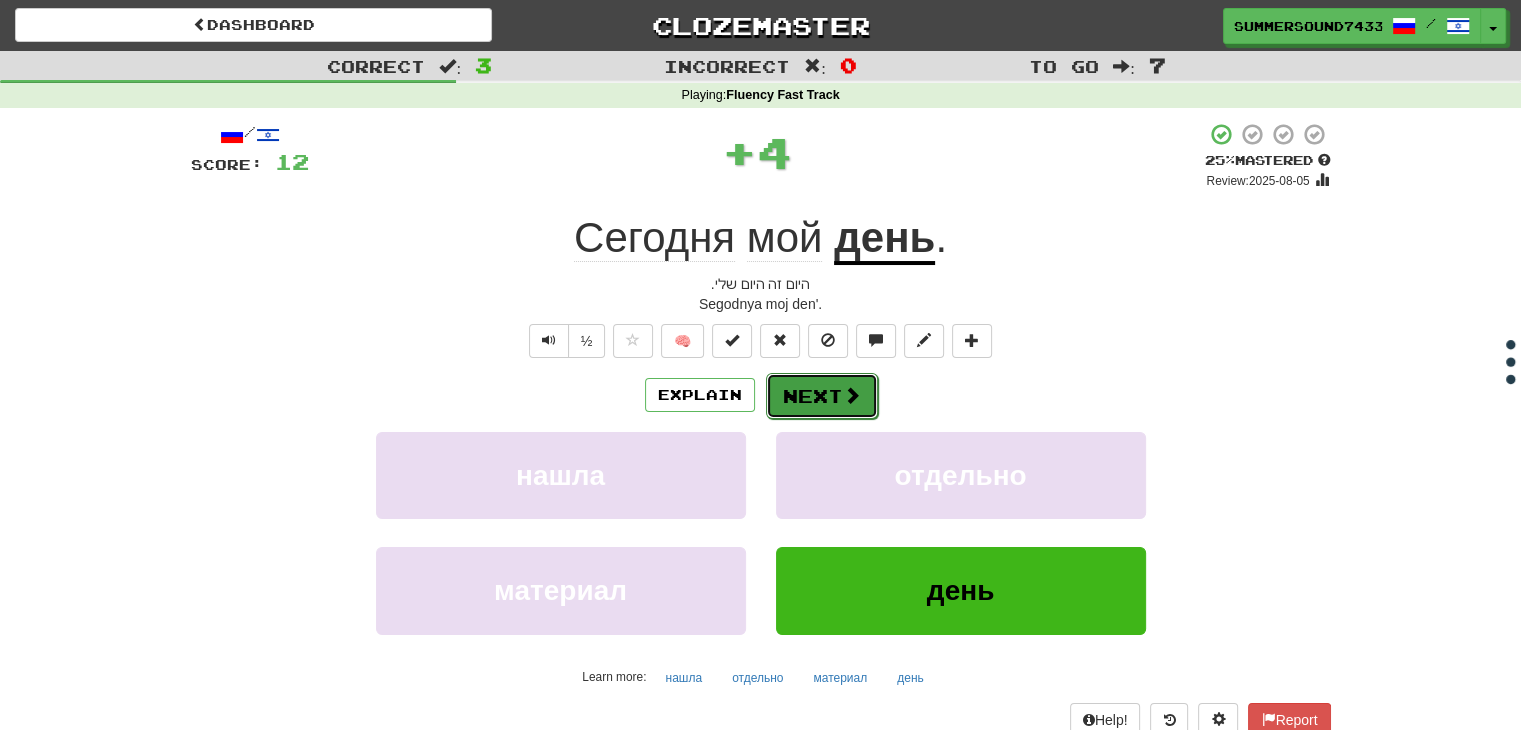 click on "Next" at bounding box center [822, 396] 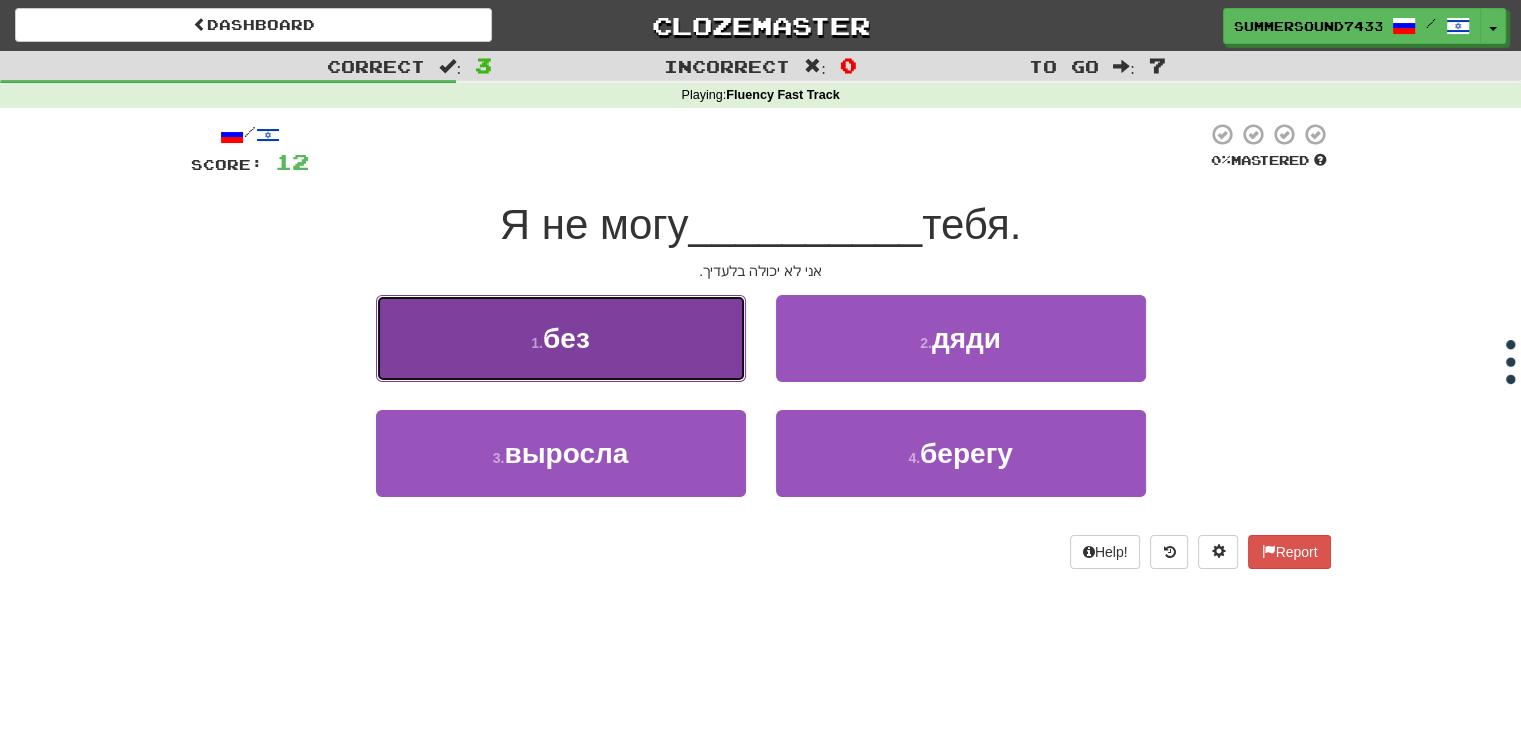 click on "1 .  без" at bounding box center (561, 338) 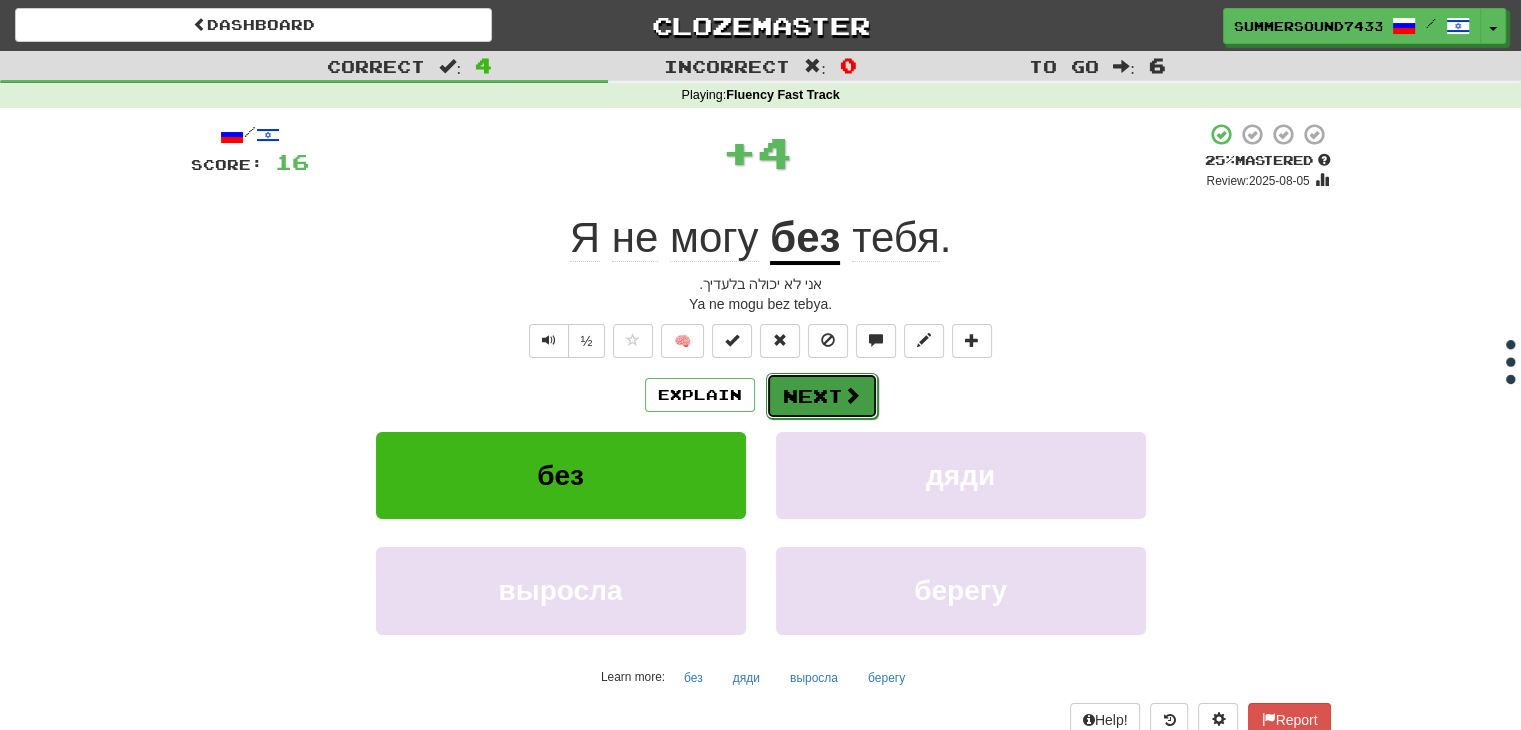 click at bounding box center (852, 395) 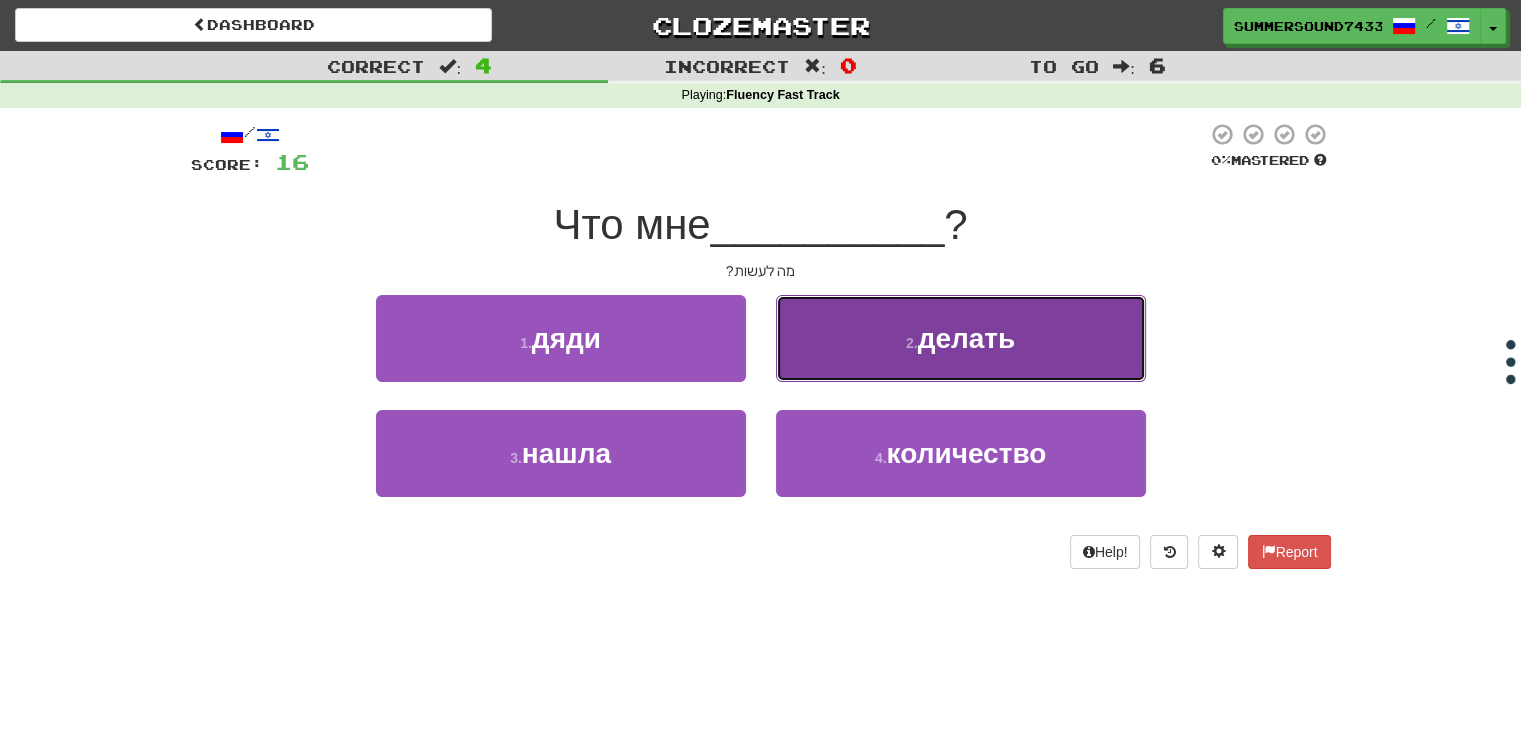click on "2 ." at bounding box center [912, 343] 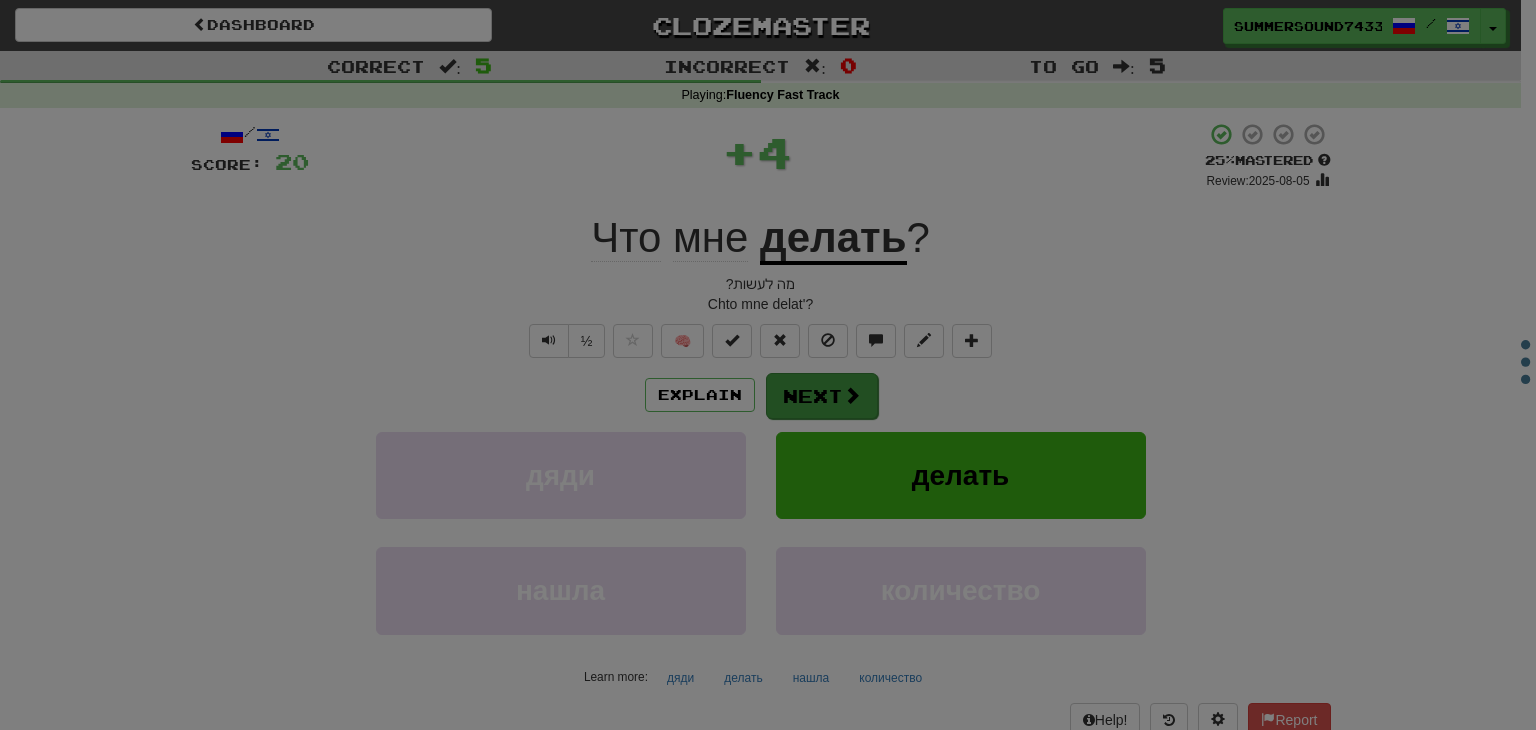 click on "Dashboard
Clozemaster
SummerSound7433
/
Toggle Dropdown
Dashboard
Leaderboard
Activity Feed
Notifications
Profile
Discussions
Русский
/
English
Streak:
1
Review:
1
Points Today: 108
Русский
/
עברית
Streak:
1
Review:
0
Points Today: 40
Languages
Account
Logout
SummerSound7433
/
Toggle Dropdown
Dashboard
Leaderboard
Activity Feed
Notifications
Profile
Discussions
Русский
/
English
Streak:
1
Review:
1
Points Today: 108
Русский
/
עברית
Streak:
1
Review:
0
Points Today: 40
Languages
Account
Logout" at bounding box center (768, 753) 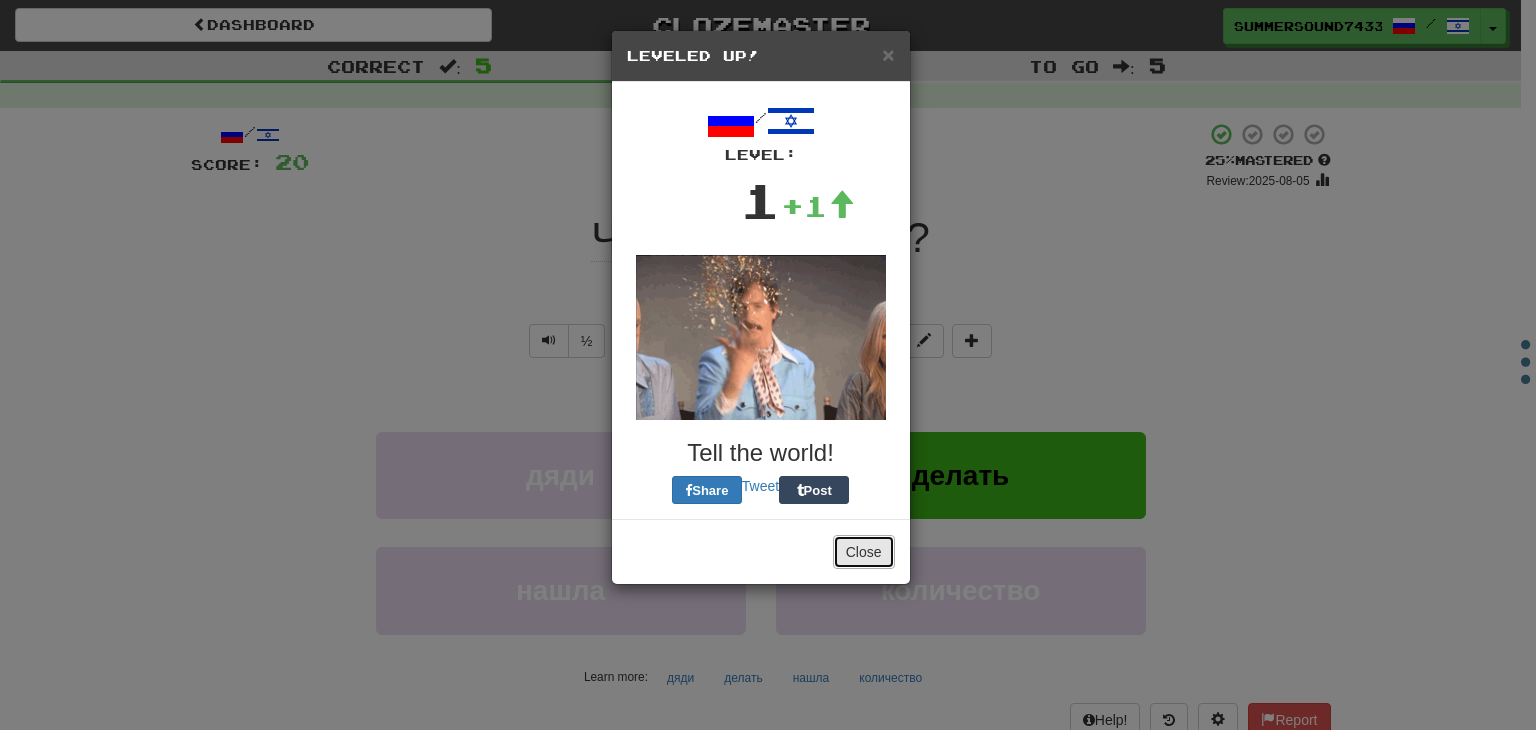 click on "Close" at bounding box center [864, 552] 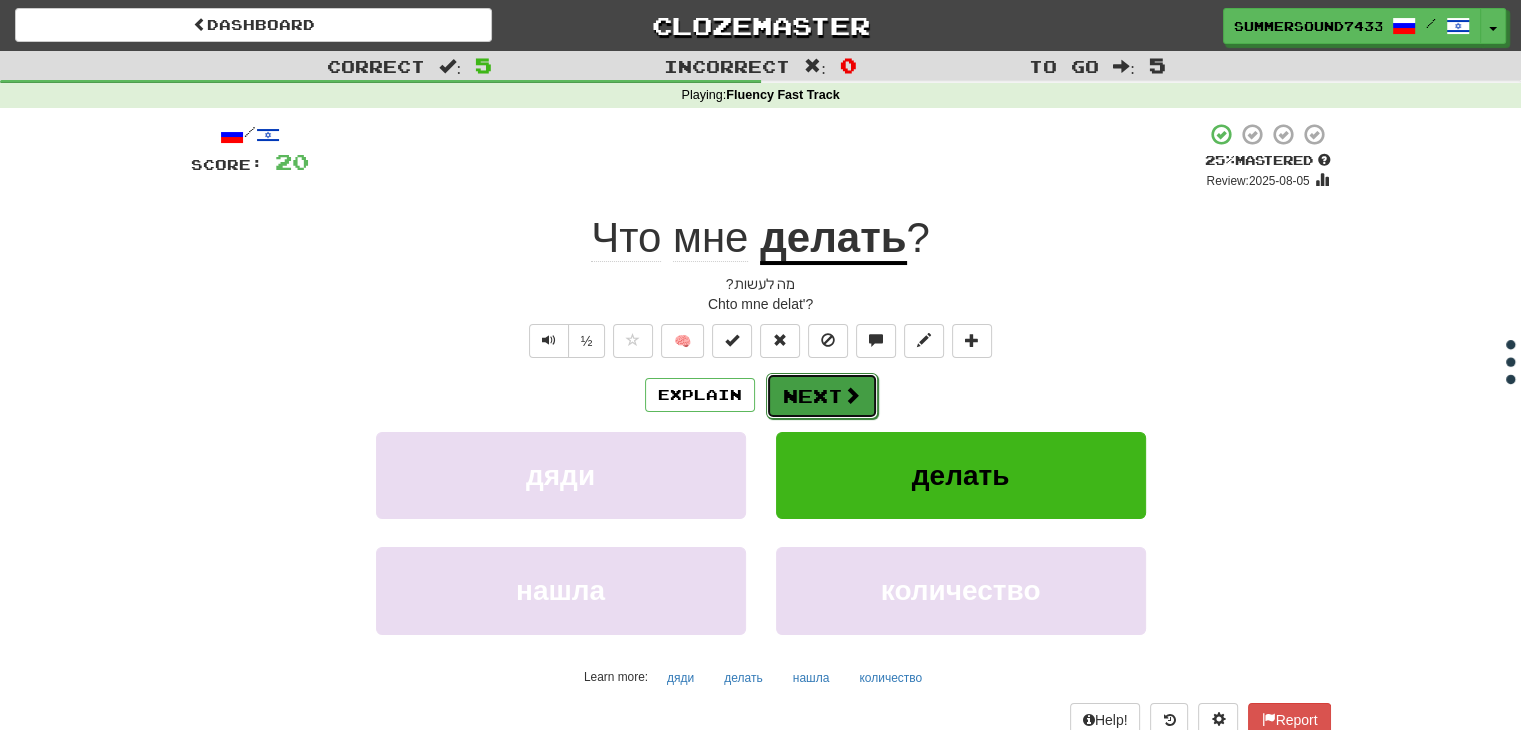 click at bounding box center [852, 395] 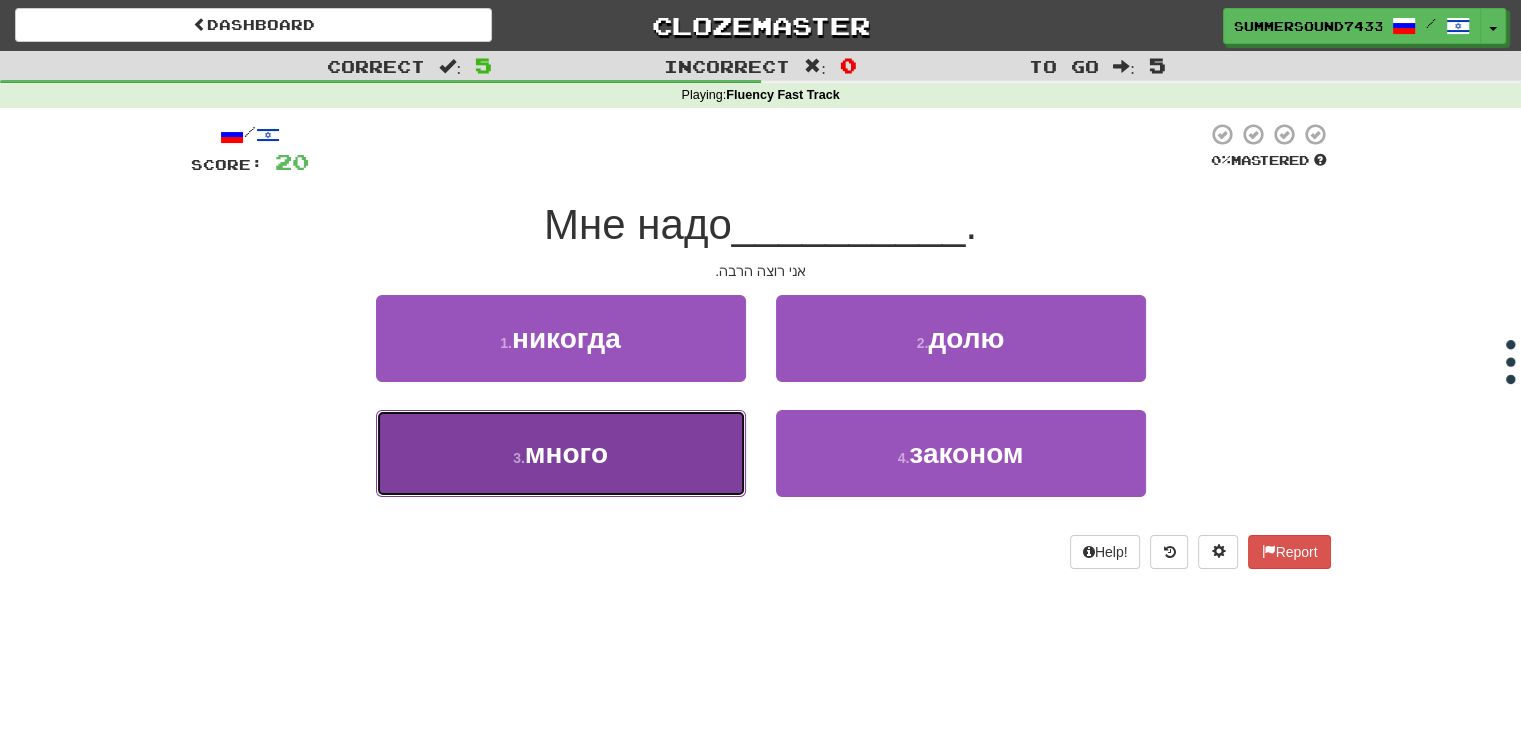 click on "3 .  много" at bounding box center (561, 453) 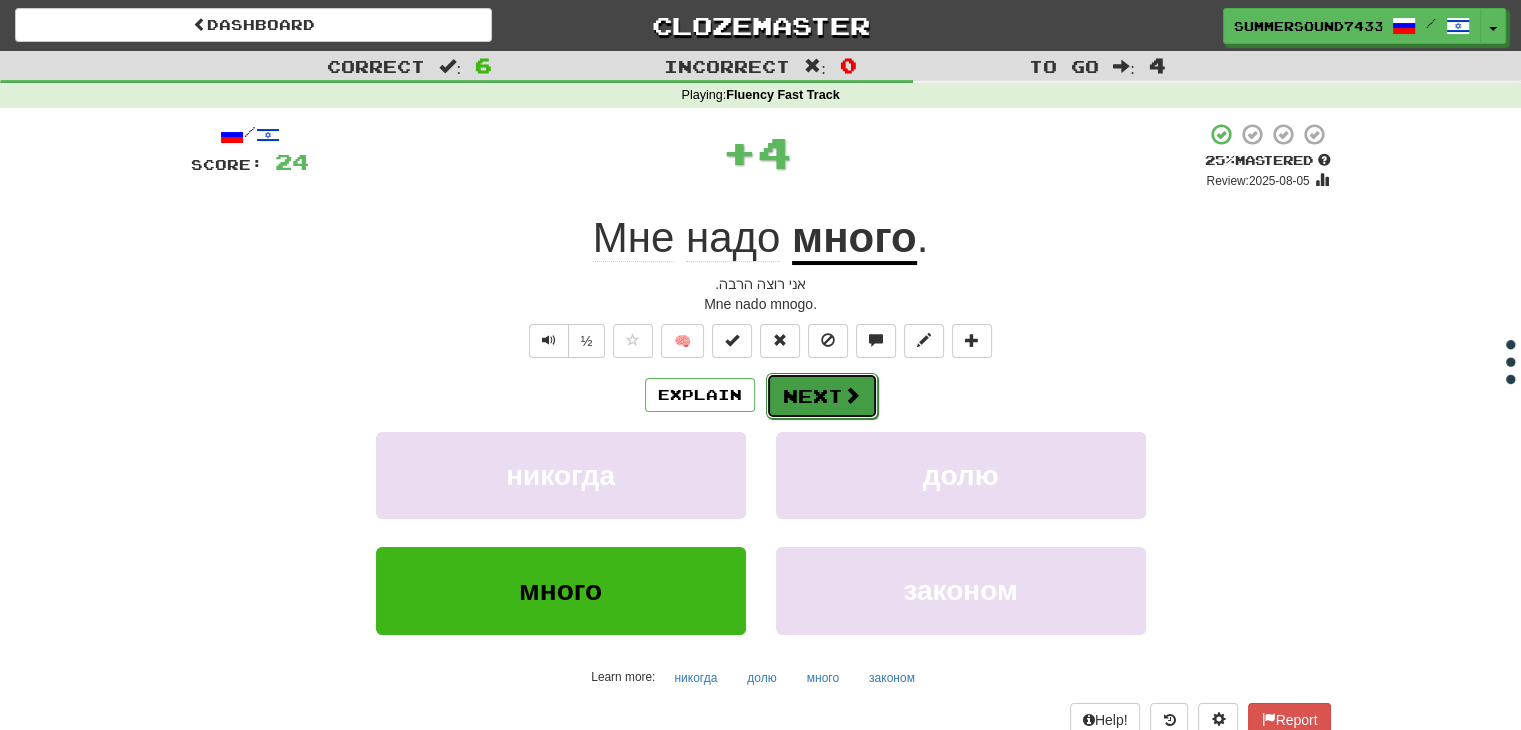 click on "Next" at bounding box center (822, 396) 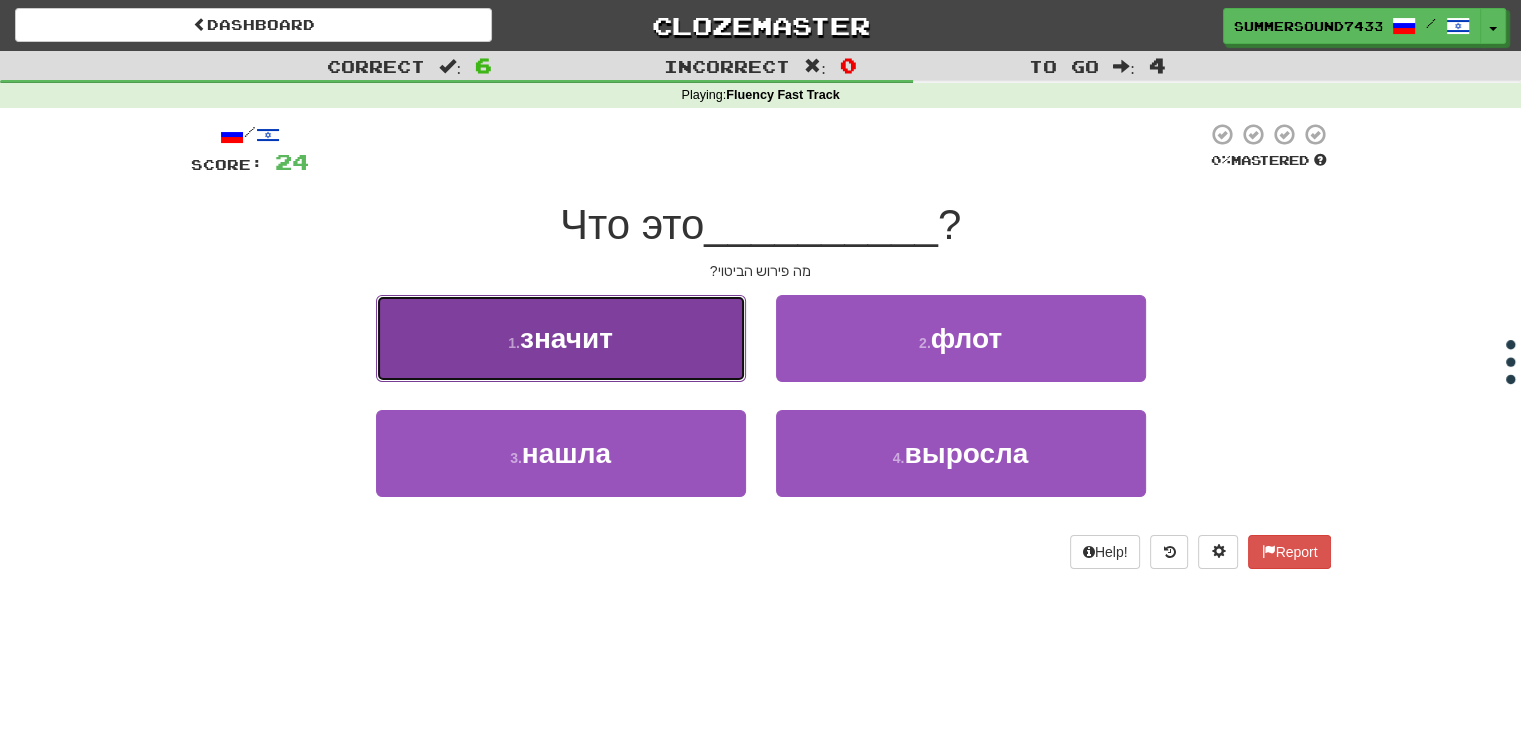 click on "1 .  значит" at bounding box center (561, 338) 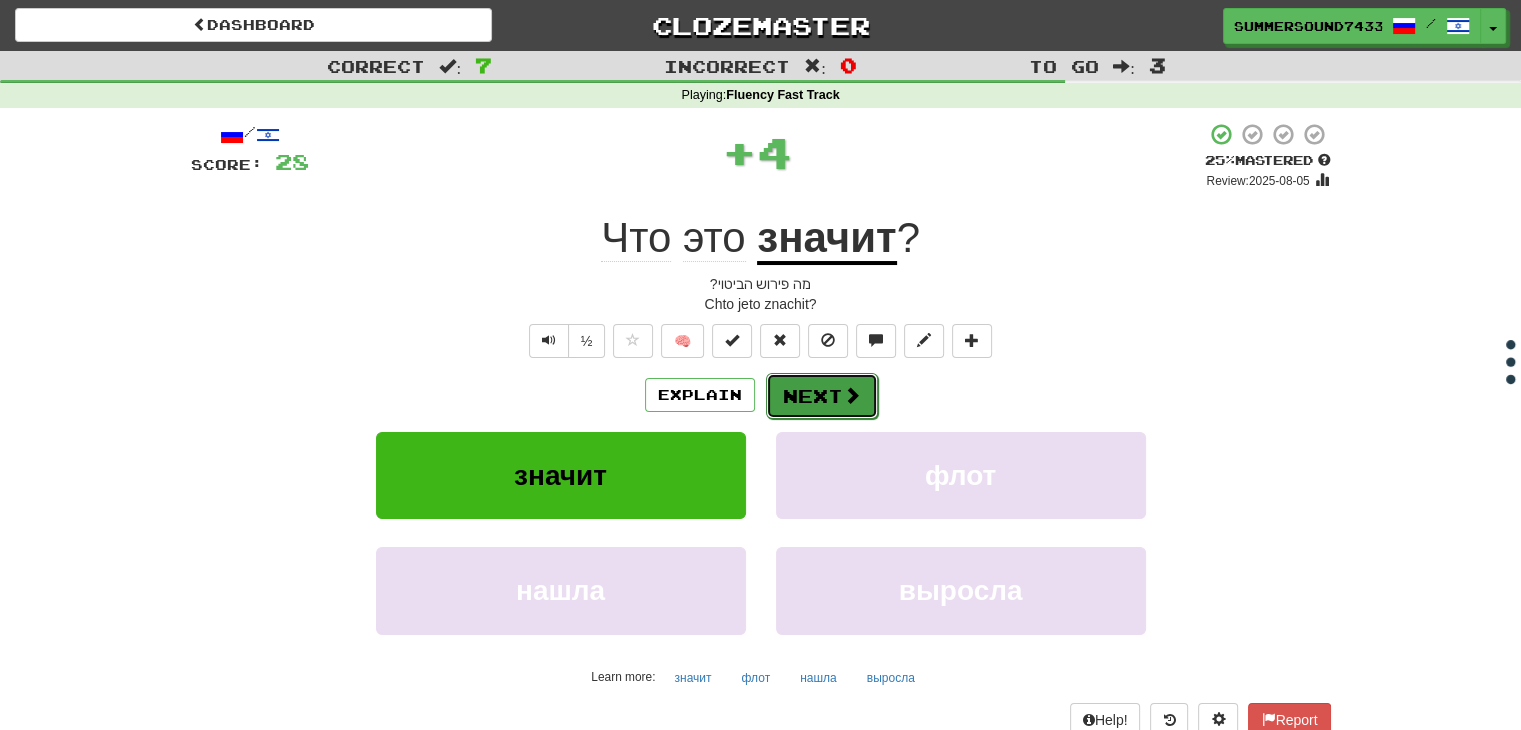 click on "Next" at bounding box center [822, 396] 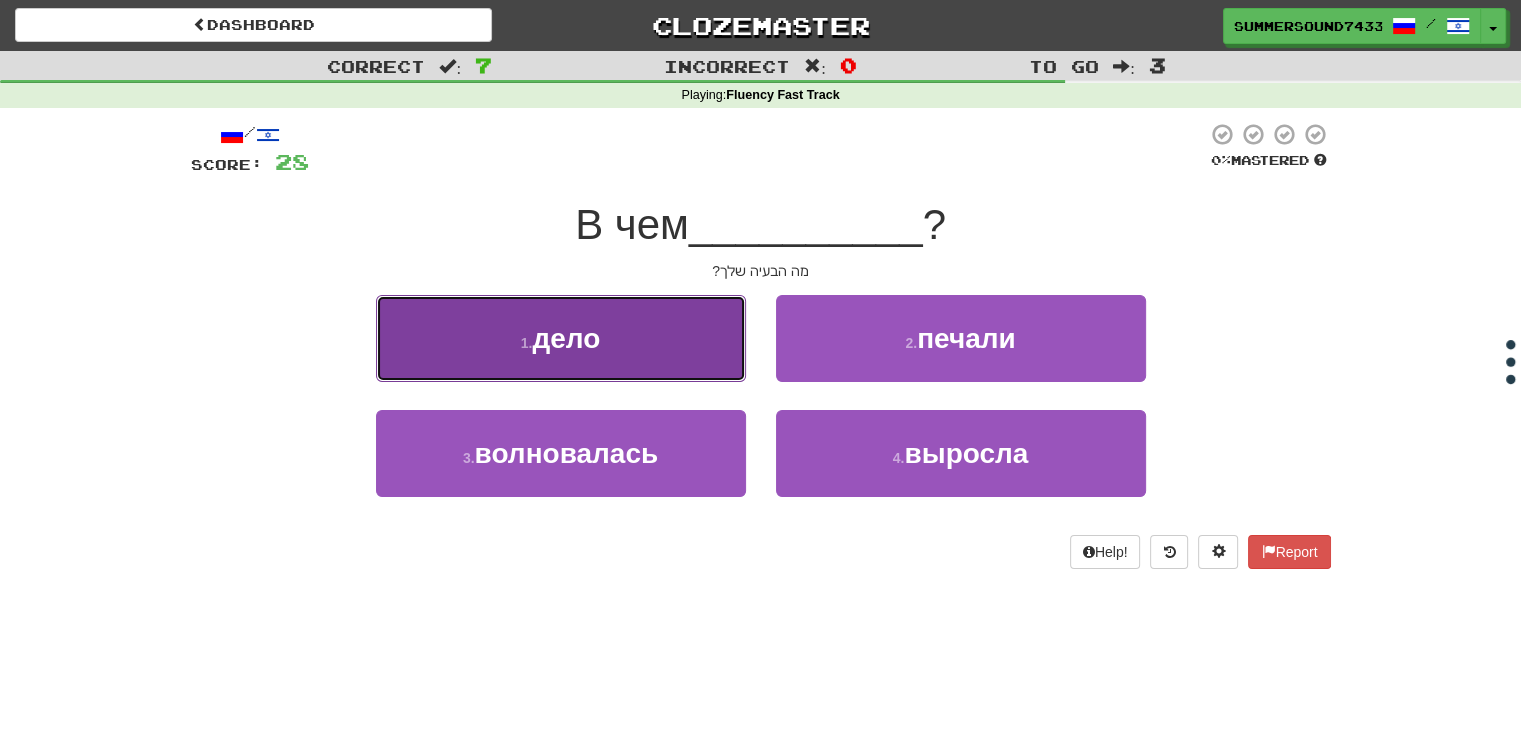 click on "1 .  дело" at bounding box center [561, 338] 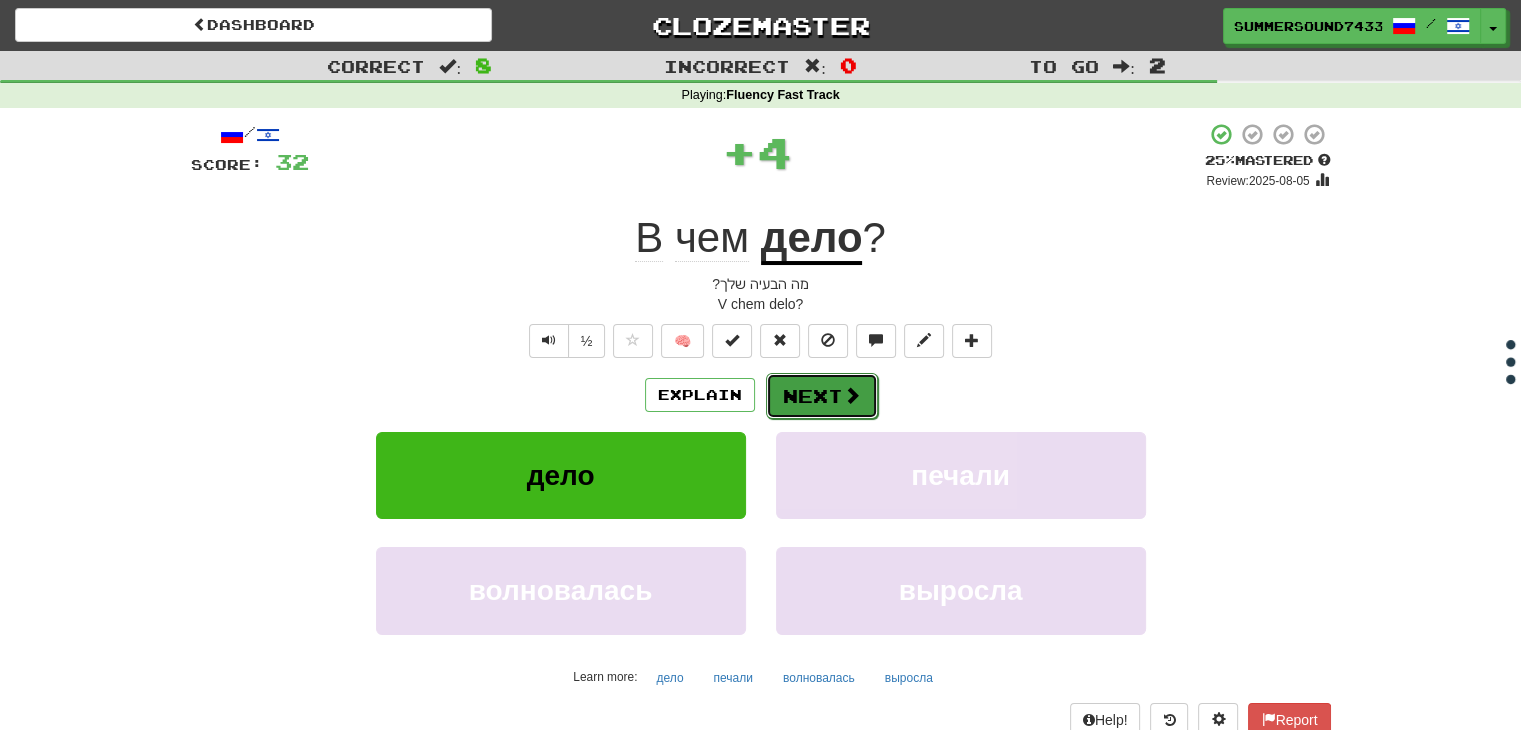 click on "Next" at bounding box center (822, 396) 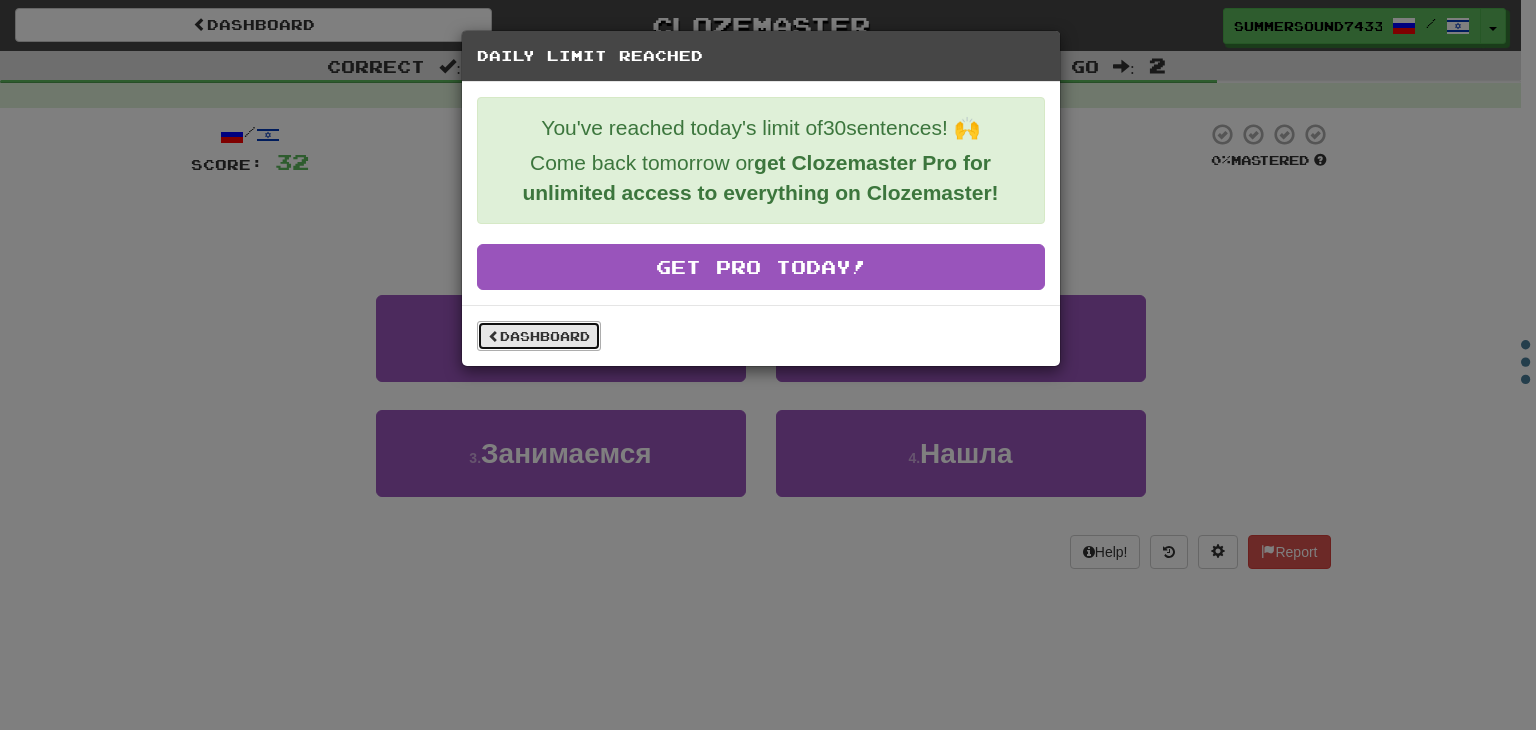 click on "Dashboard" at bounding box center (539, 336) 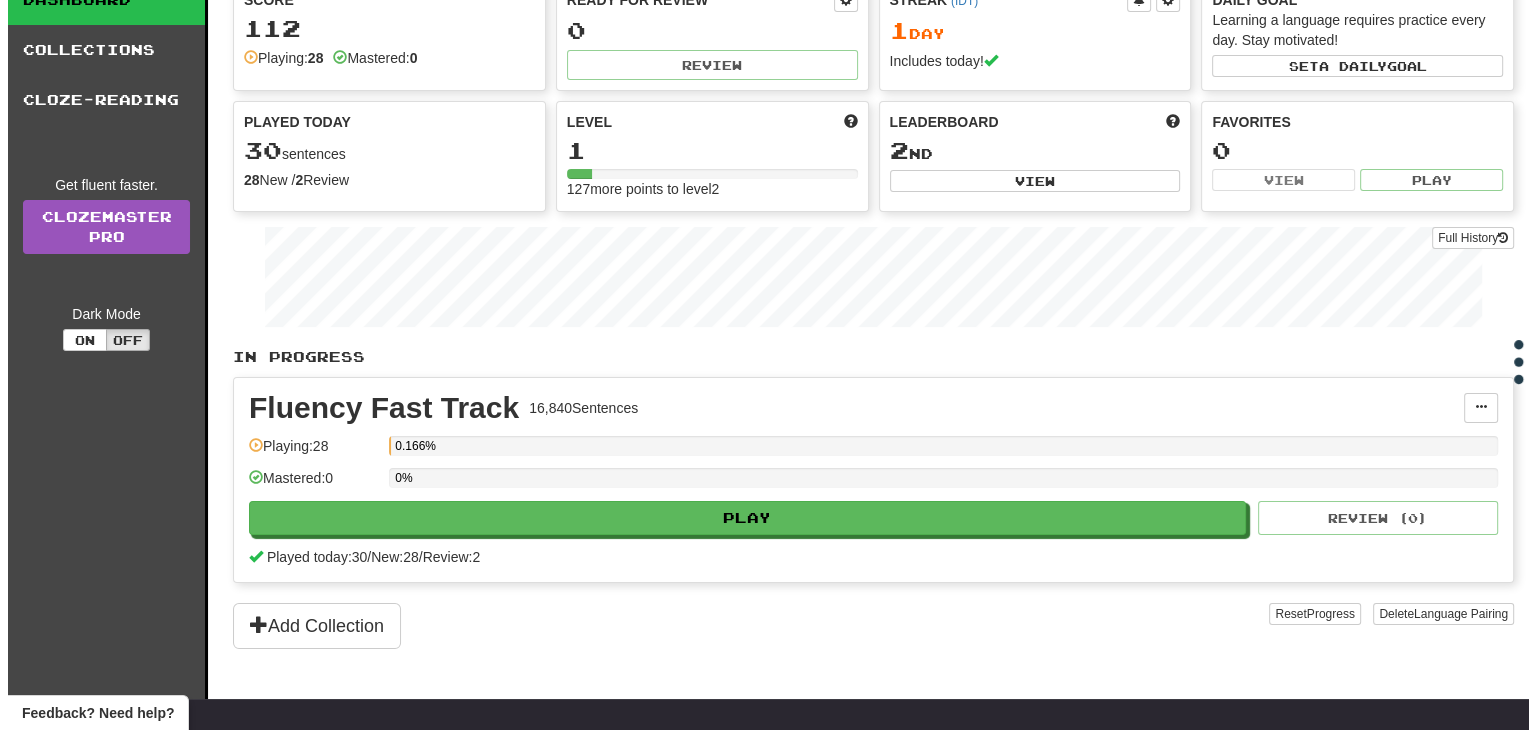 scroll, scrollTop: 96, scrollLeft: 0, axis: vertical 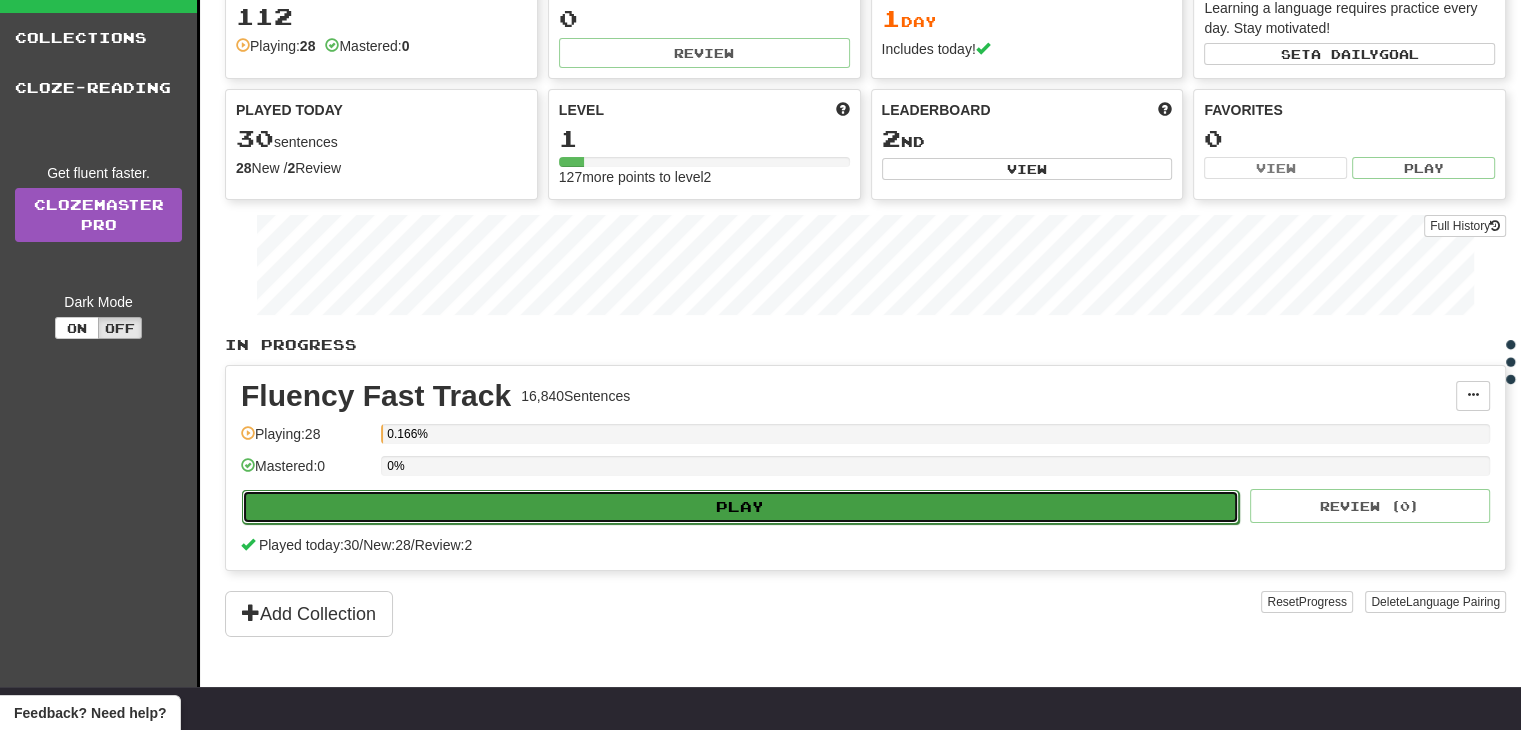 click on "Play" at bounding box center (740, 507) 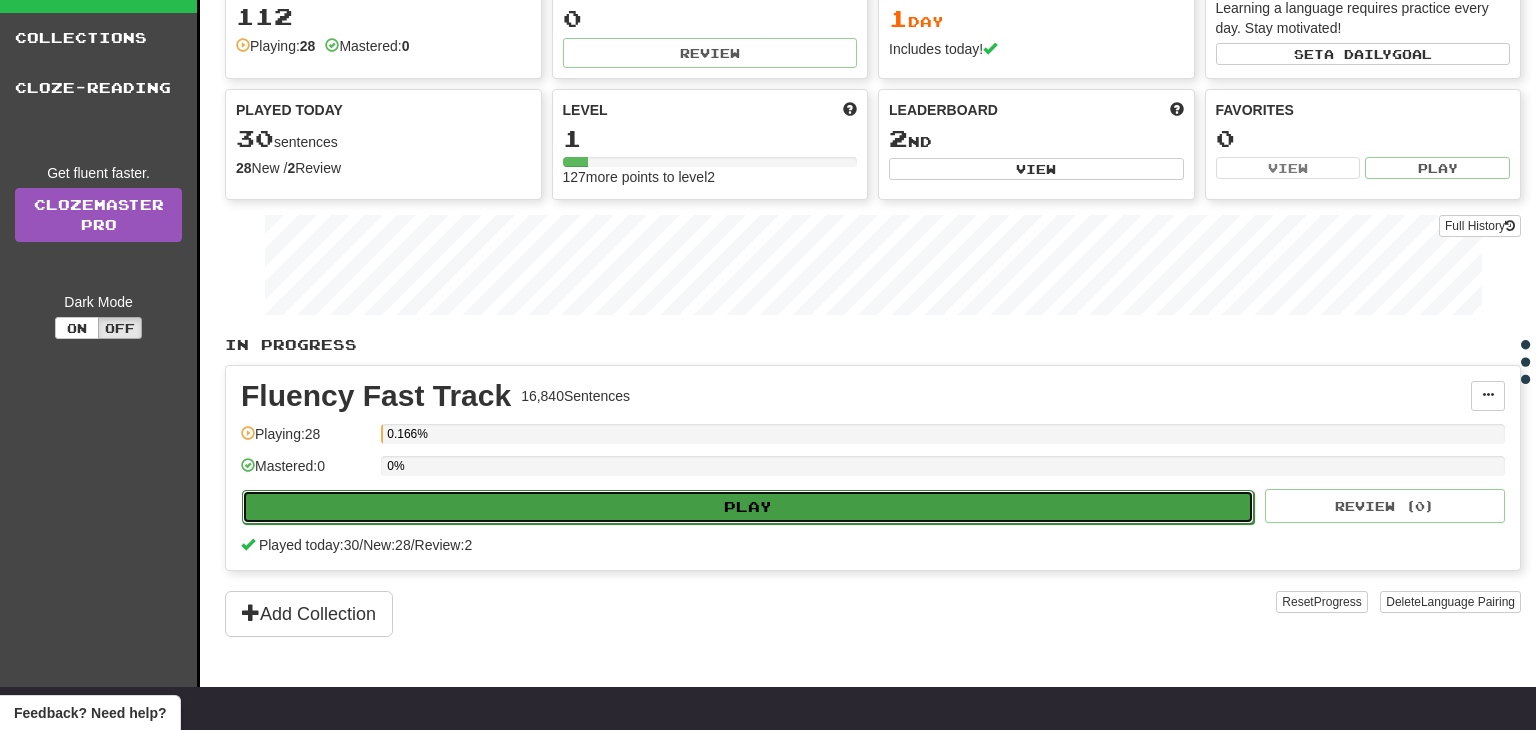 select on "**" 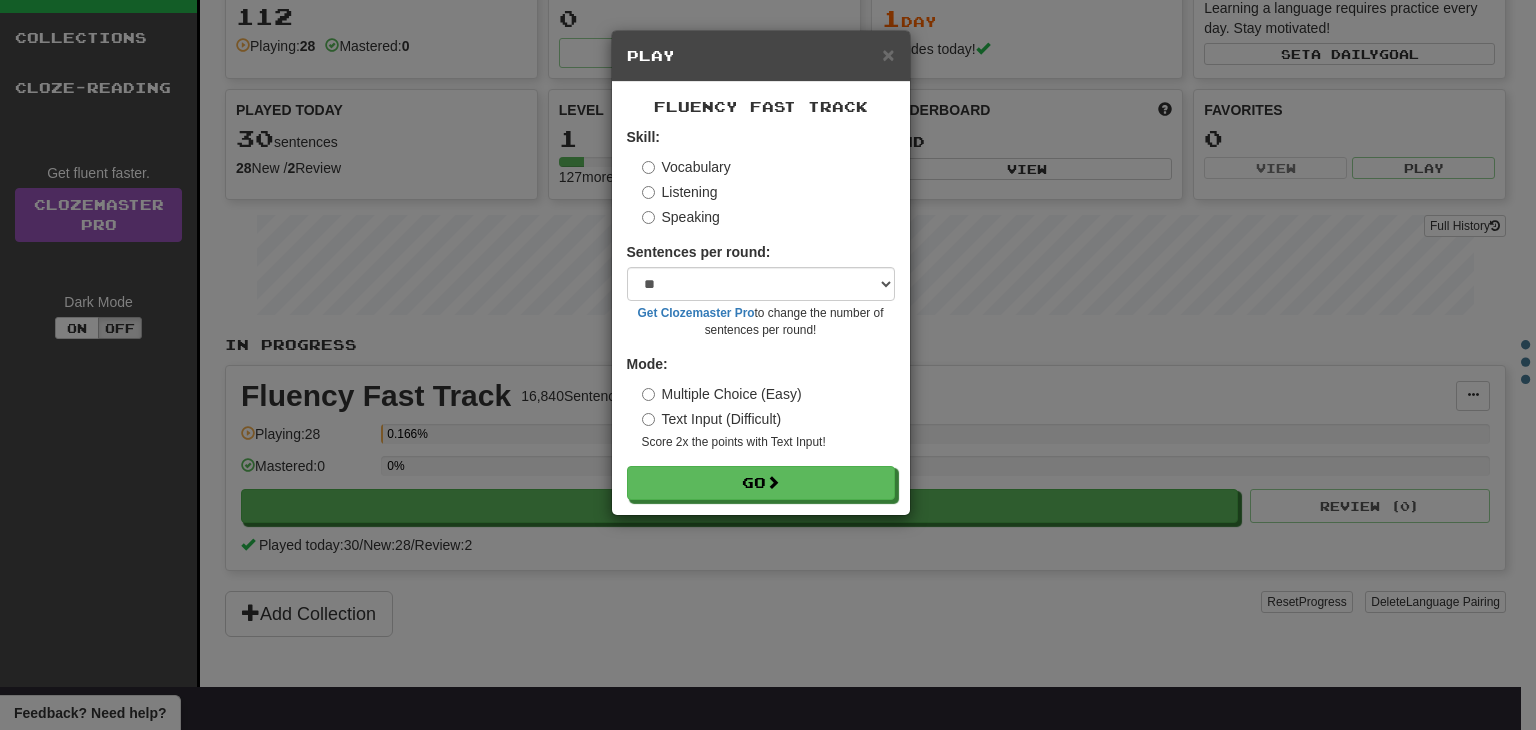 click on "Text Input (Difficult)" at bounding box center (712, 419) 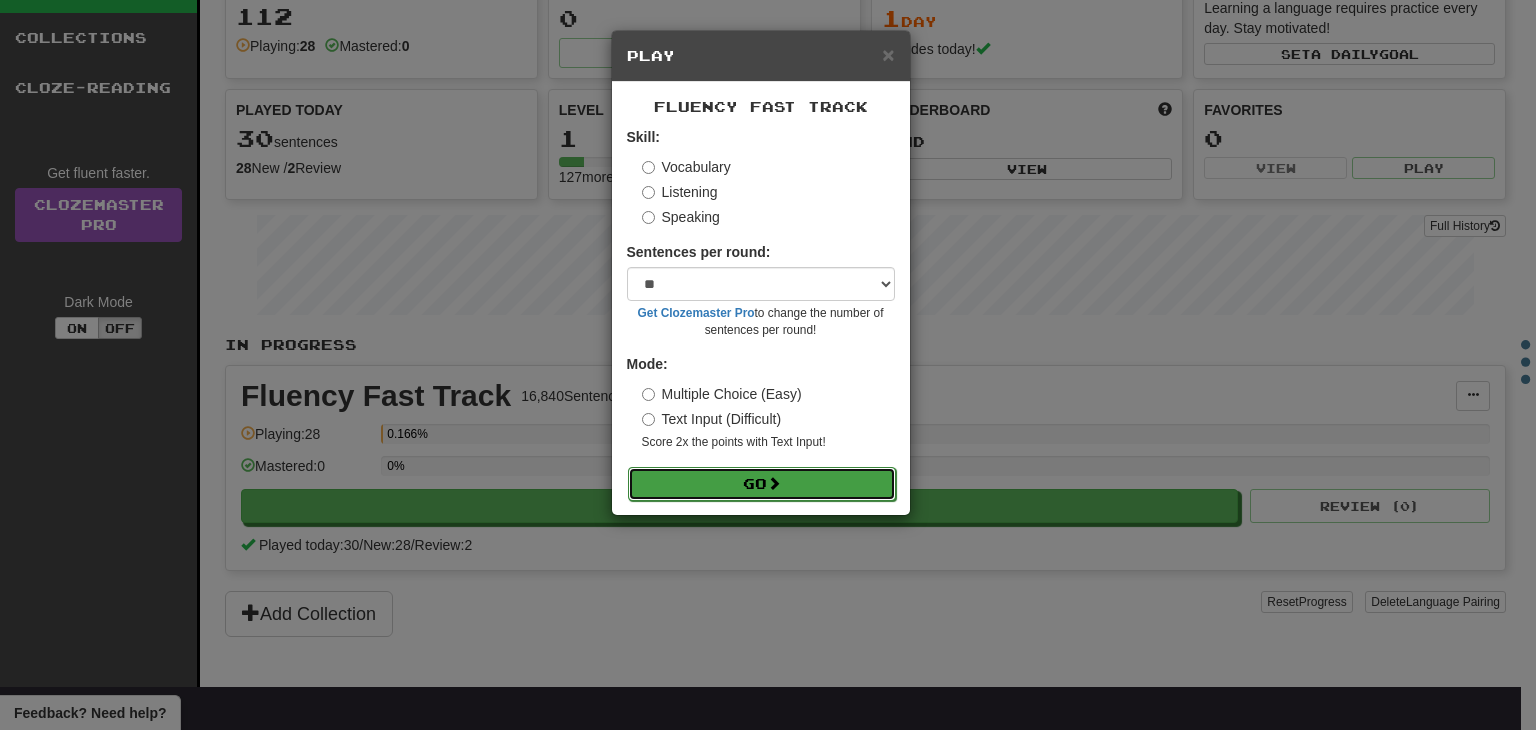 click on "Go" at bounding box center [762, 484] 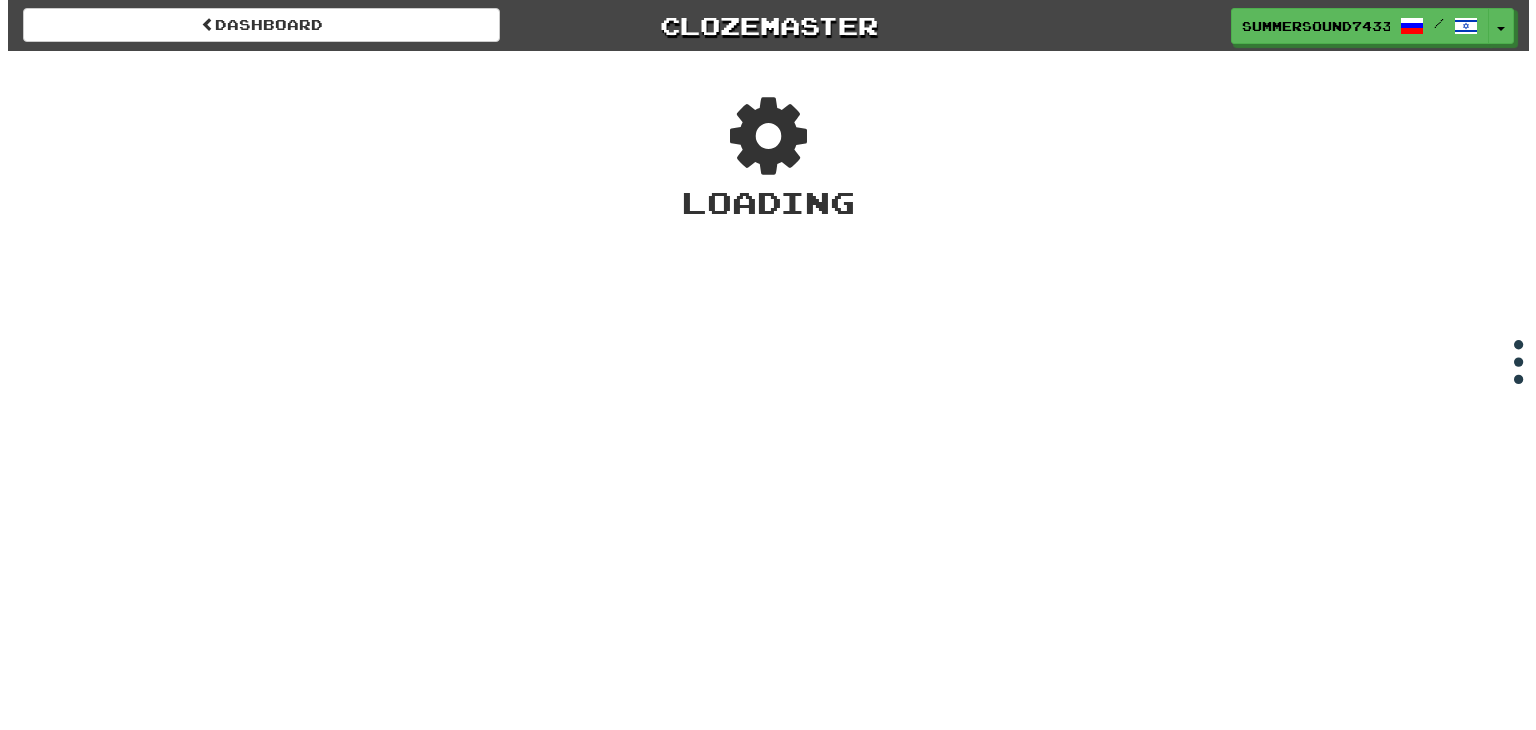 scroll, scrollTop: 0, scrollLeft: 0, axis: both 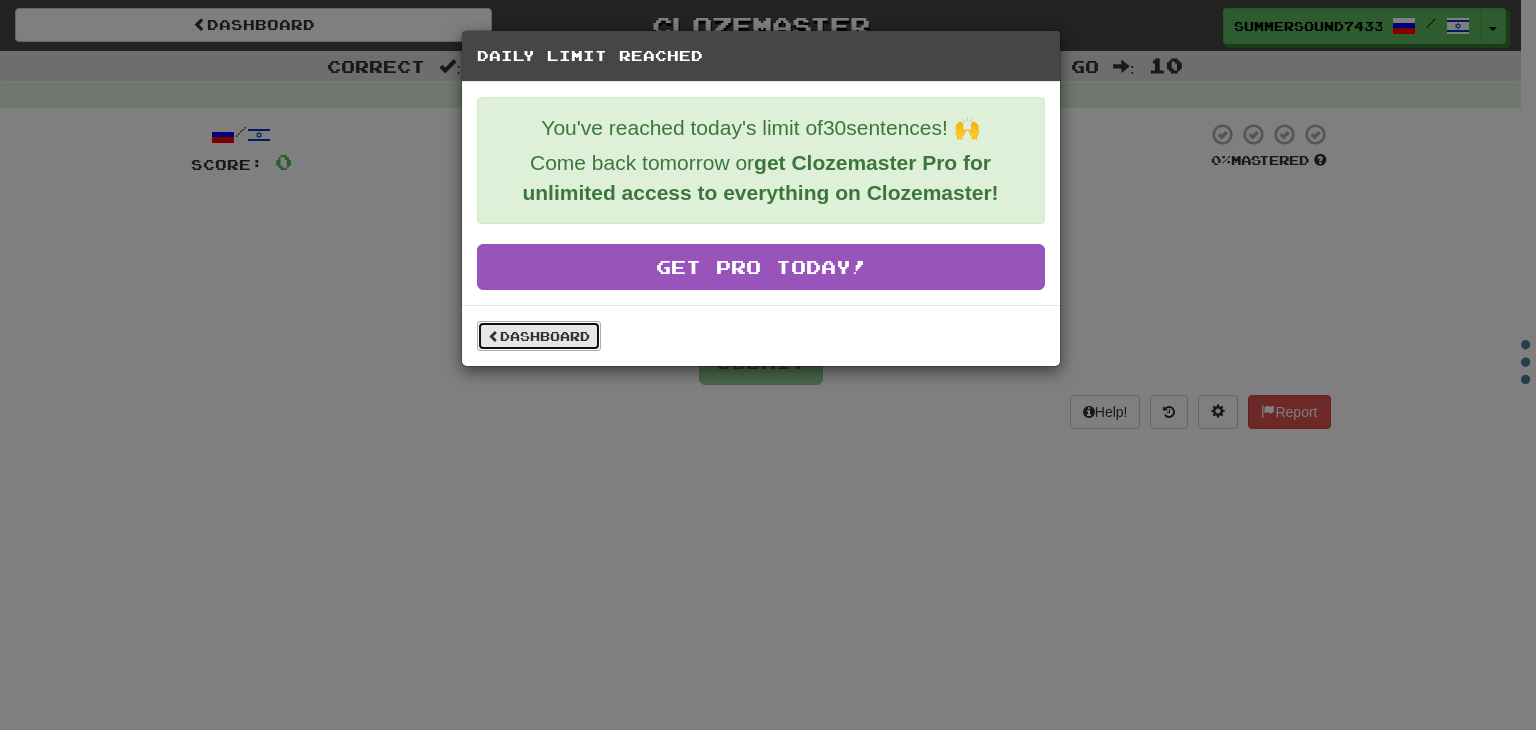 click on "Dashboard" at bounding box center (539, 336) 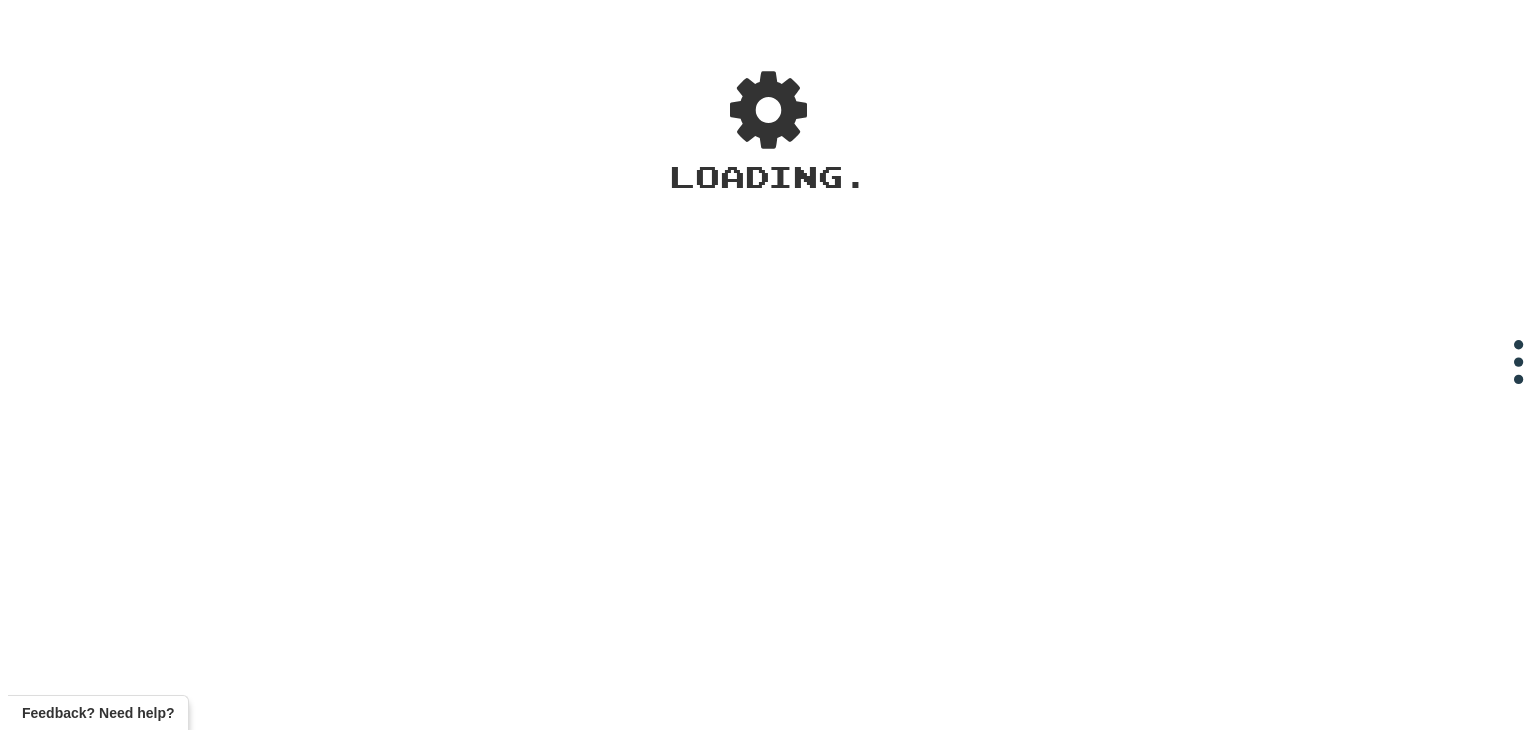 scroll, scrollTop: 0, scrollLeft: 0, axis: both 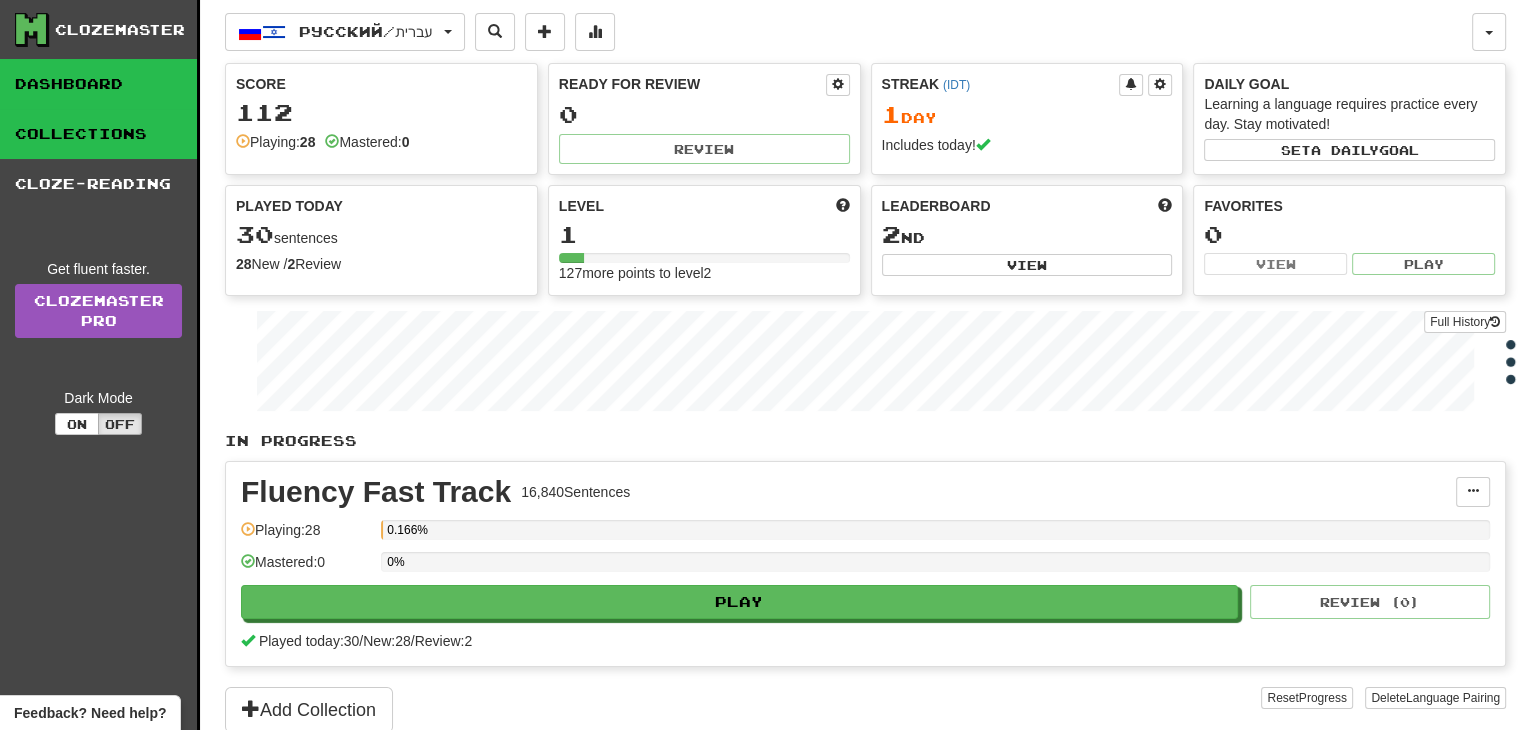 click on "Collections" at bounding box center [98, 134] 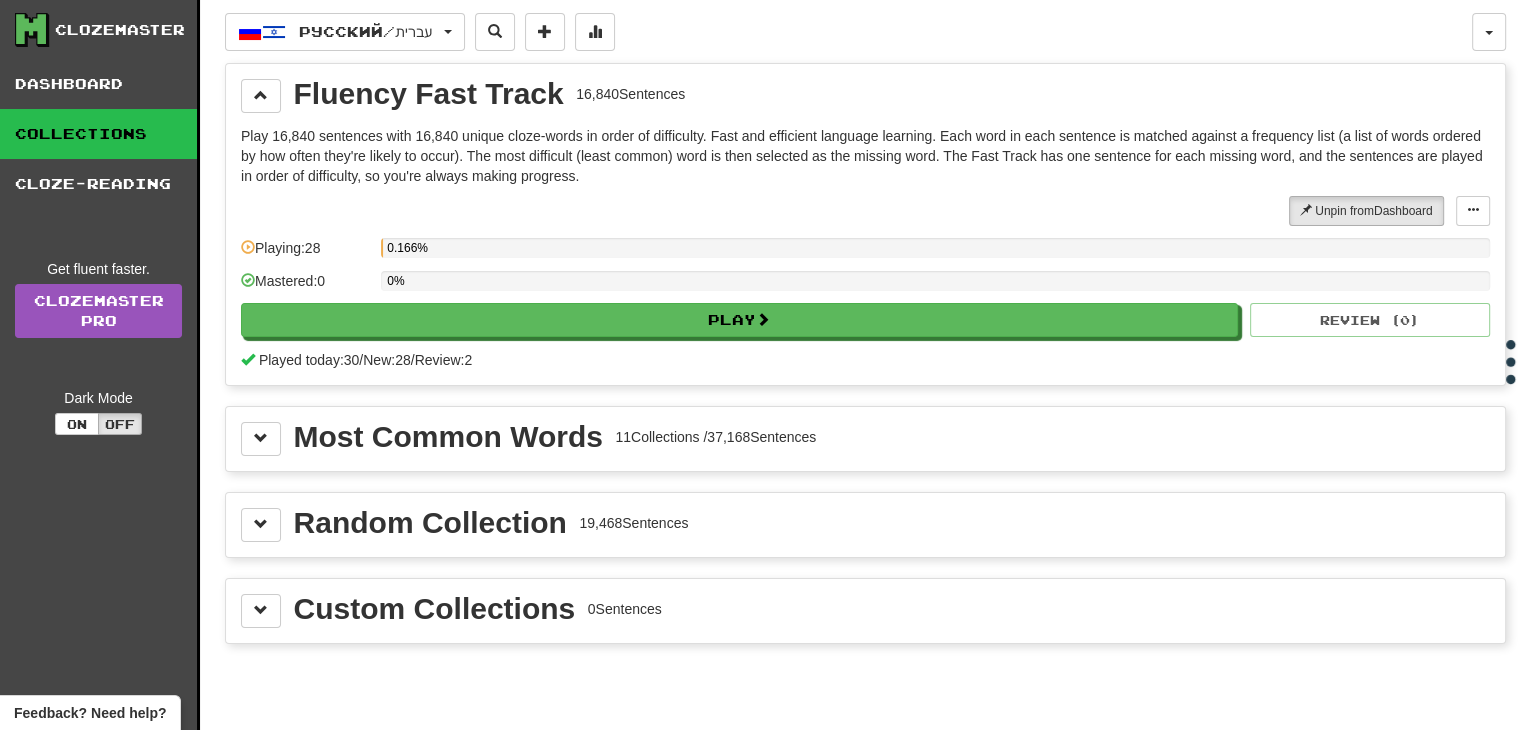 click on "Most Common Words 11  Collections /  37,168  Sentences" at bounding box center (865, 439) 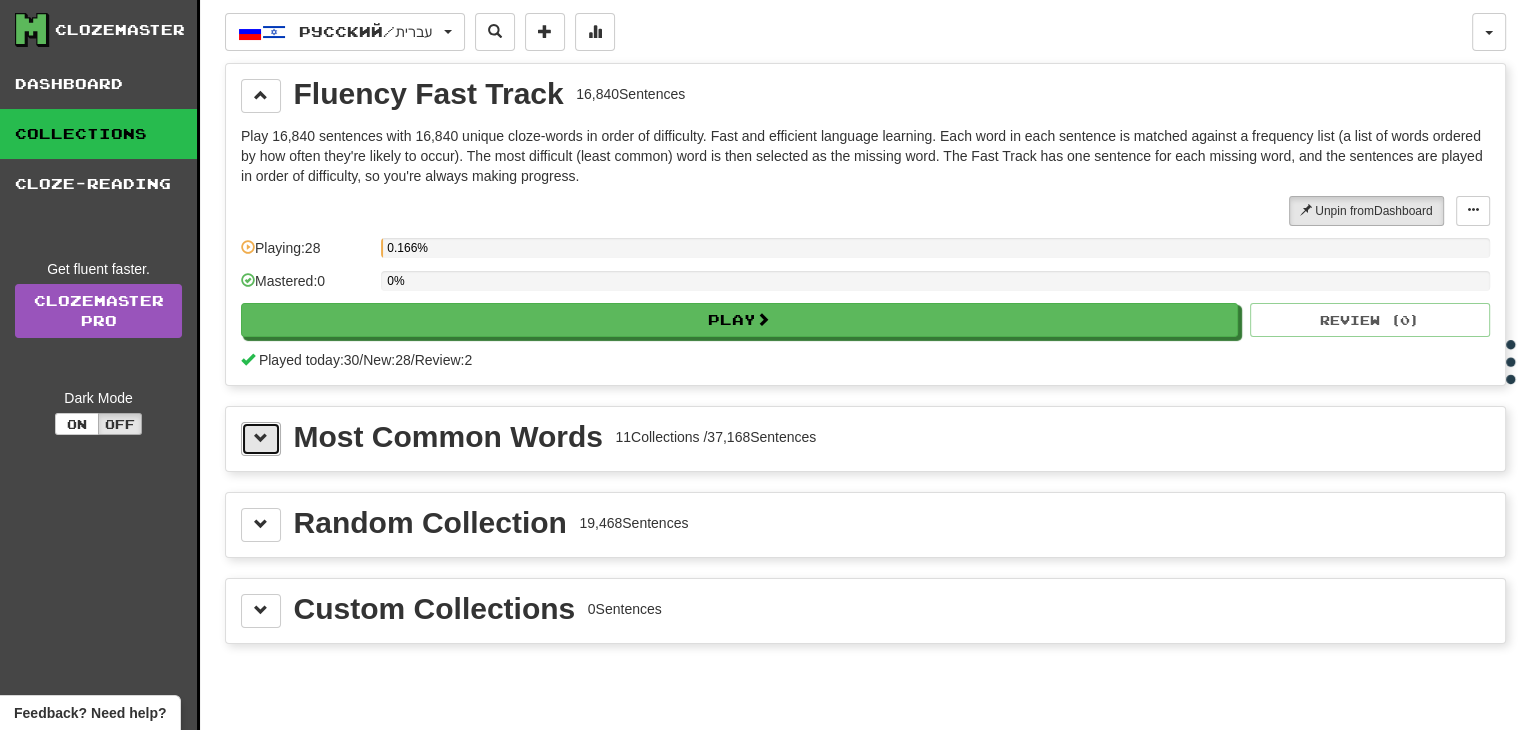 click at bounding box center (261, 439) 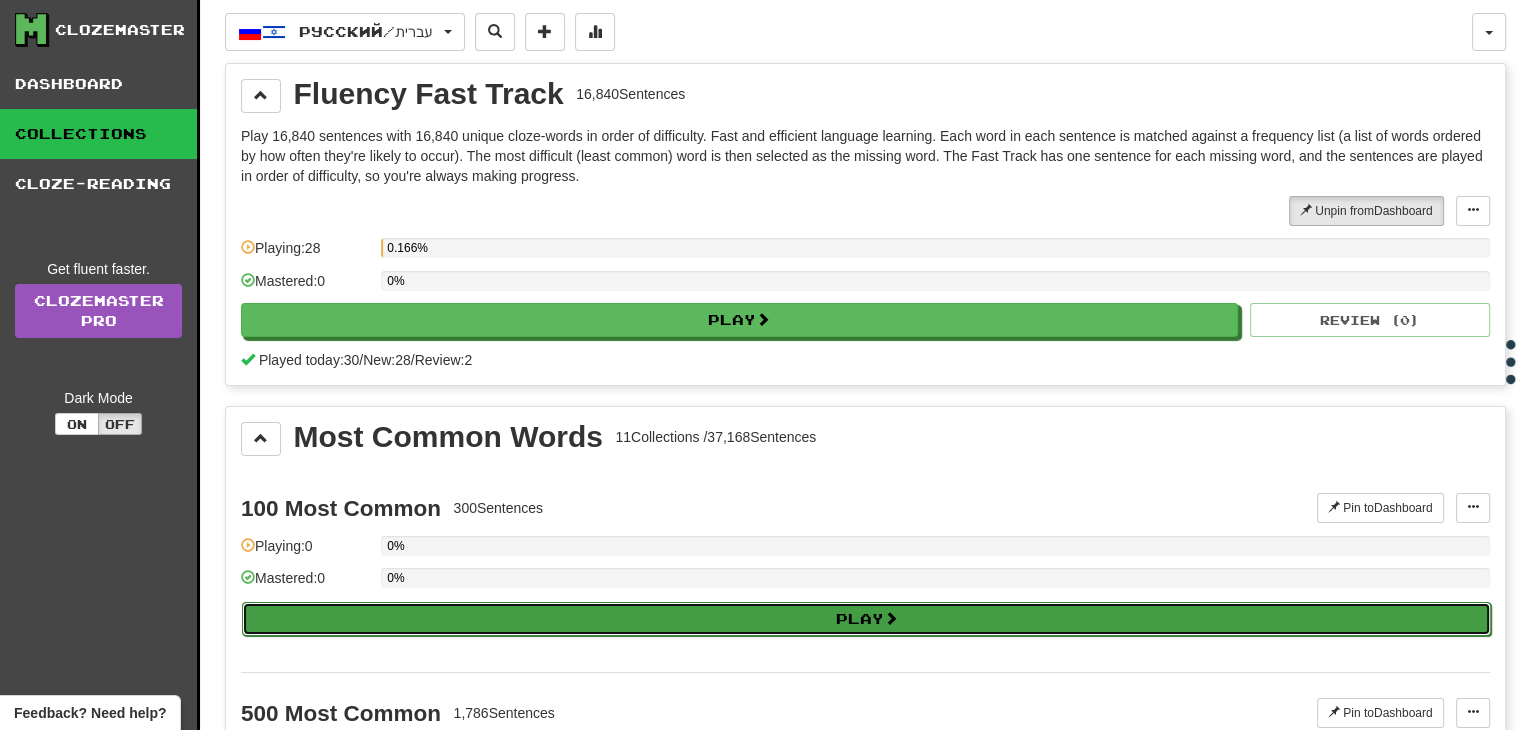 click on "Play" at bounding box center [866, 619] 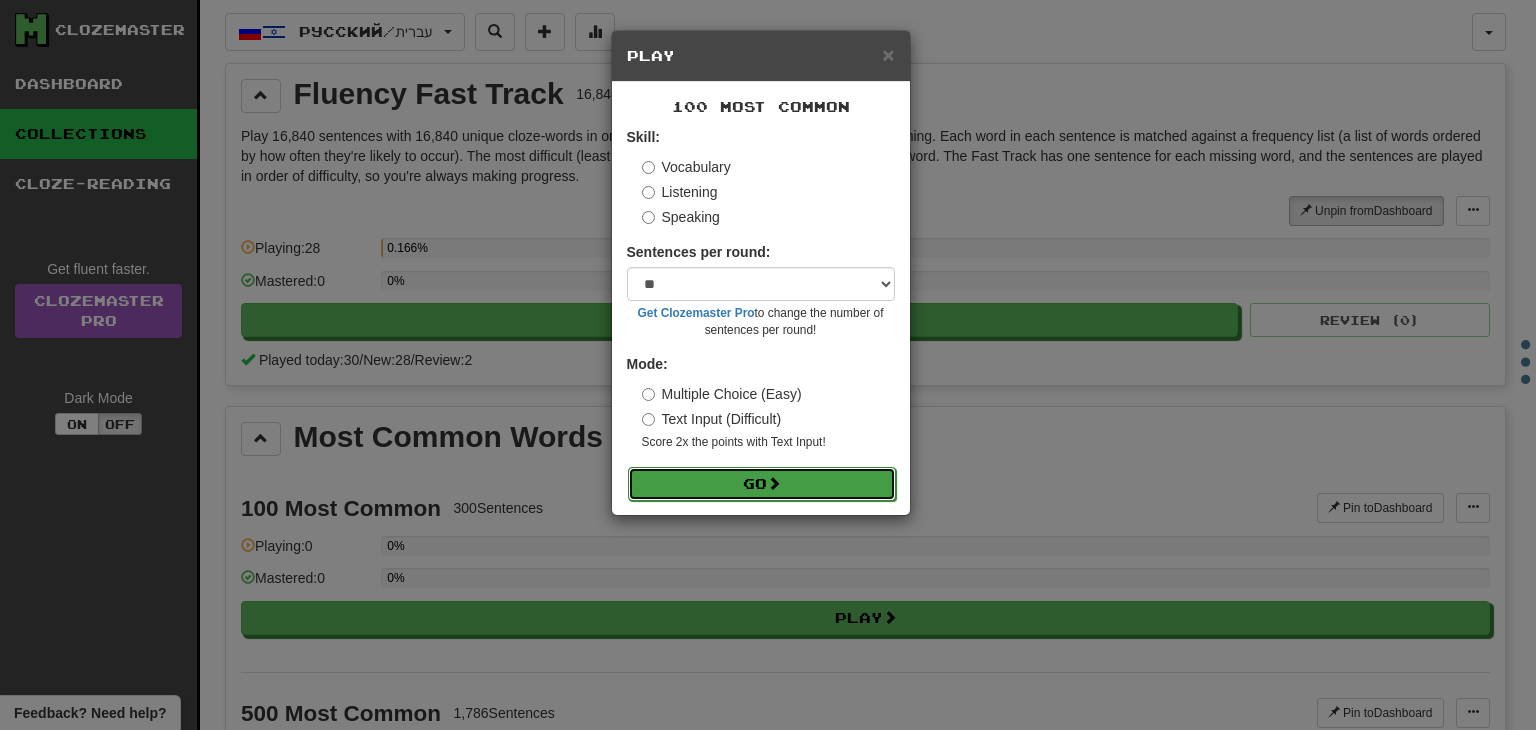 click on "Go" at bounding box center [762, 484] 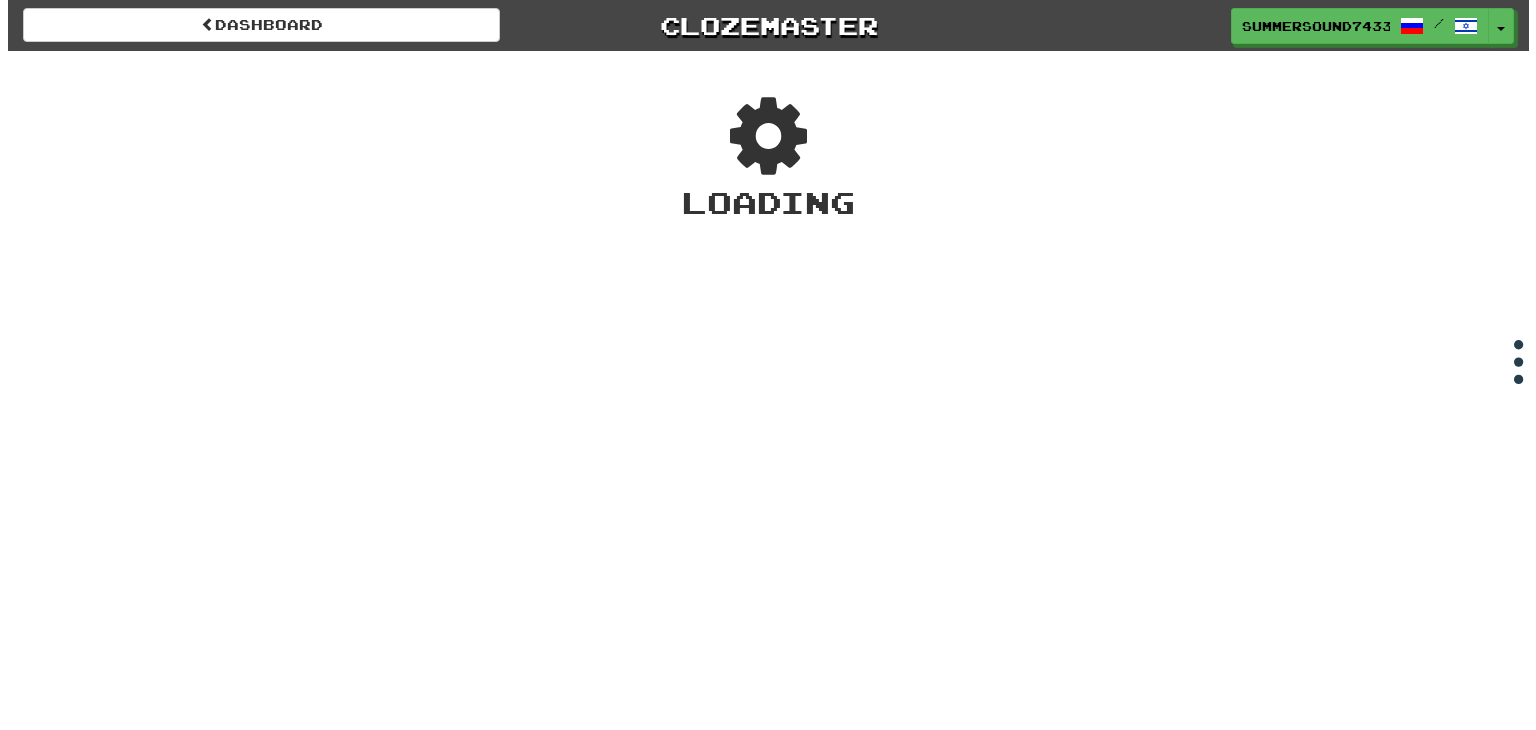 scroll, scrollTop: 0, scrollLeft: 0, axis: both 